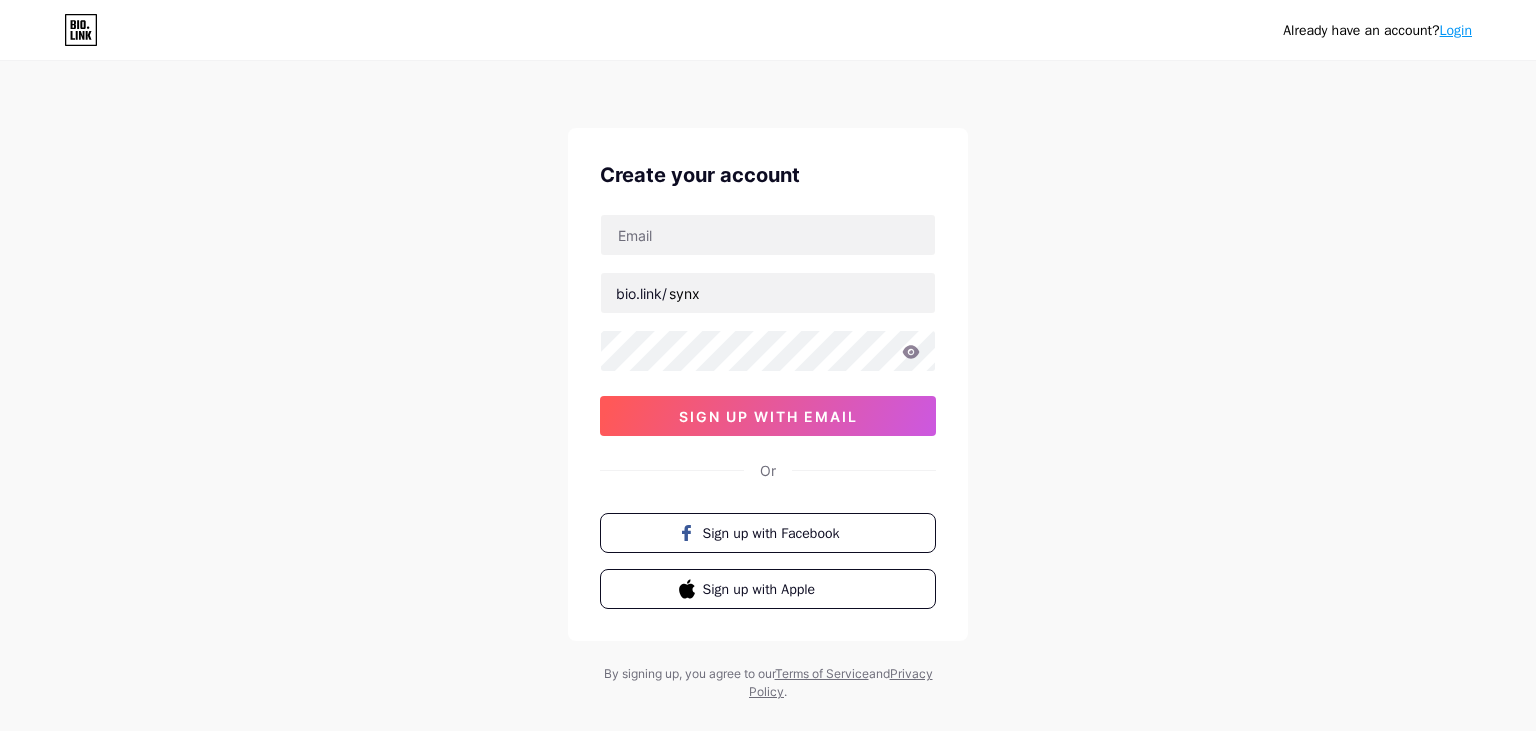 scroll, scrollTop: 0, scrollLeft: 0, axis: both 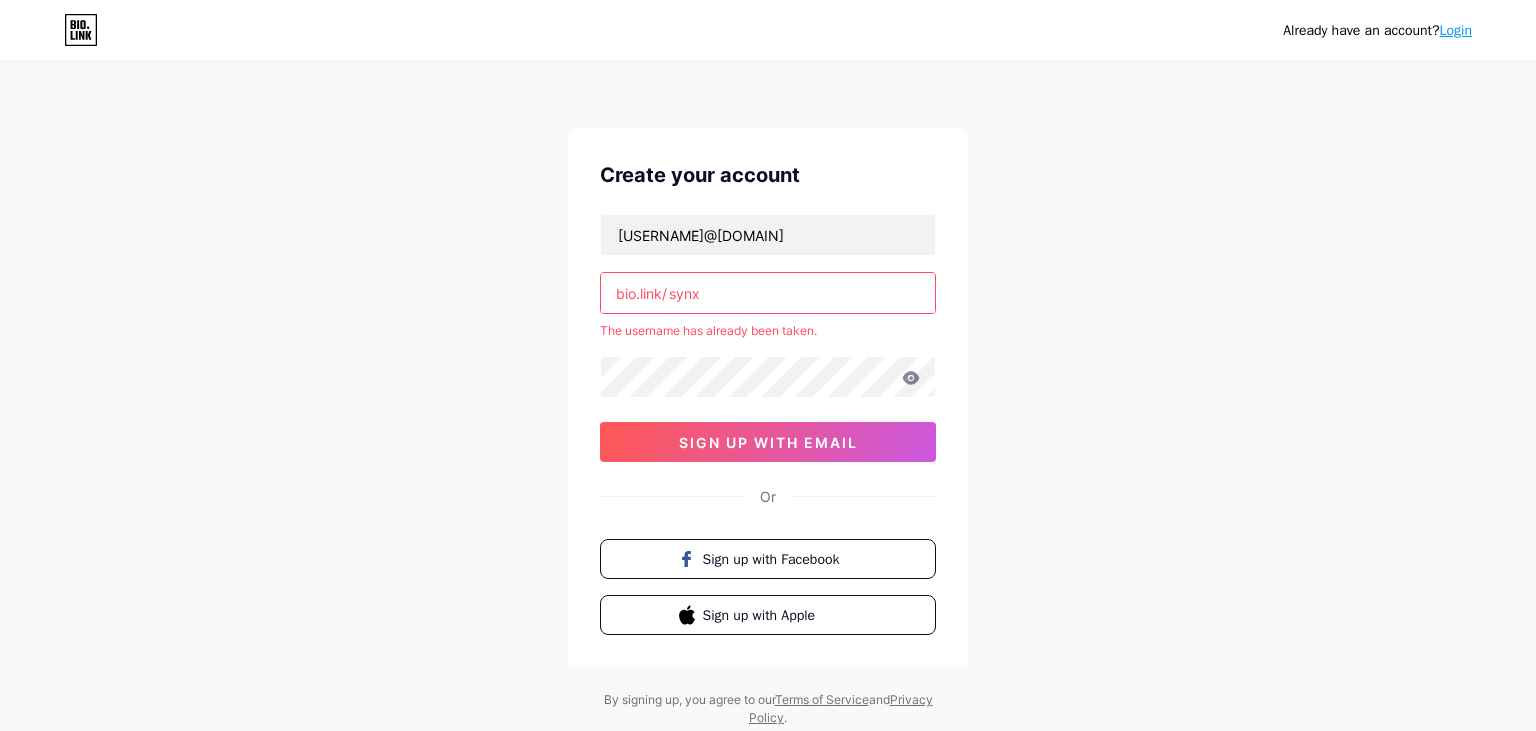 type on "[USERNAME]@[DOMAIN]" 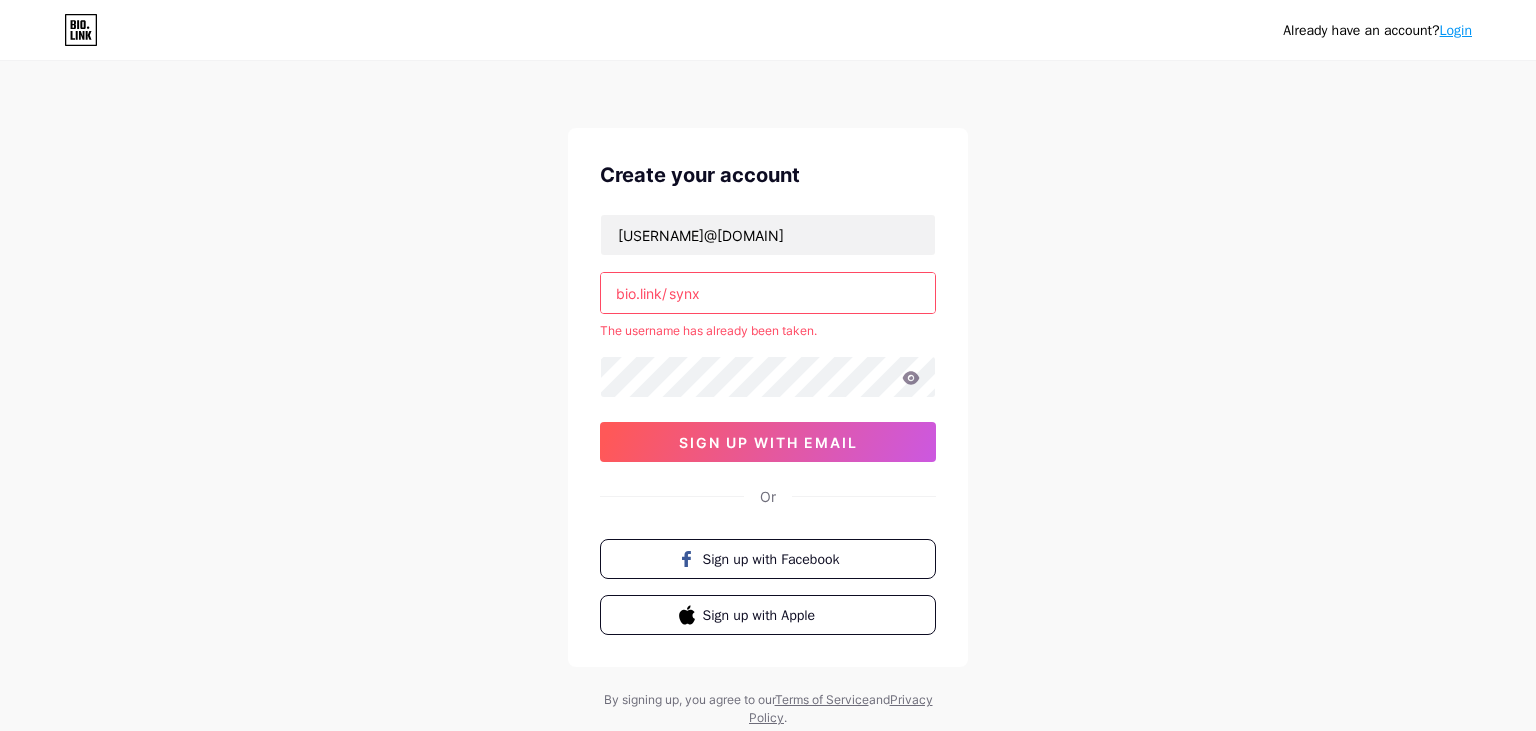 click on "synx" at bounding box center (768, 293) 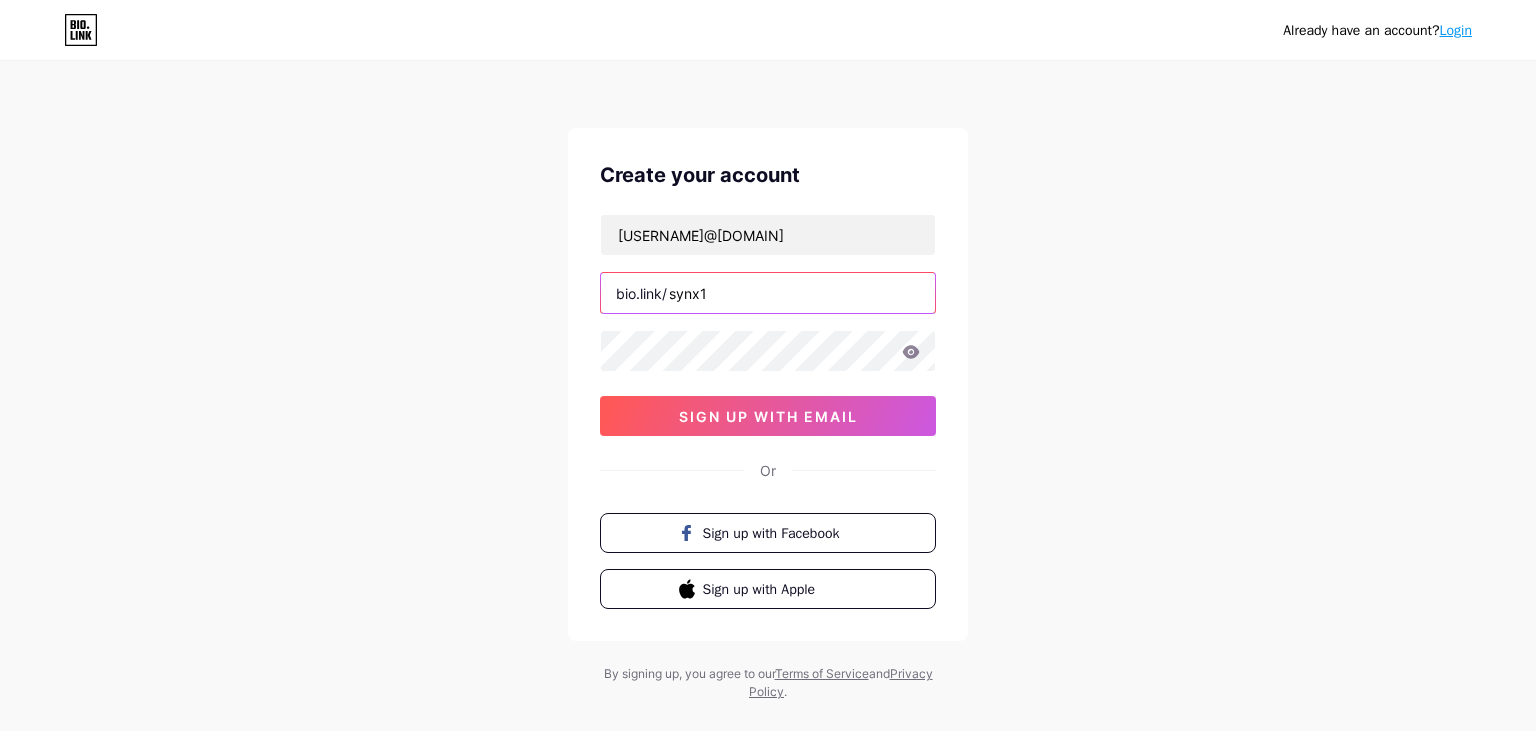 type on "synx1" 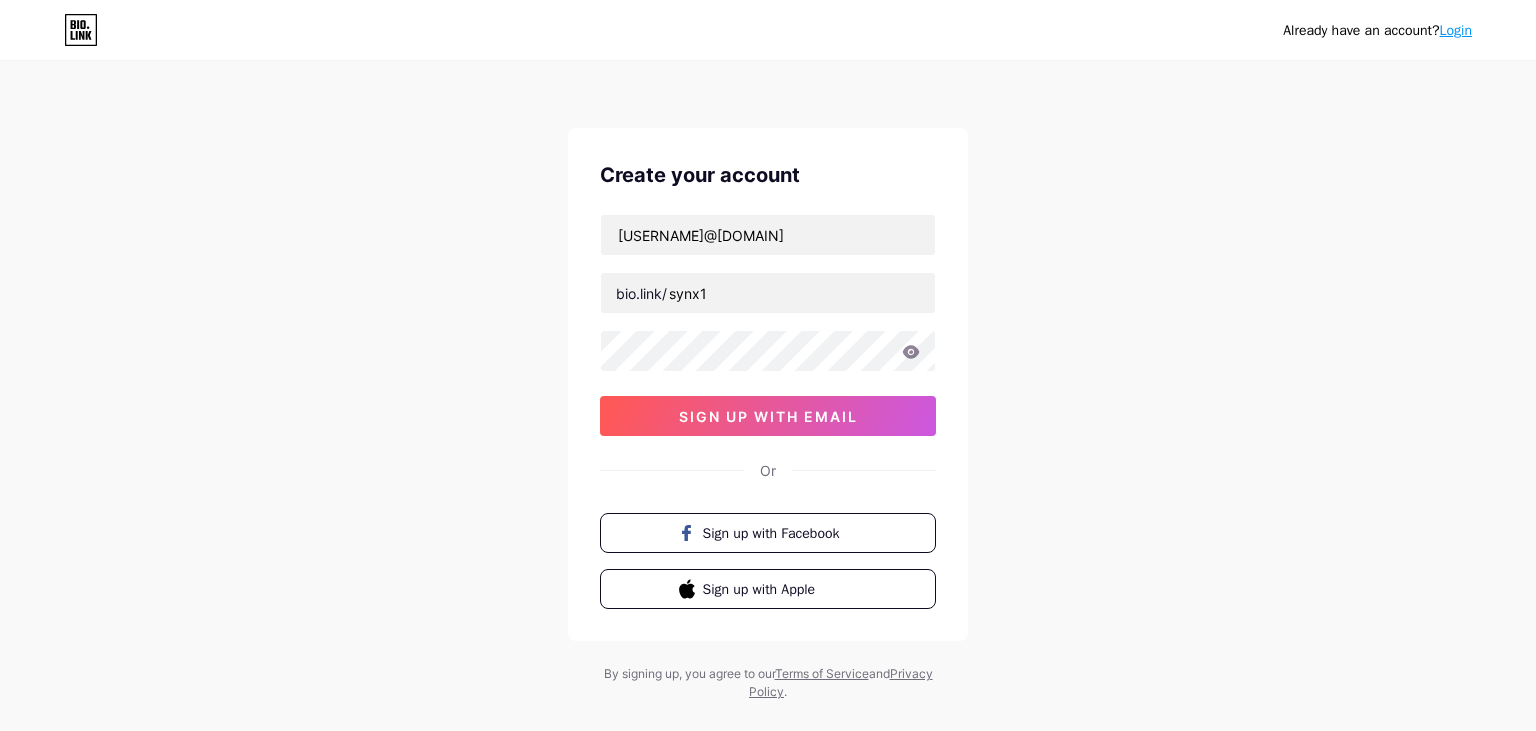 click on "Already have an account?  Login   Create your account     [USERNAME]@[DOMAIN]     bio.link/   synx1                     sign up with email         Or       Sign up with Facebook
Sign up with Apple
By signing up, you agree to our  Terms of Service  and  Privacy Policy ." at bounding box center (768, 382) 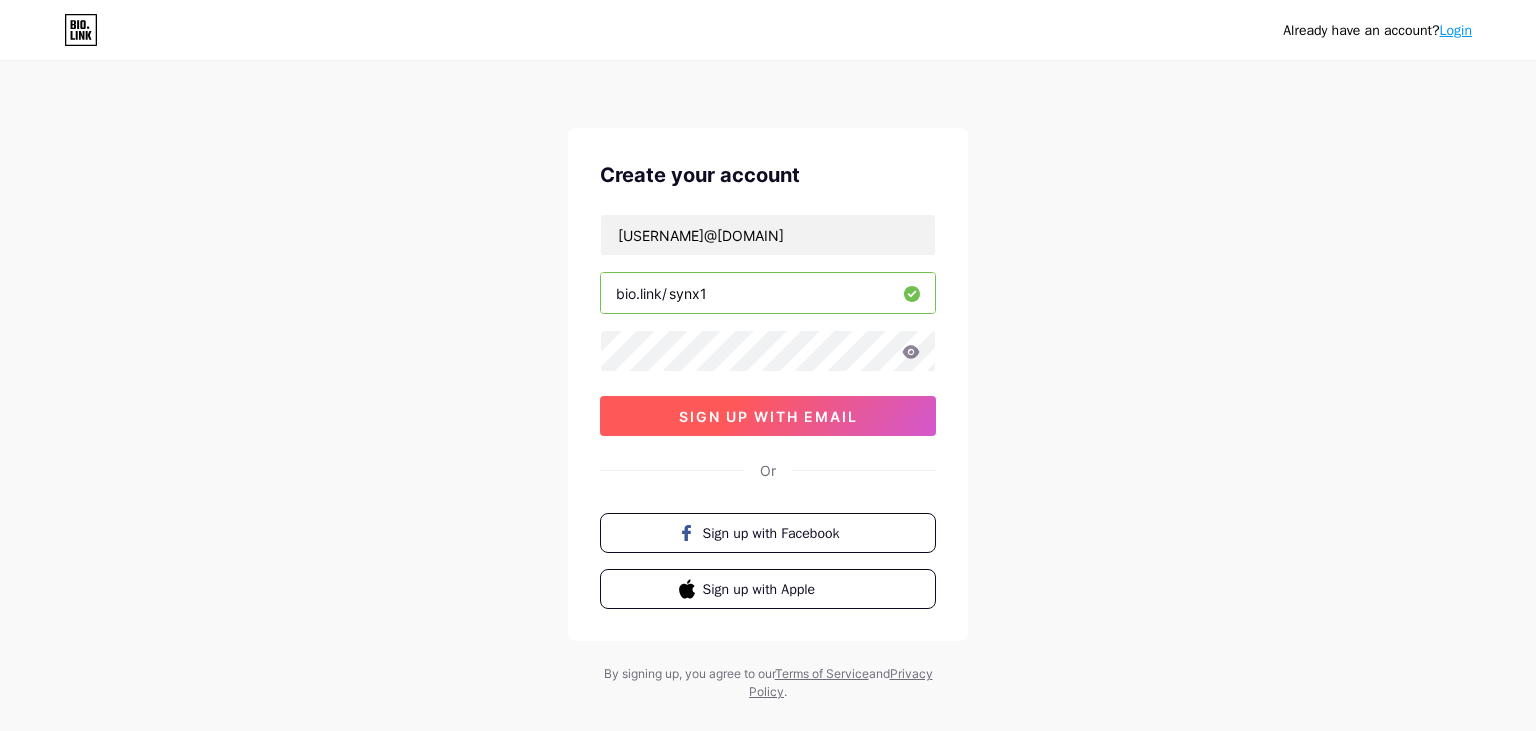 click on "sign up with email" at bounding box center [768, 416] 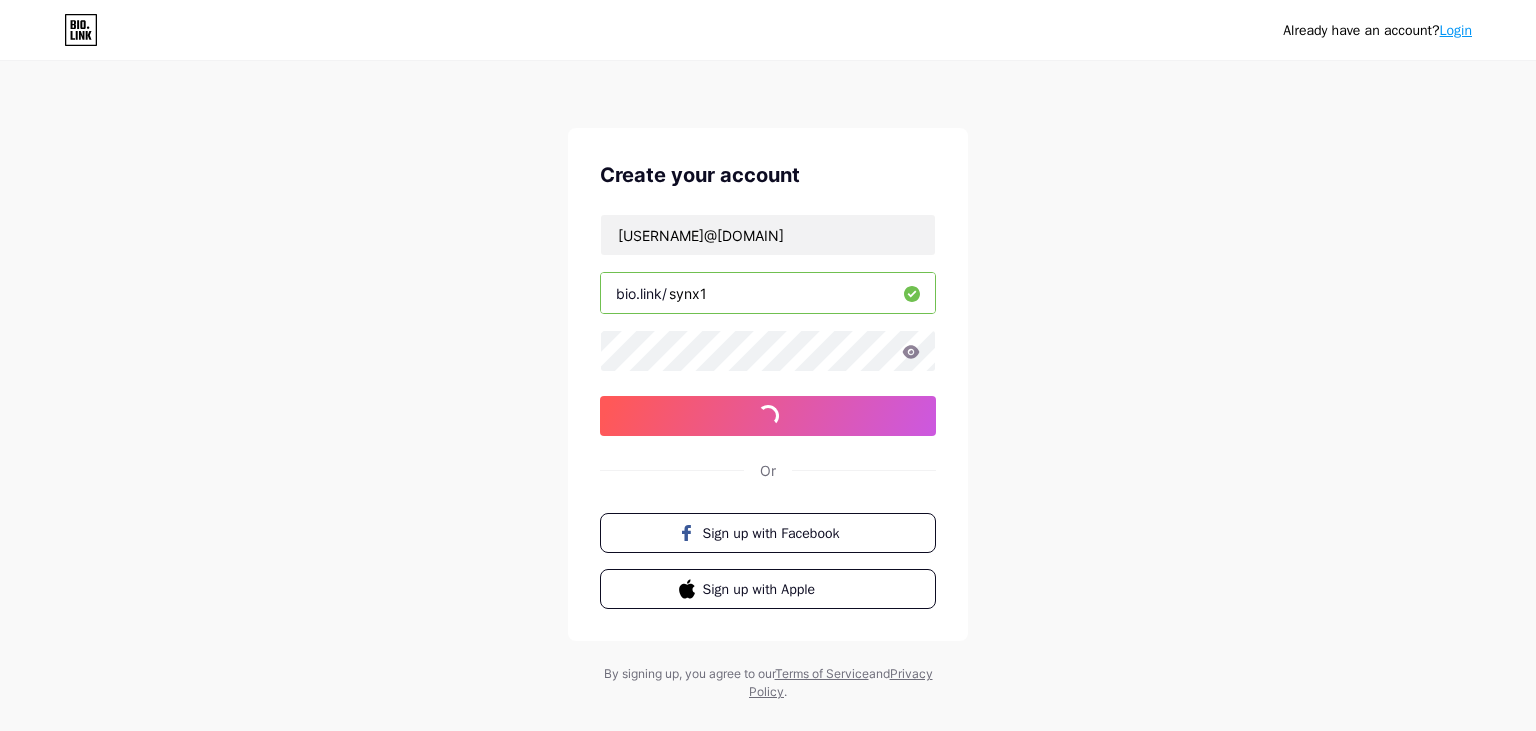 click 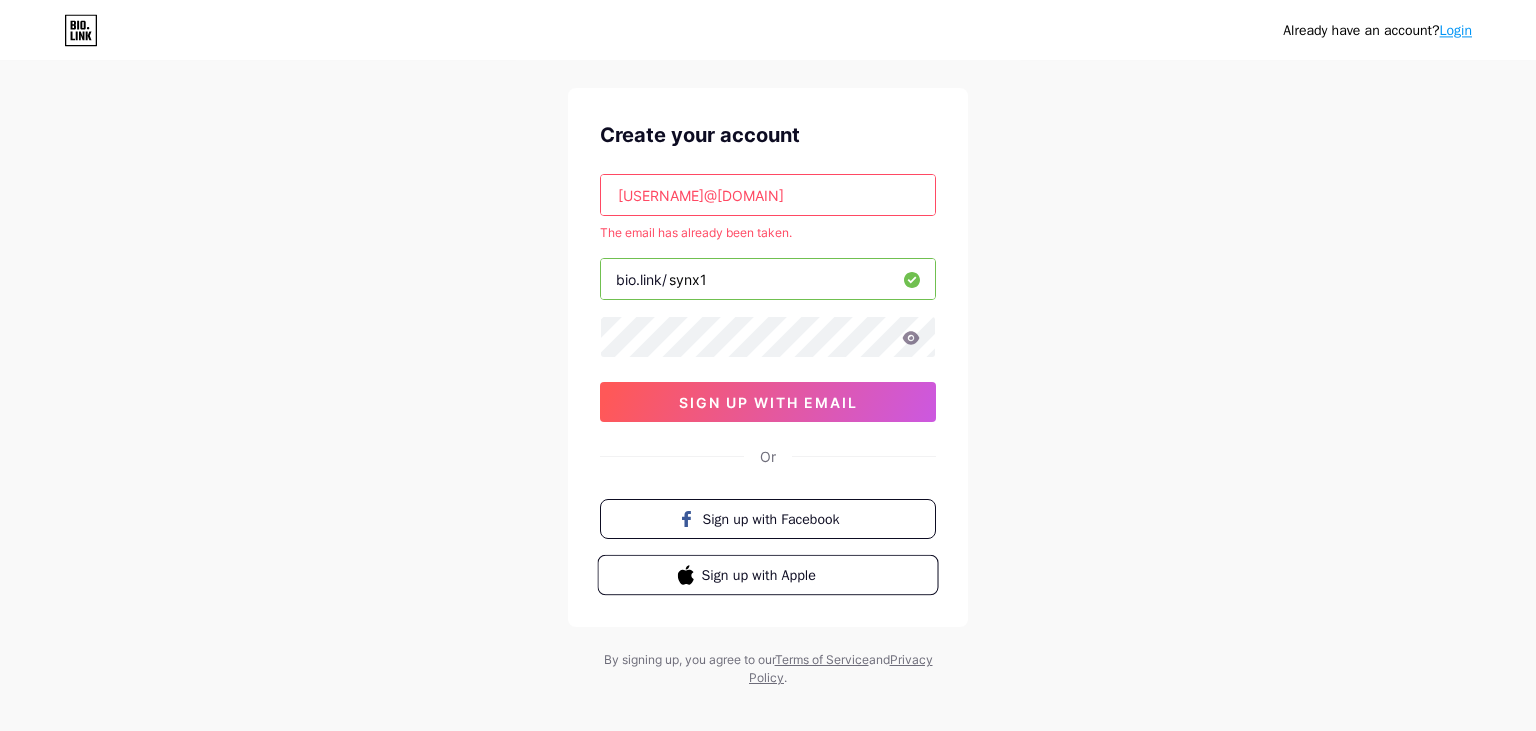 scroll, scrollTop: 58, scrollLeft: 0, axis: vertical 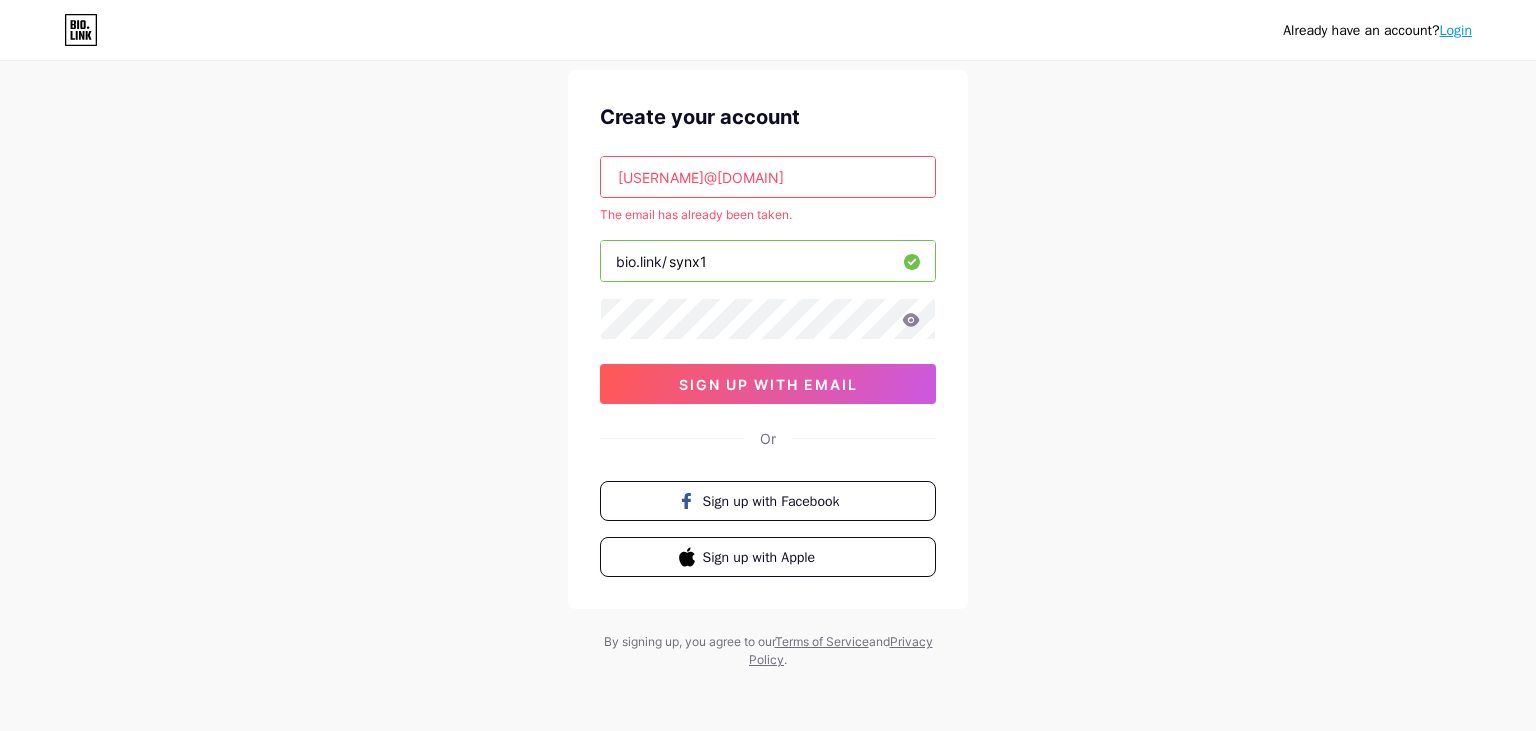click on "[USERNAME]@[DOMAIN]" at bounding box center (768, 177) 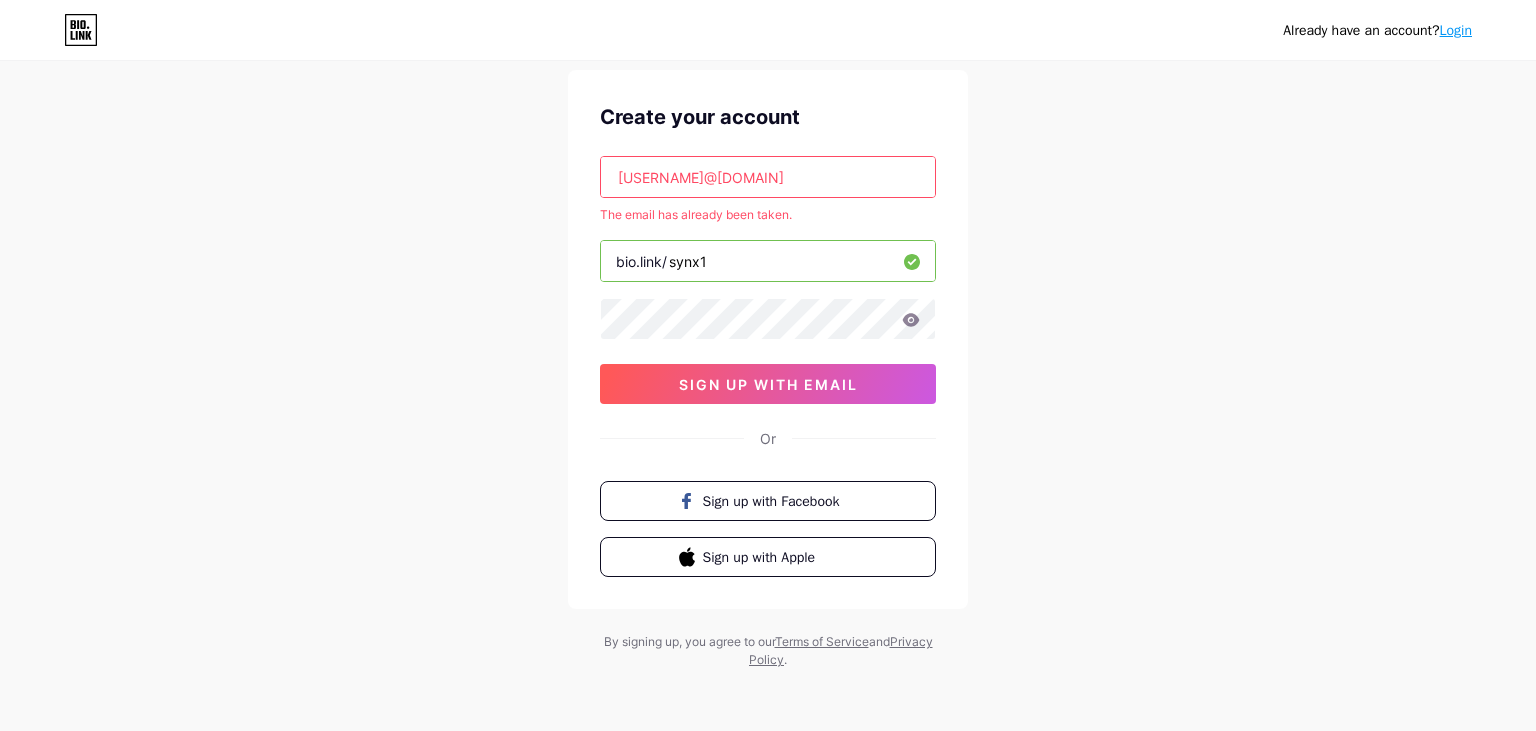 scroll, scrollTop: 32, scrollLeft: 0, axis: vertical 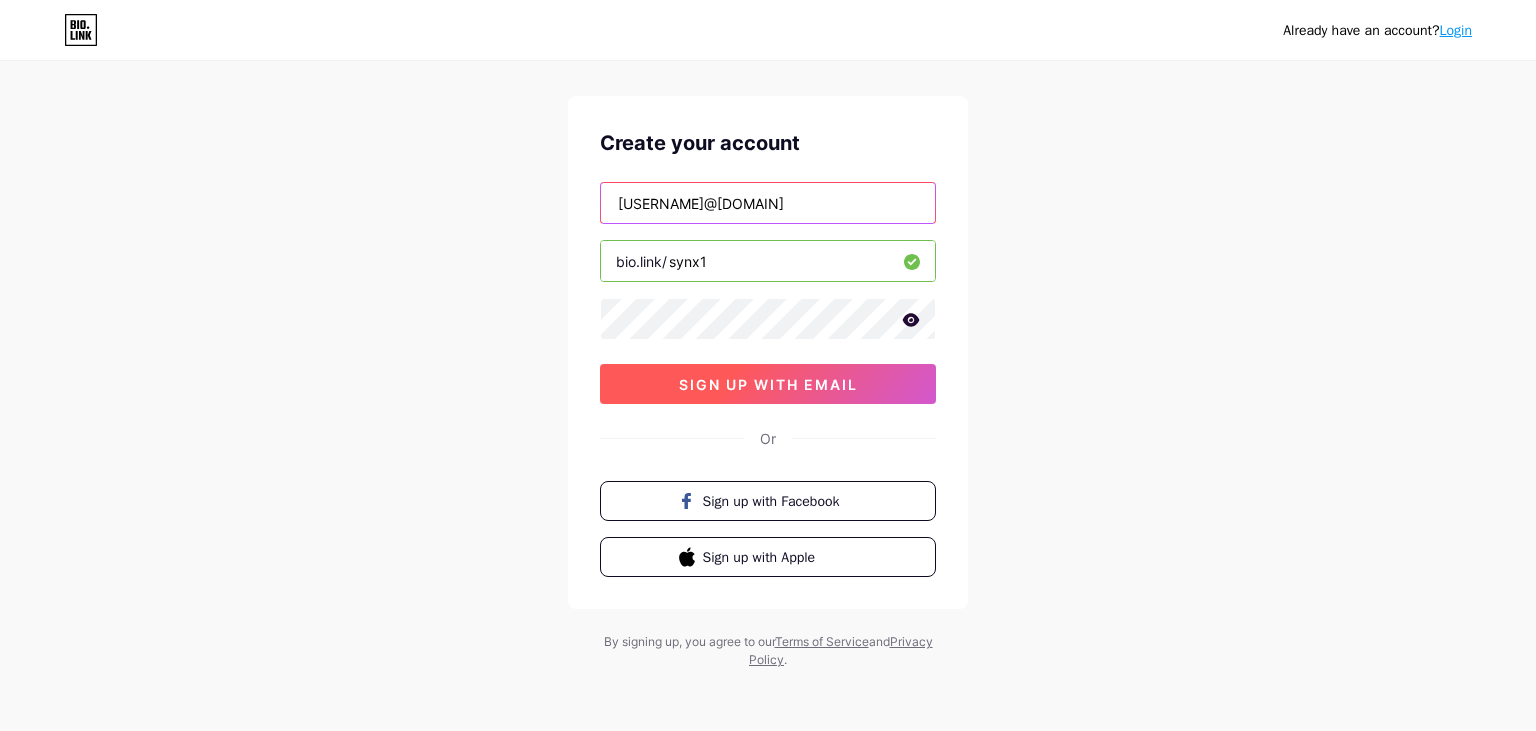 type on "[USERNAME]@[DOMAIN]" 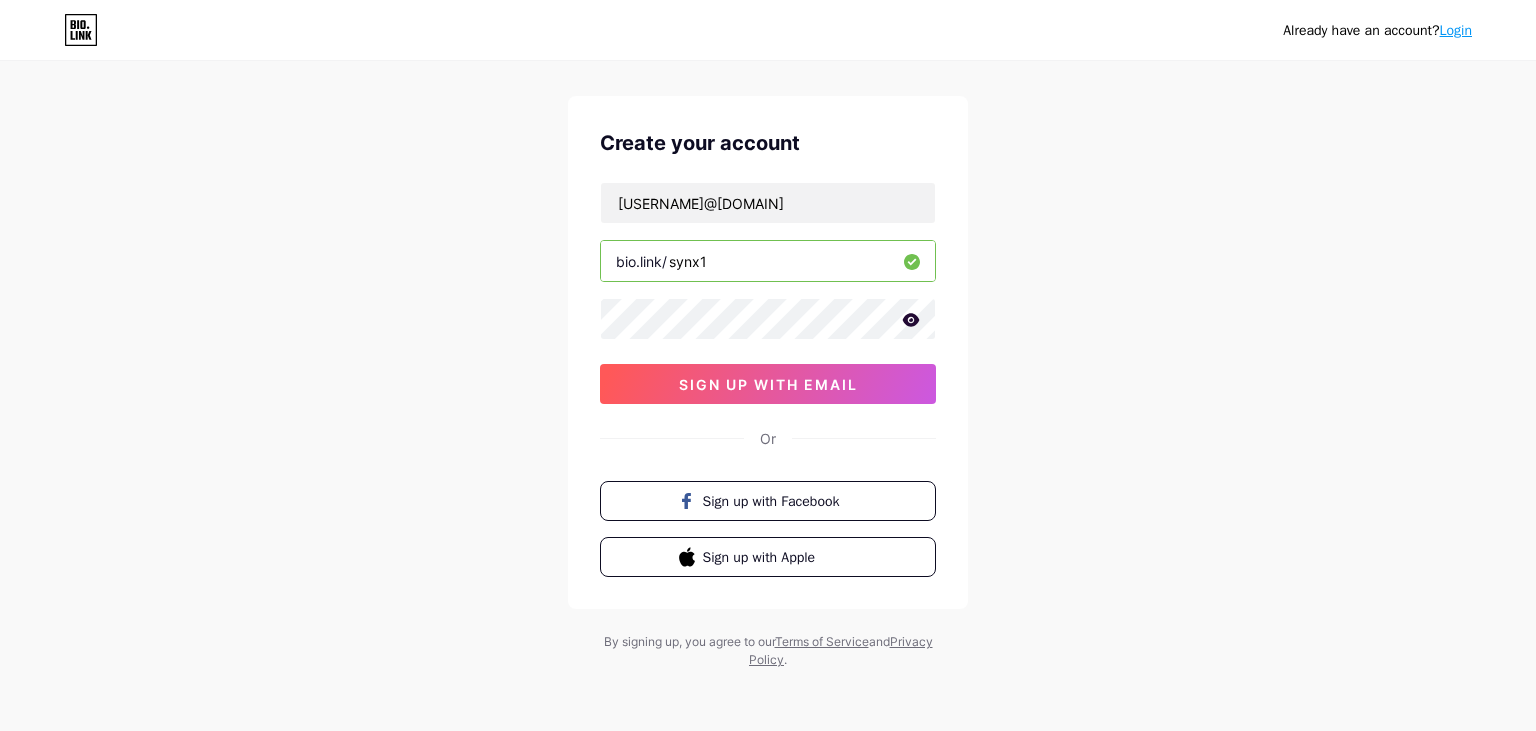 drag, startPoint x: 792, startPoint y: 384, endPoint x: 792, endPoint y: 347, distance: 37 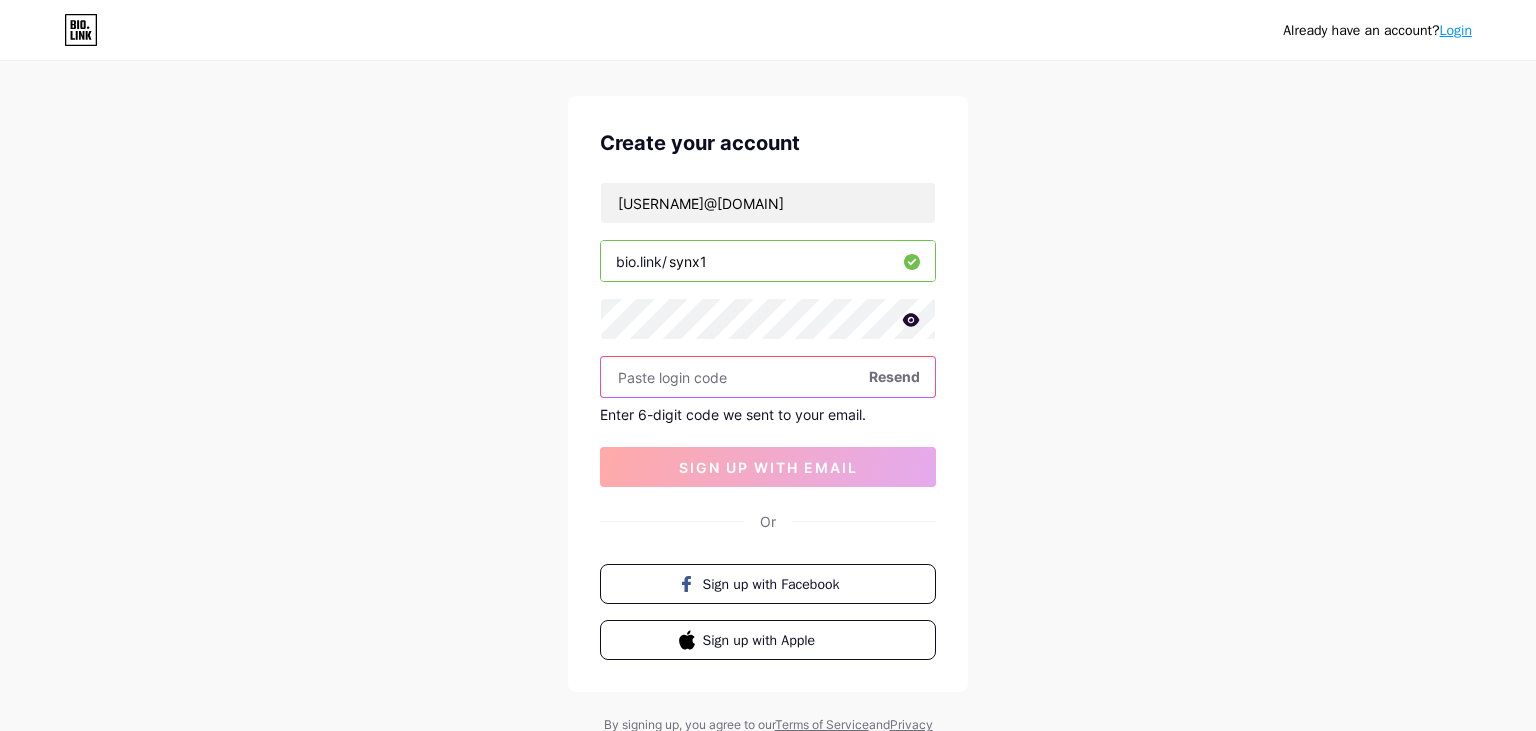 click at bounding box center (768, 377) 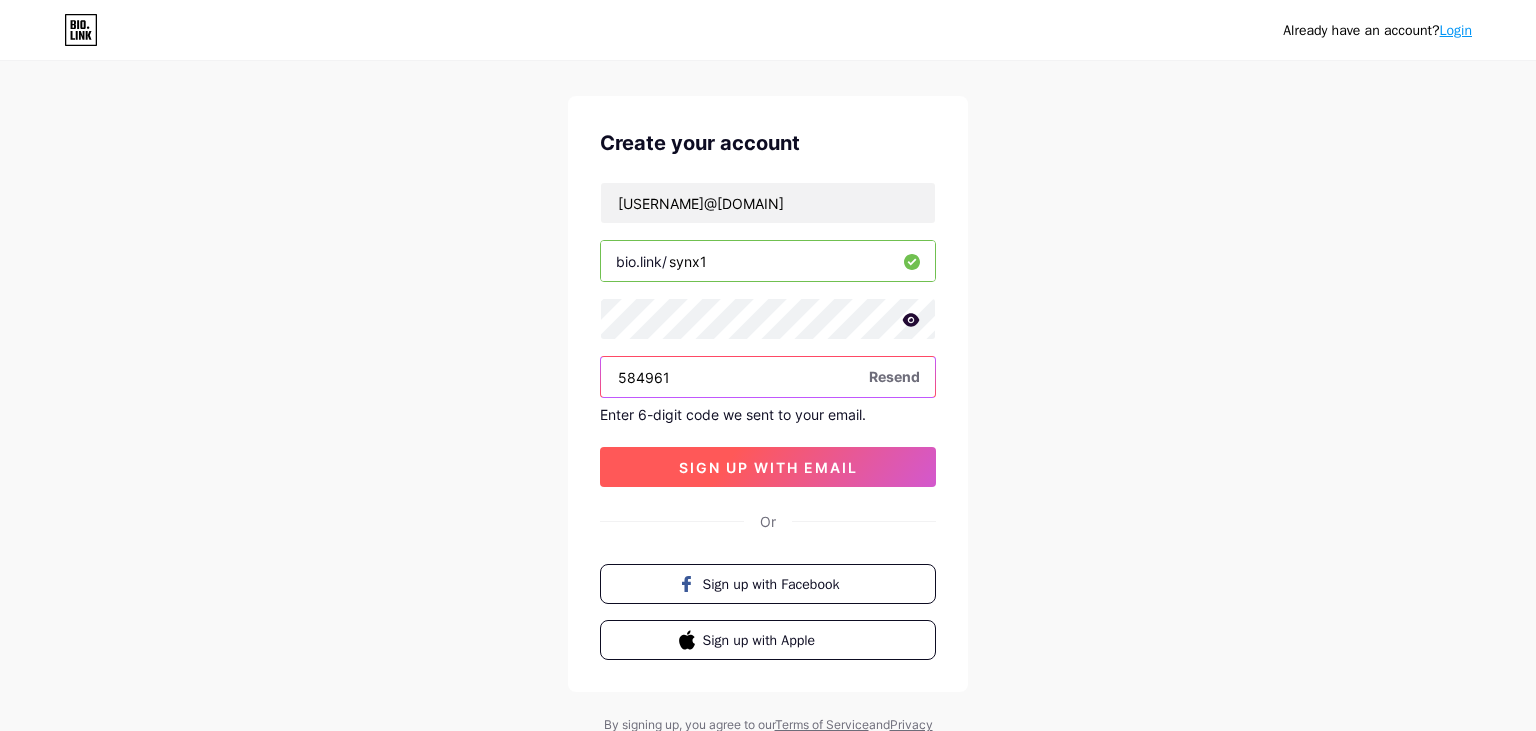 type on "584961" 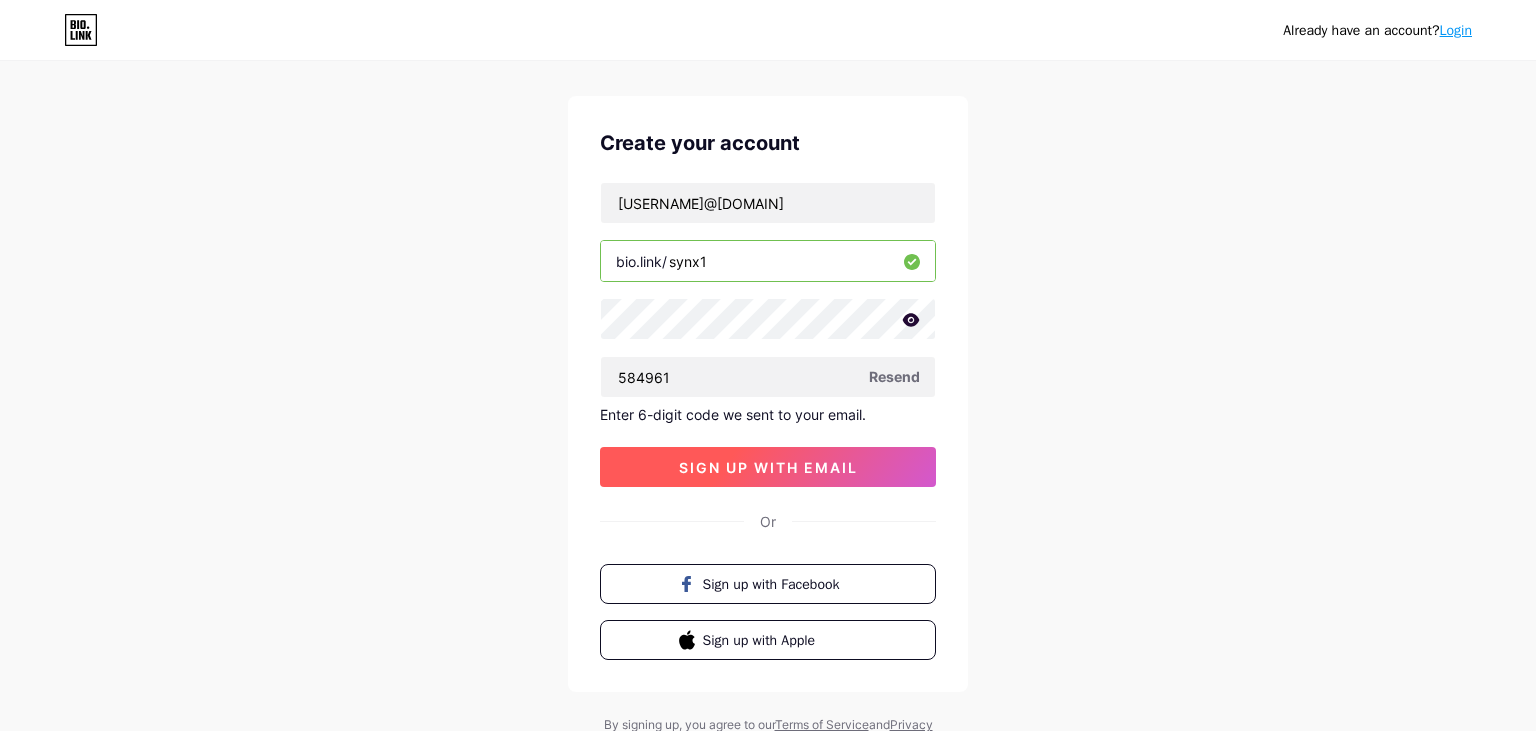 click on "sign up with email" at bounding box center (768, 467) 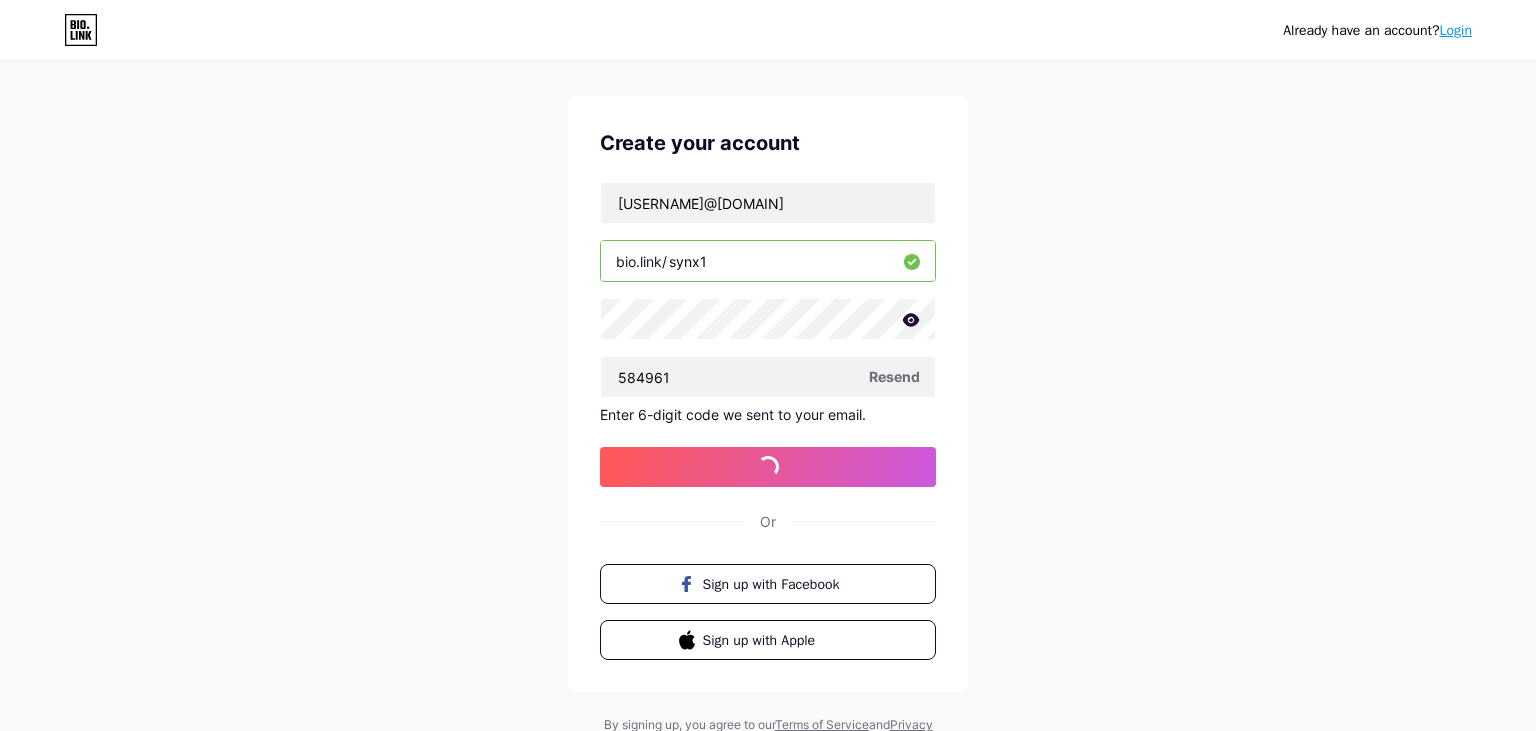 scroll, scrollTop: 0, scrollLeft: 0, axis: both 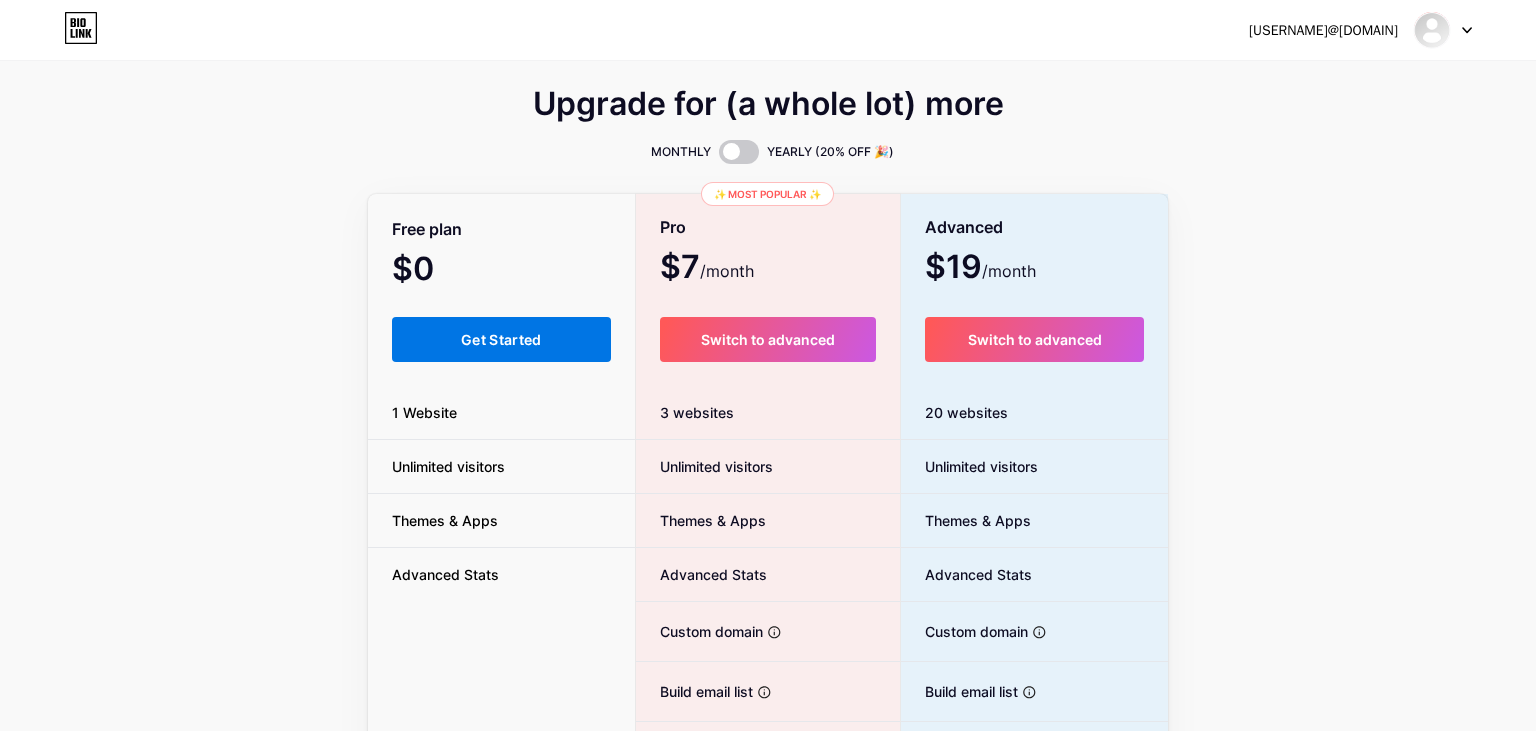 click on "Get Started" at bounding box center [501, 339] 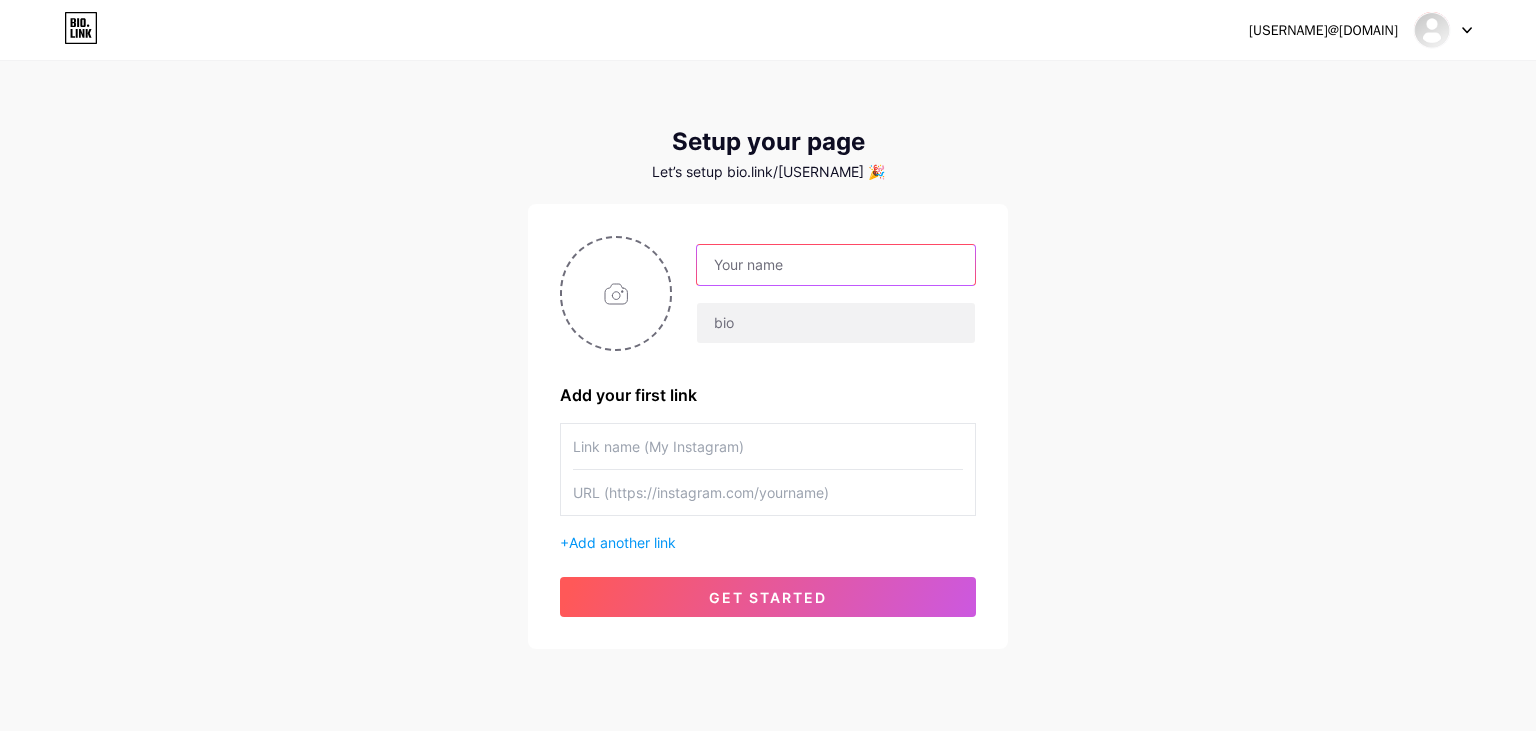 click at bounding box center [836, 265] 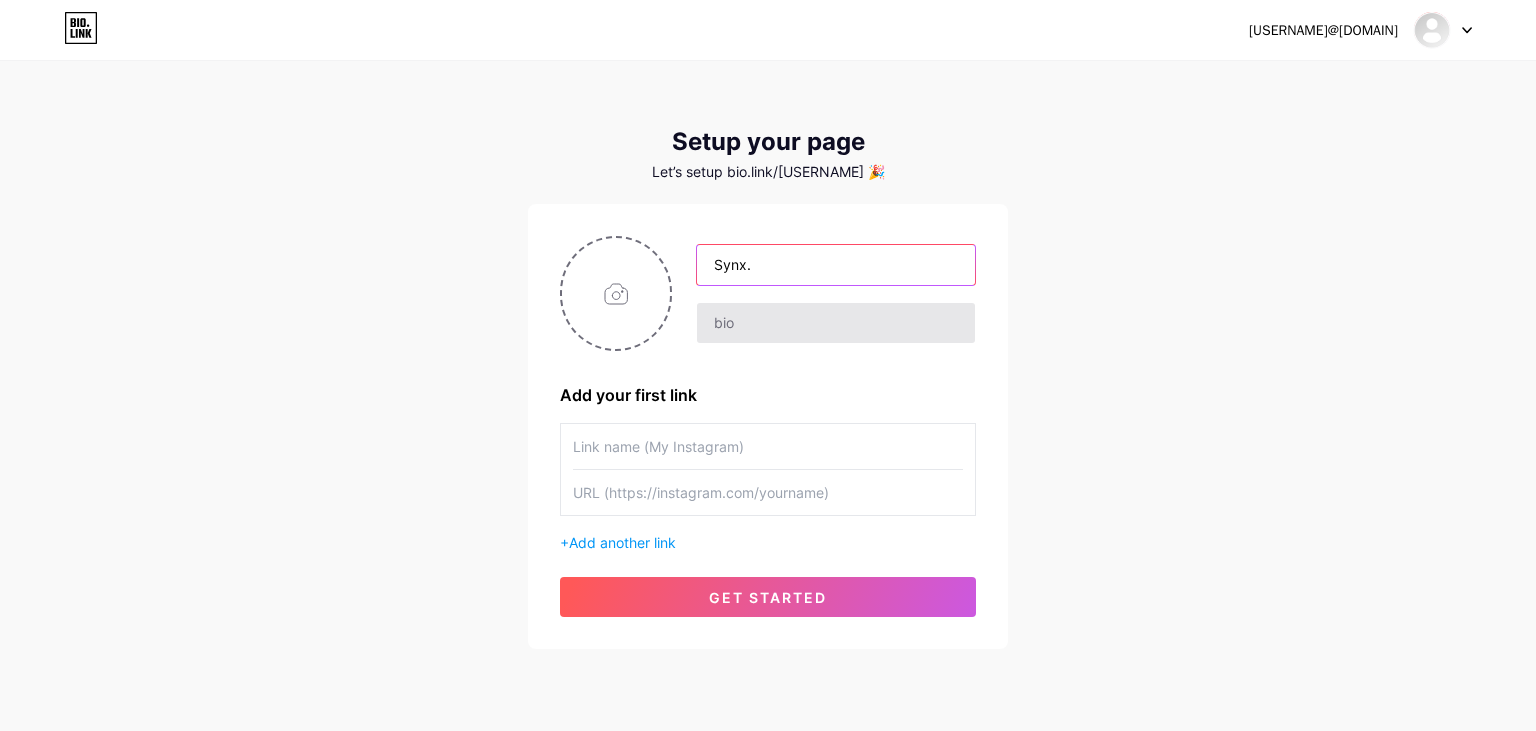 type on "Synx." 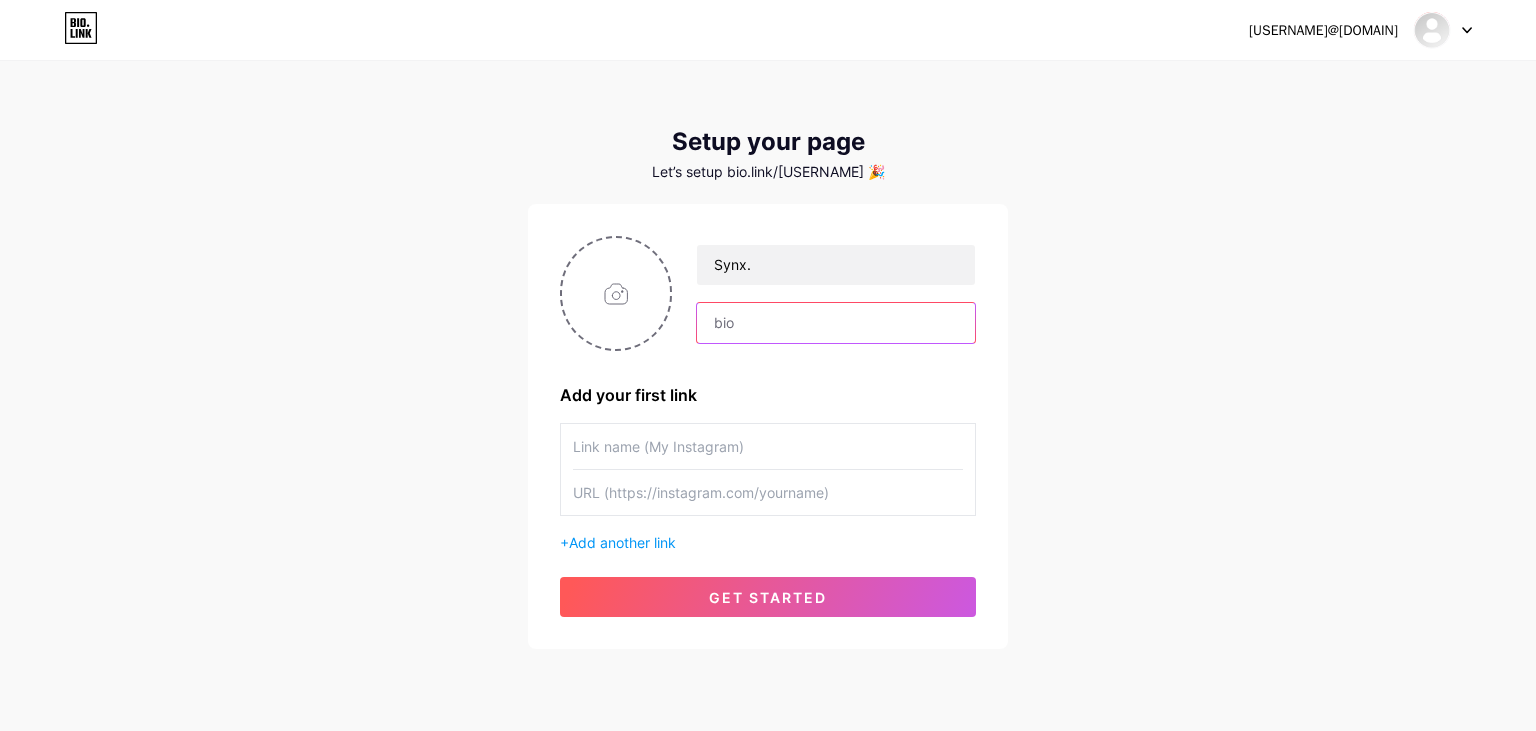 click at bounding box center [836, 323] 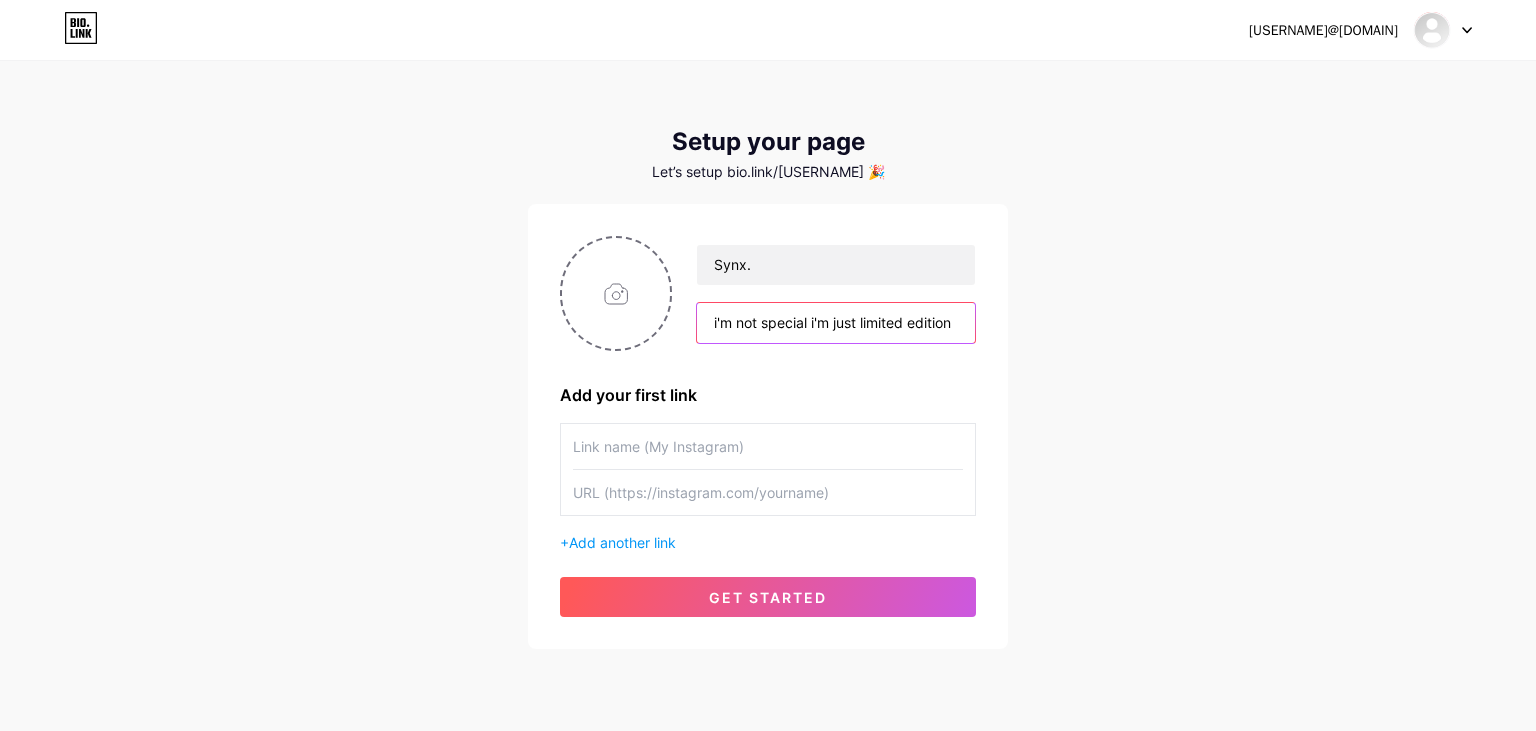 type on "i'm not special i'm just limited edition" 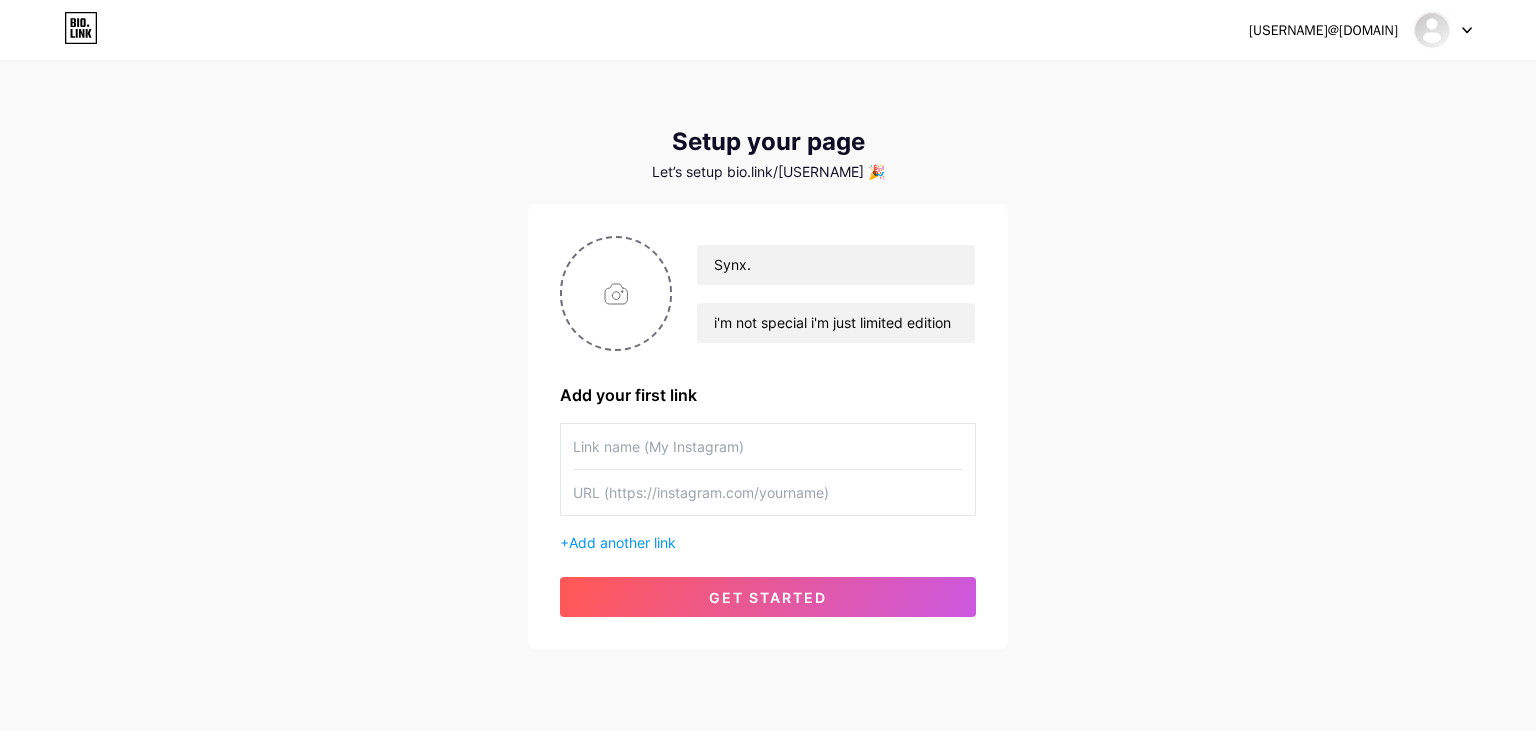 click at bounding box center [768, 446] 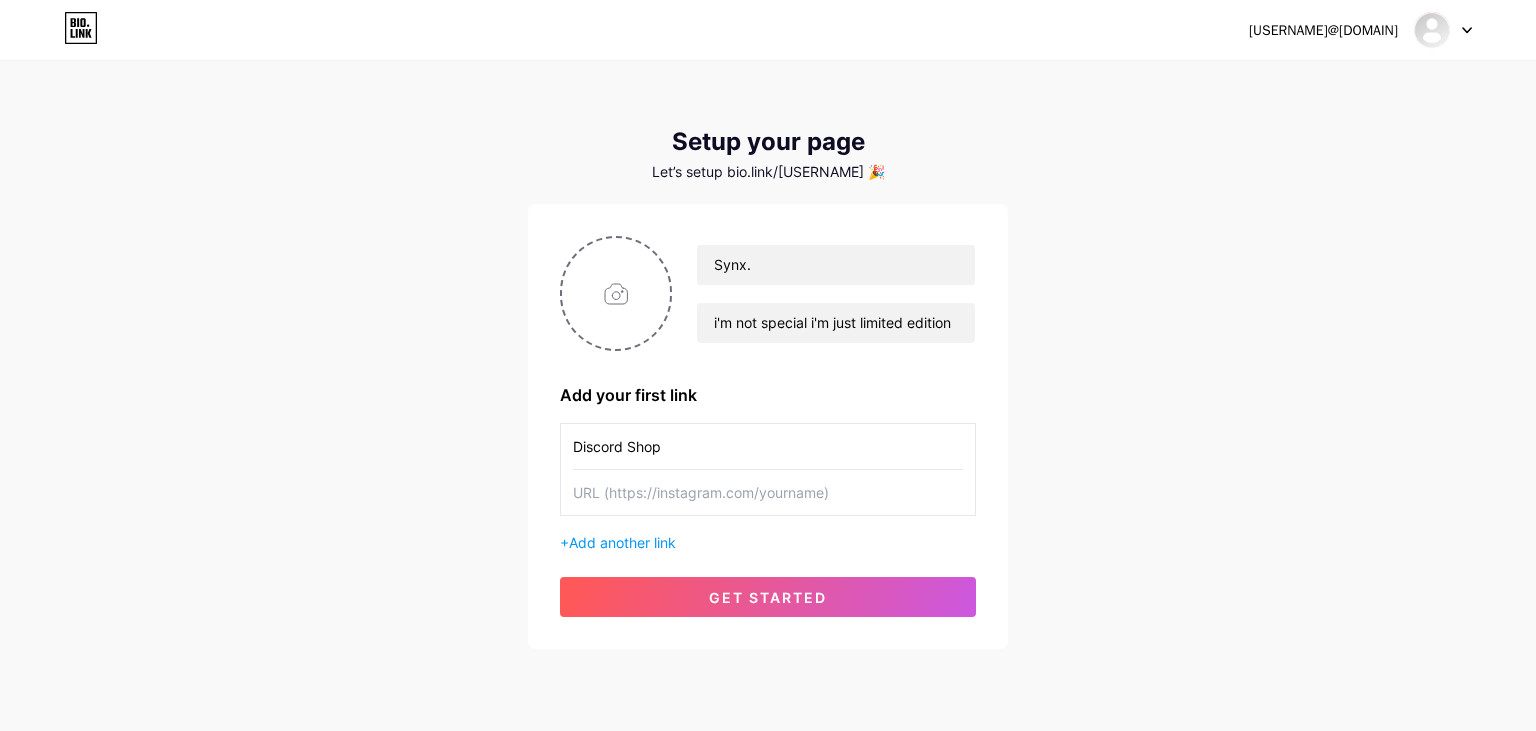 type on "Discord Shop" 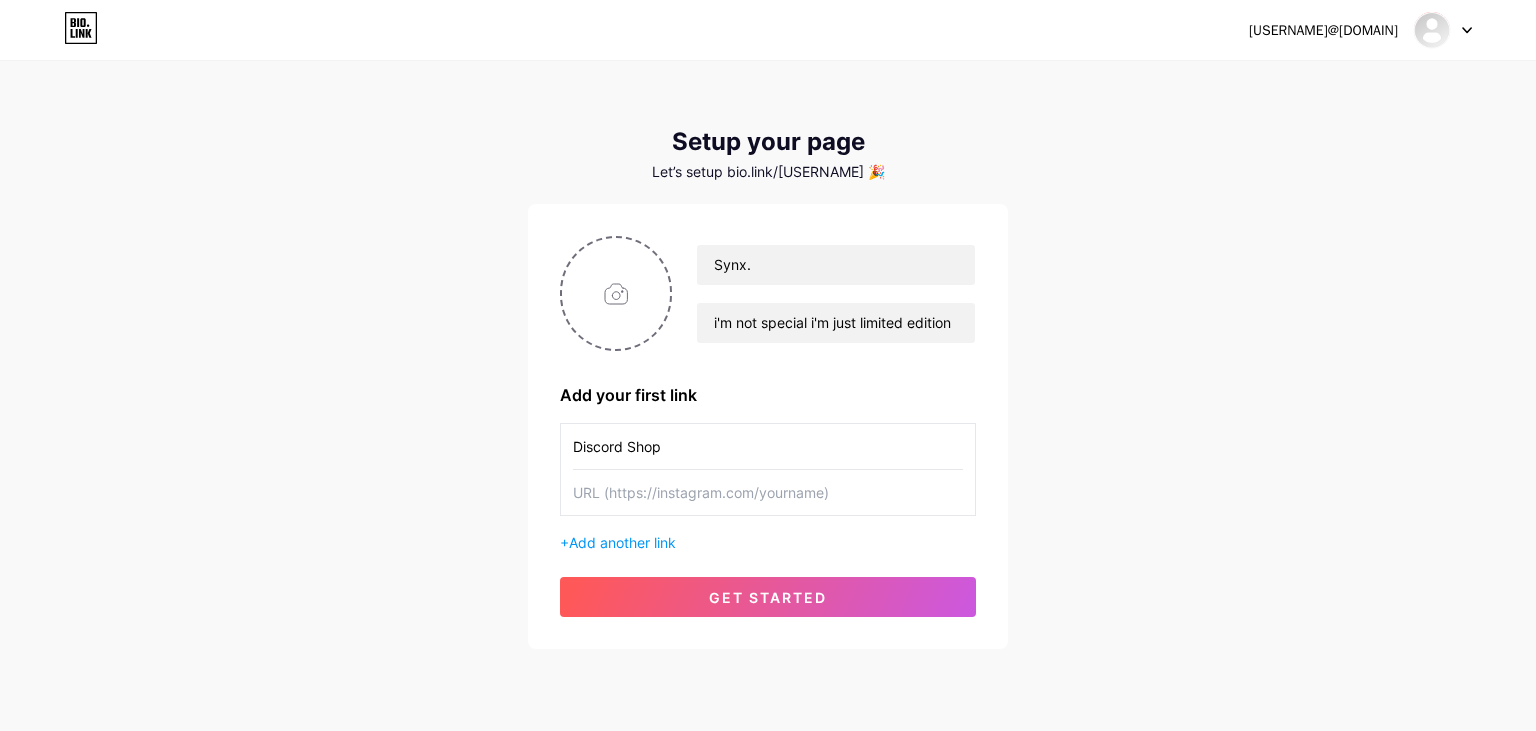 paste on "https://discord.gg/[INVITE]" 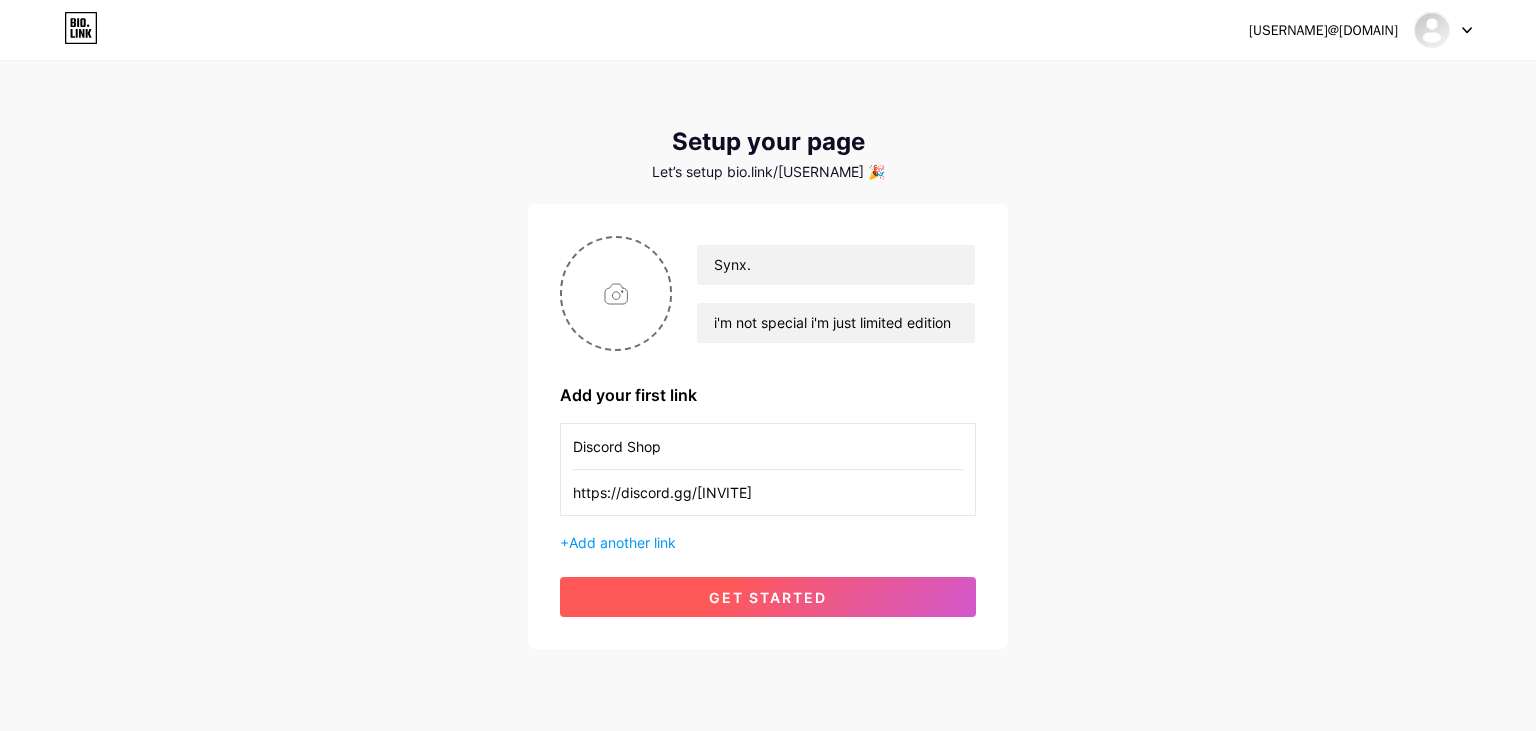 type on "https://discord.gg/[INVITE]" 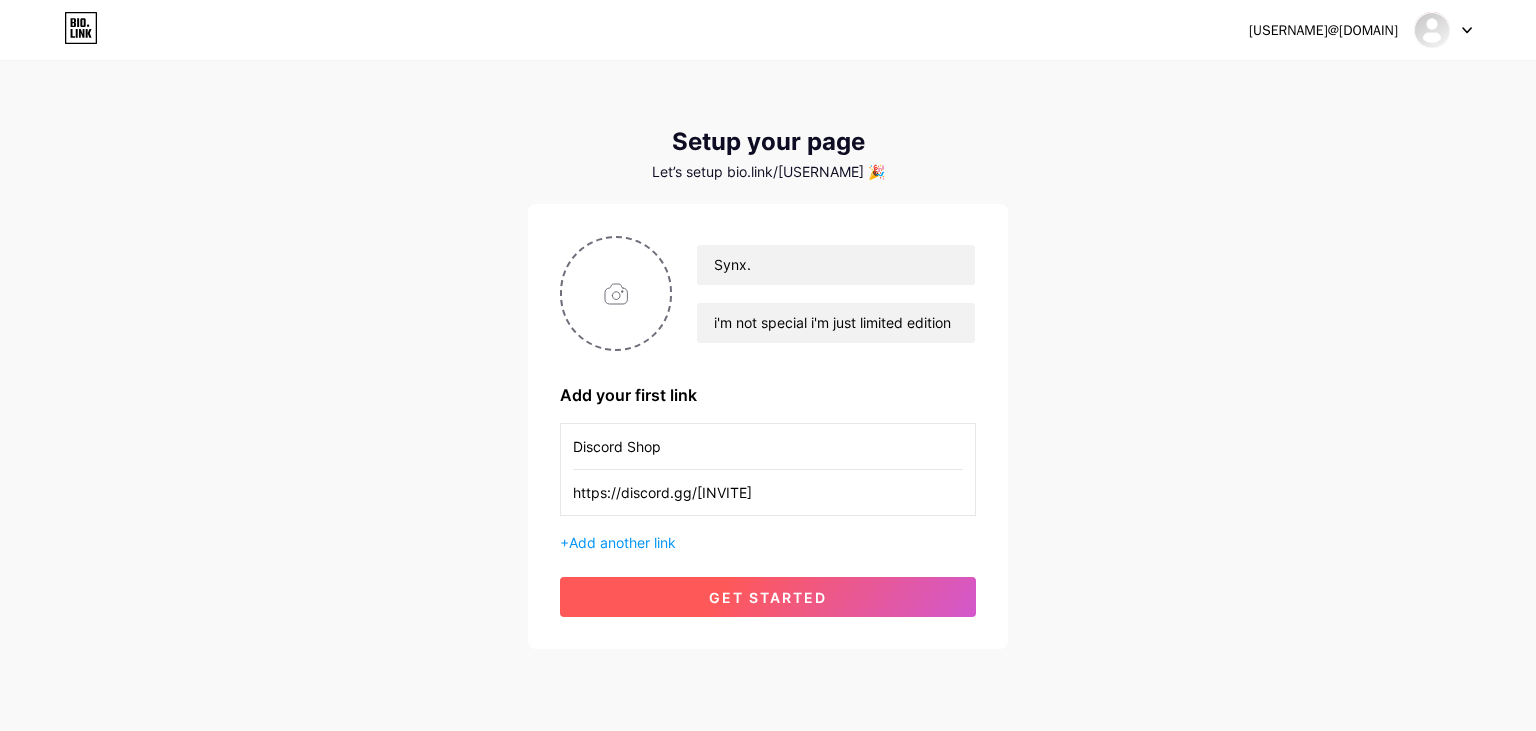 click on "get started" at bounding box center (768, 597) 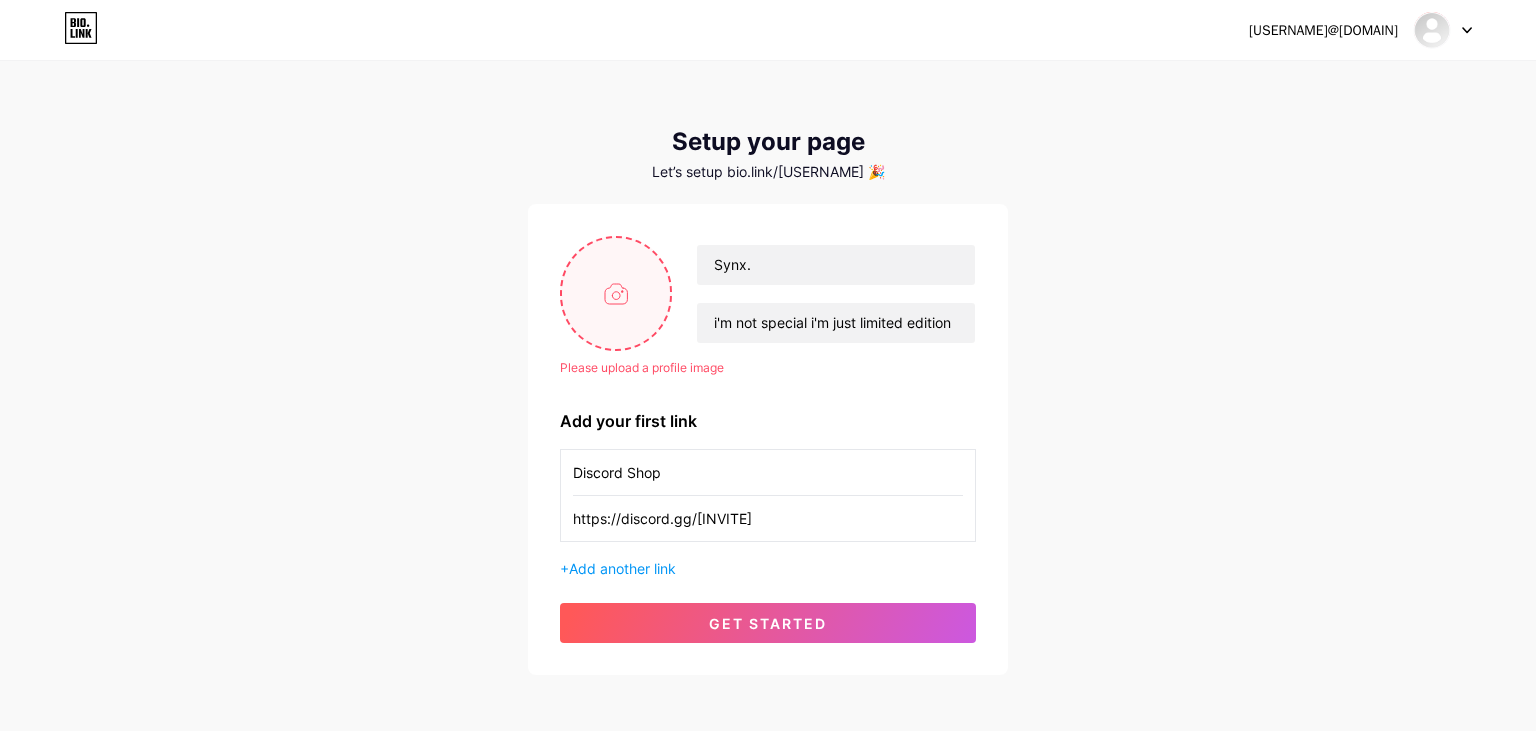 click at bounding box center [616, 293] 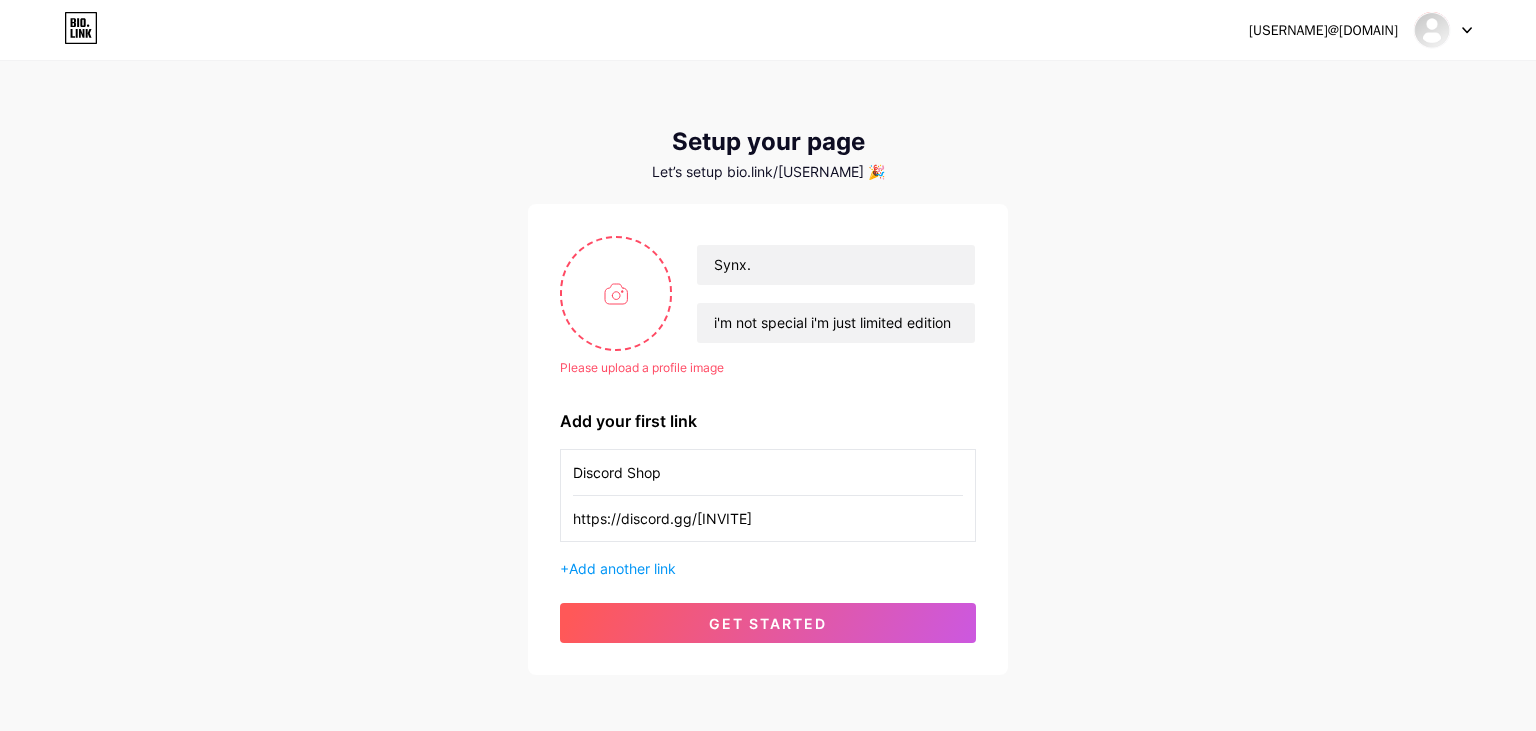 type on "C:\fakepath\avatars.webp" 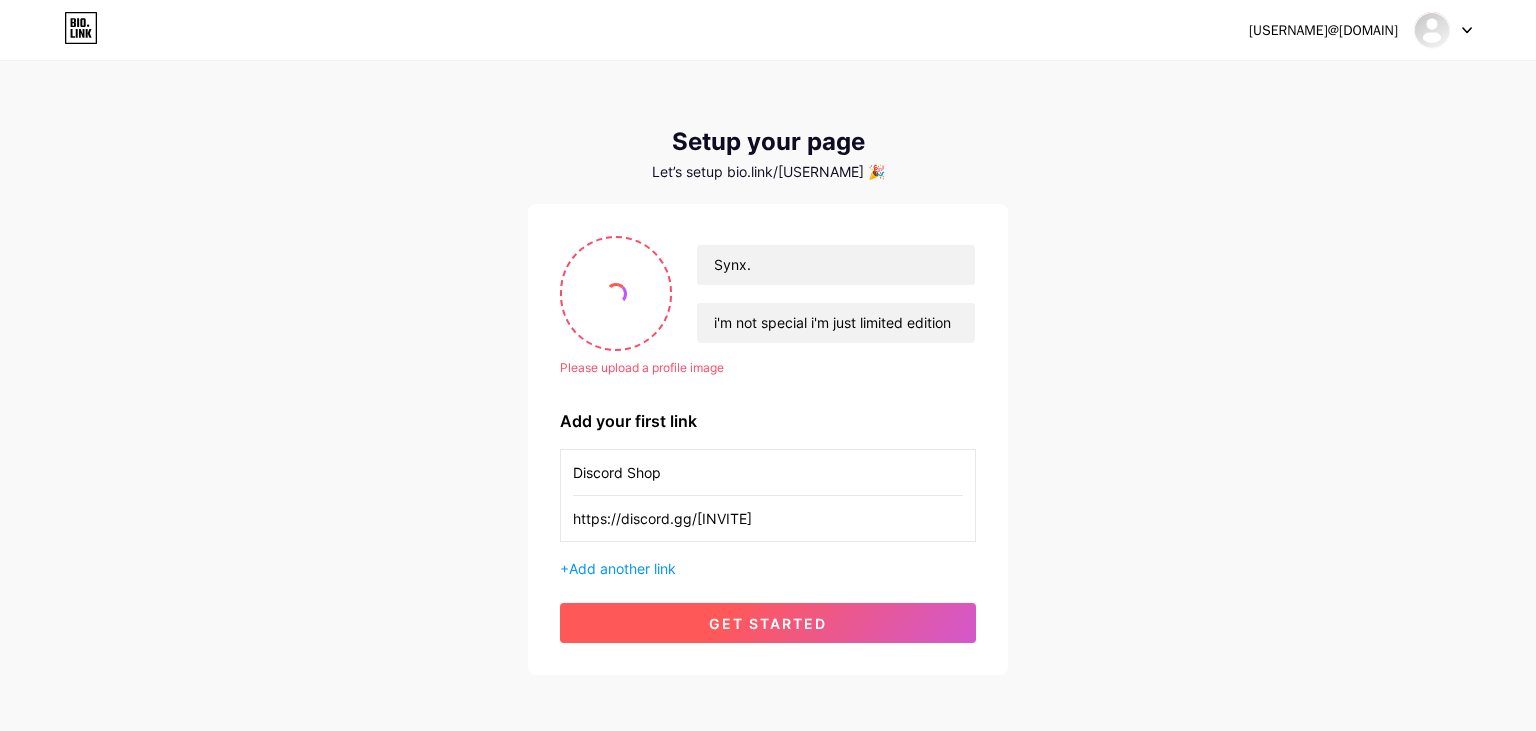 click on "get started" at bounding box center [768, 623] 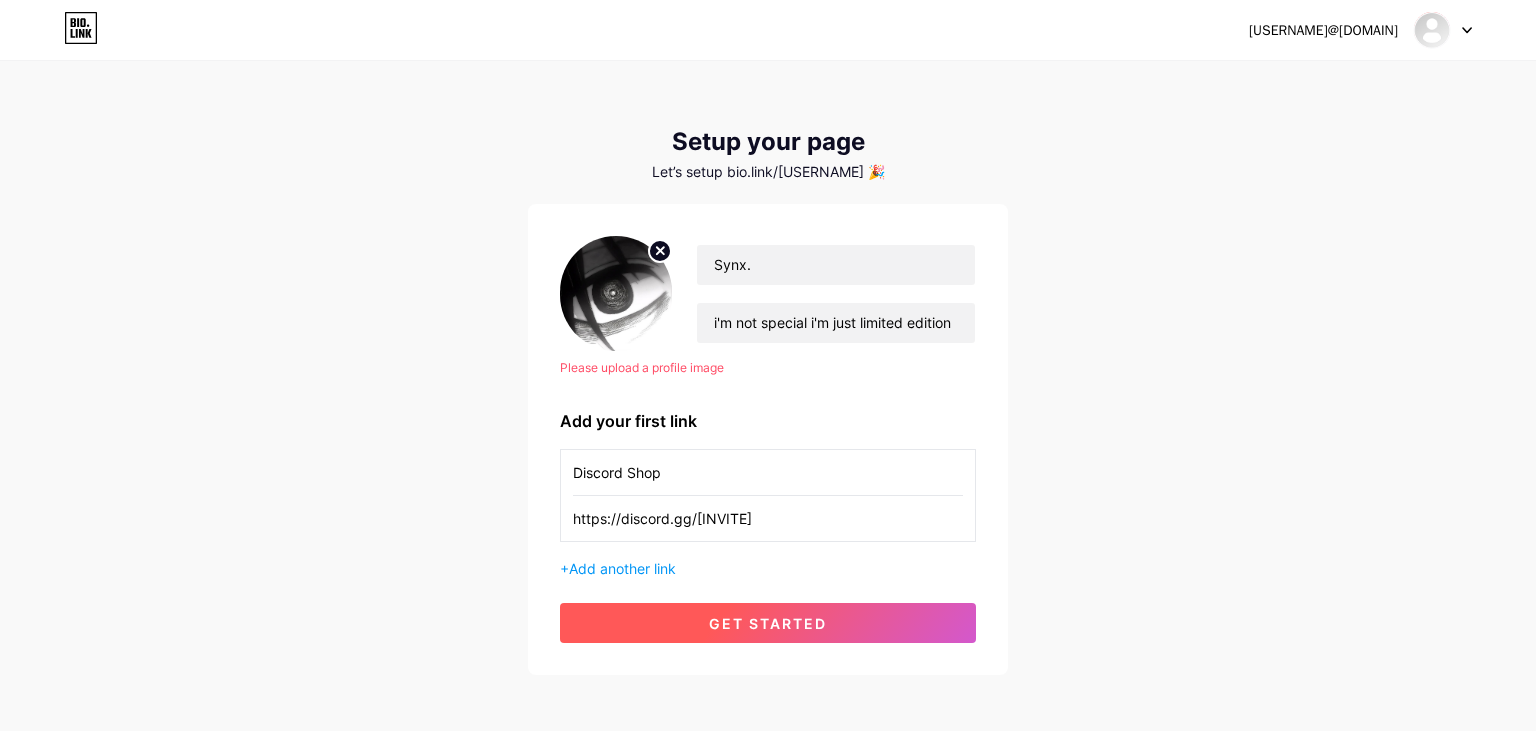 click on "get started" at bounding box center (768, 623) 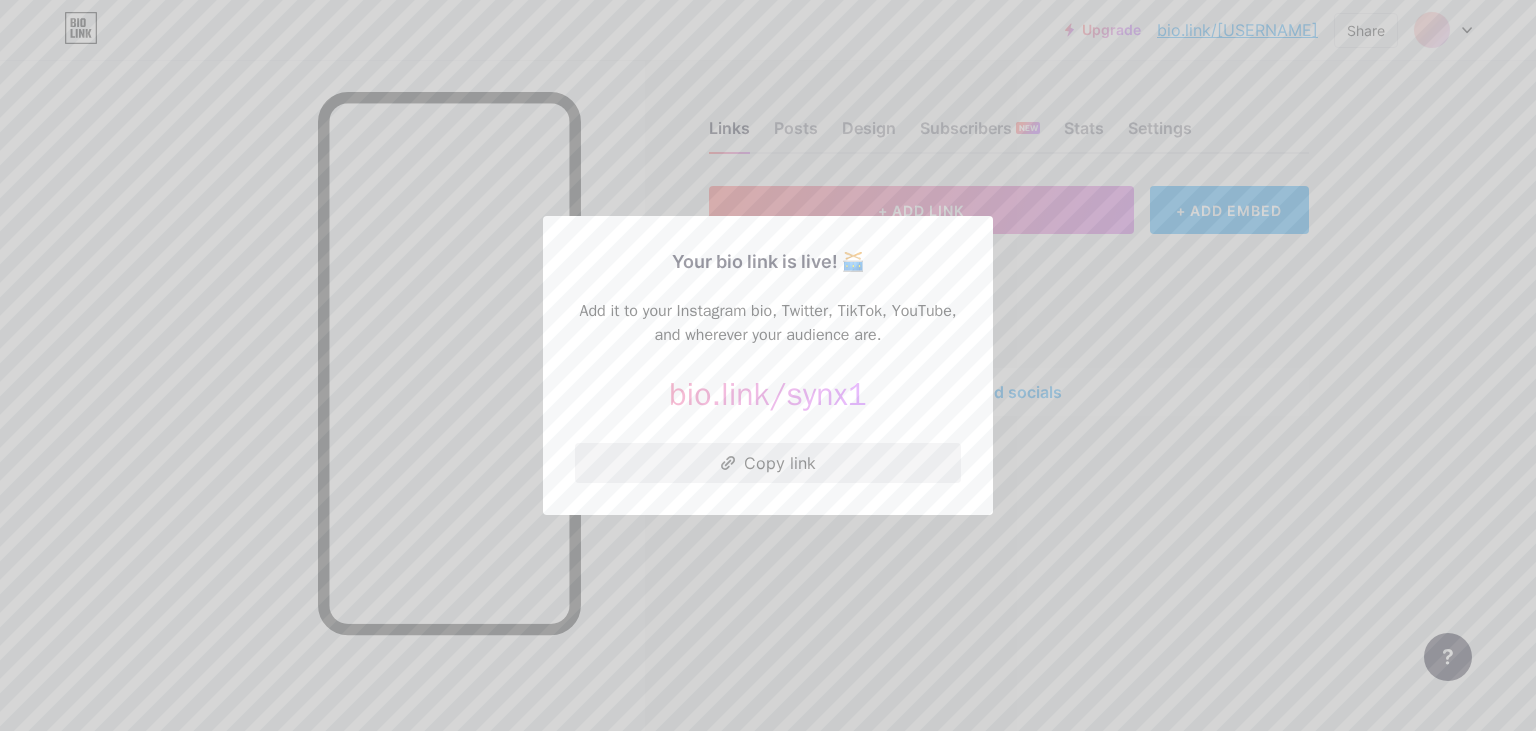 click on "Copy link" at bounding box center [768, 463] 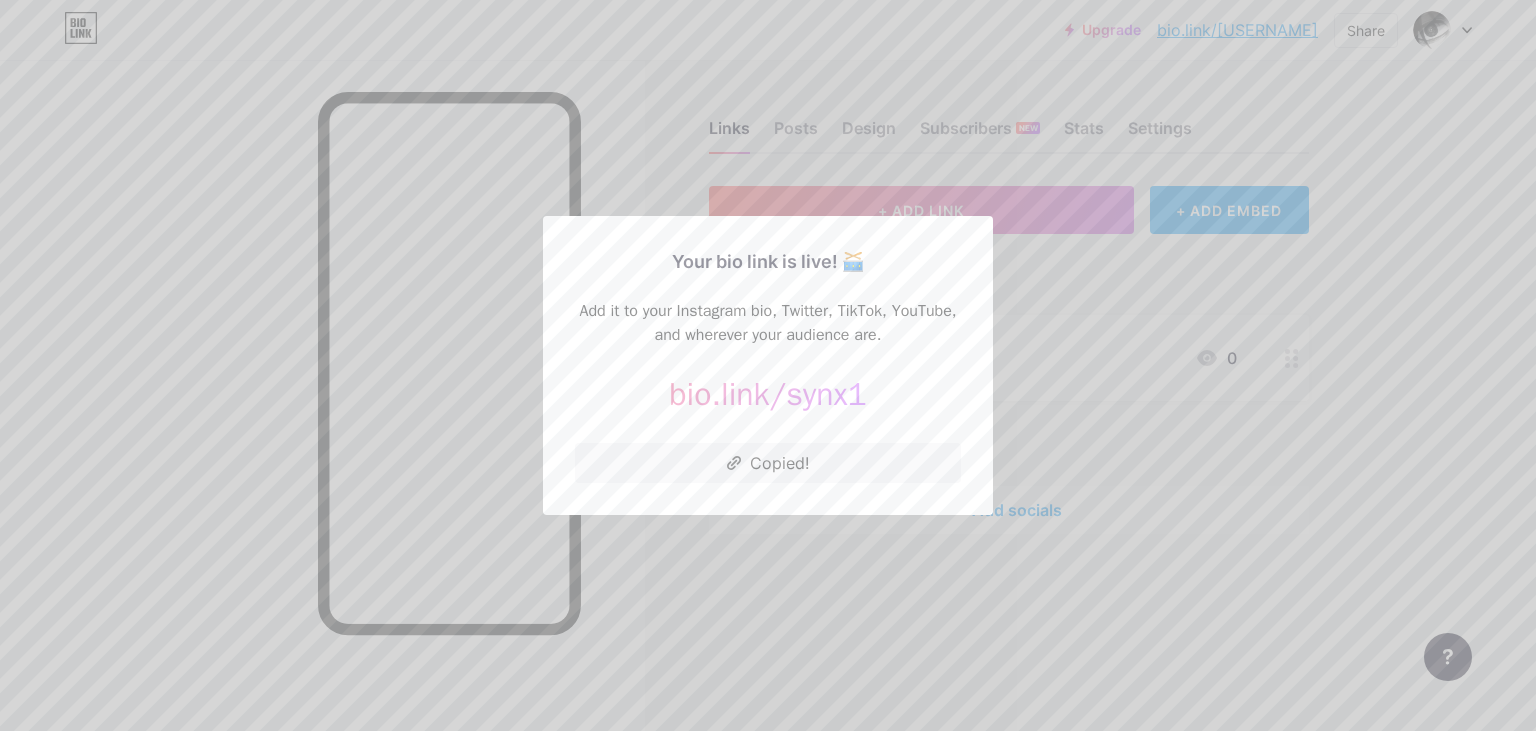 click at bounding box center [768, 365] 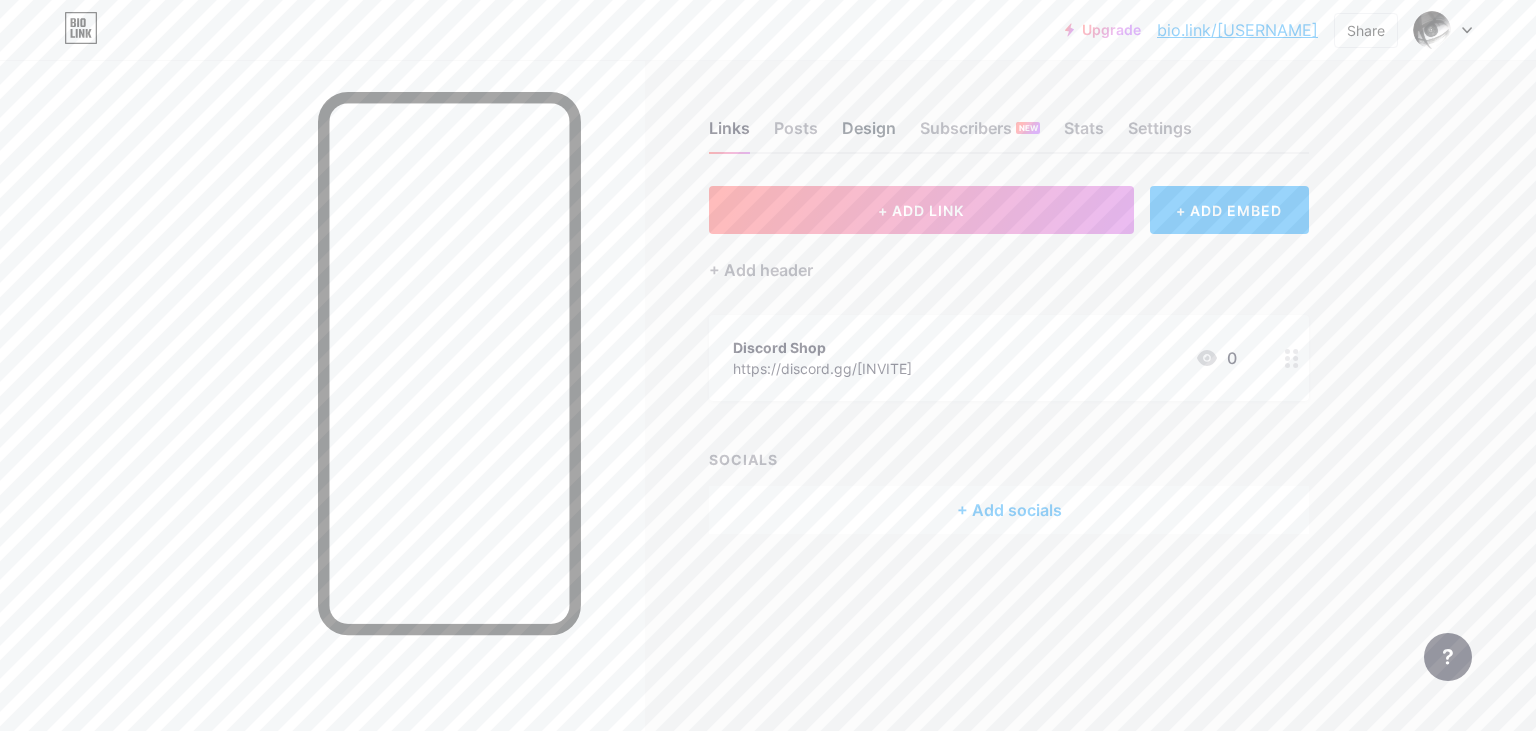 click on "Design" at bounding box center [869, 134] 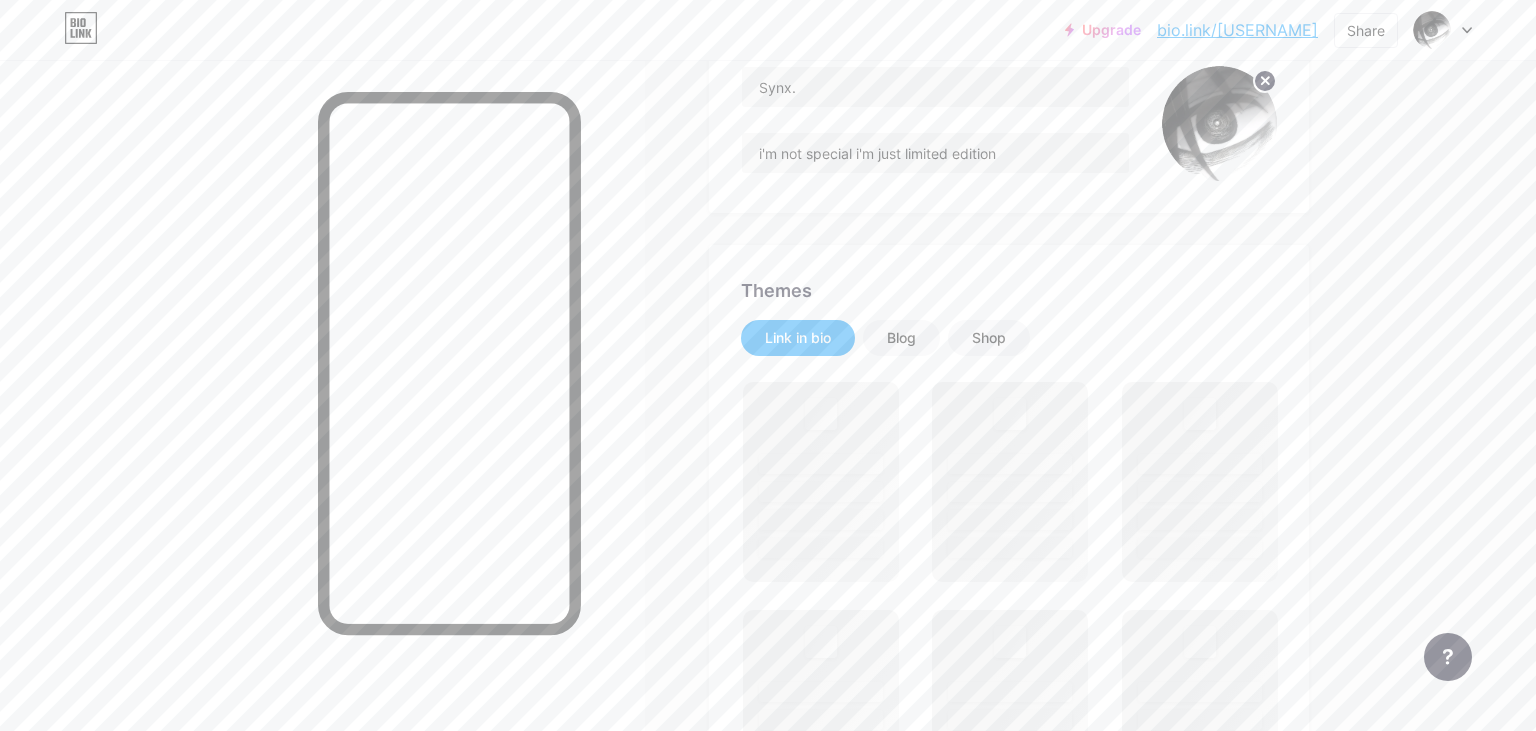 scroll, scrollTop: 316, scrollLeft: 0, axis: vertical 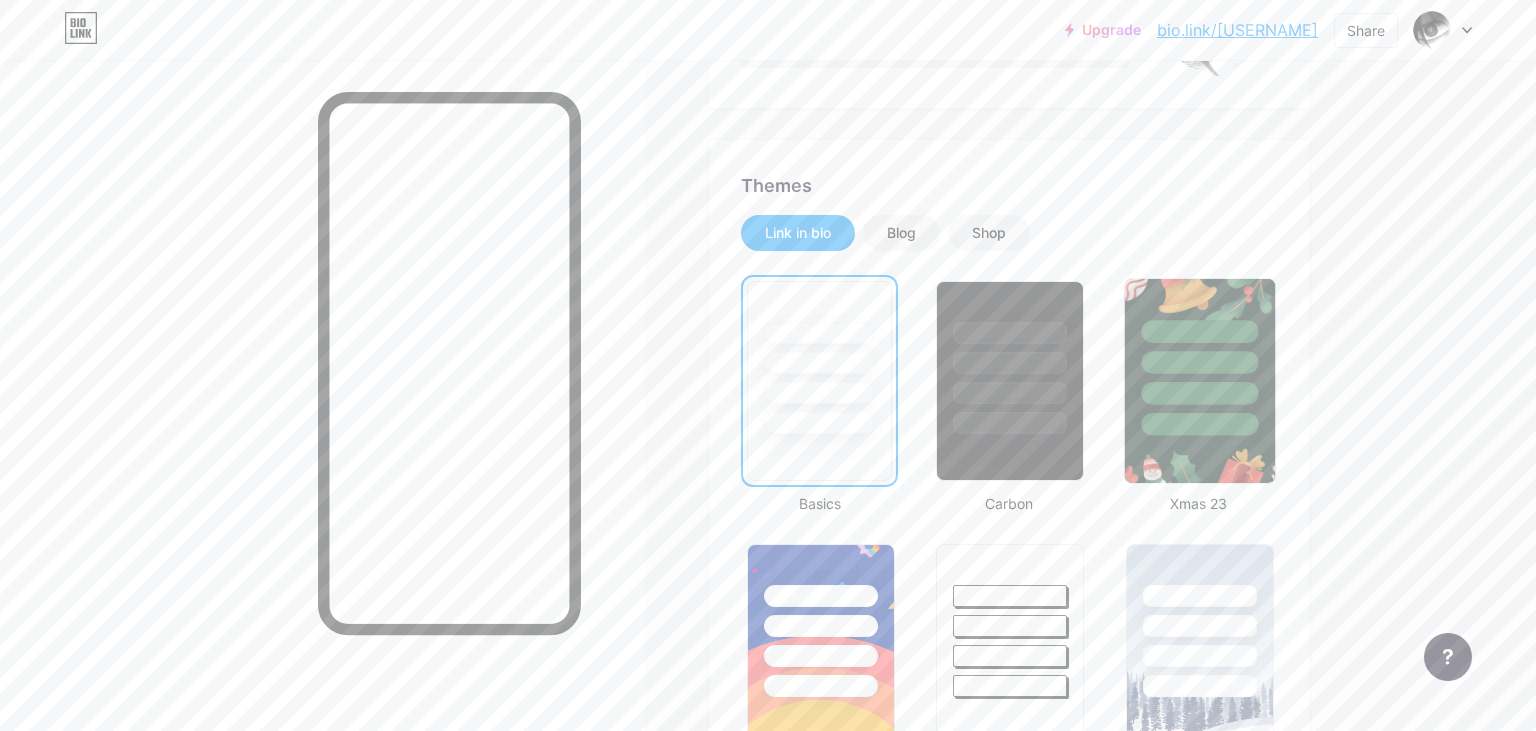 click at bounding box center [1199, 393] 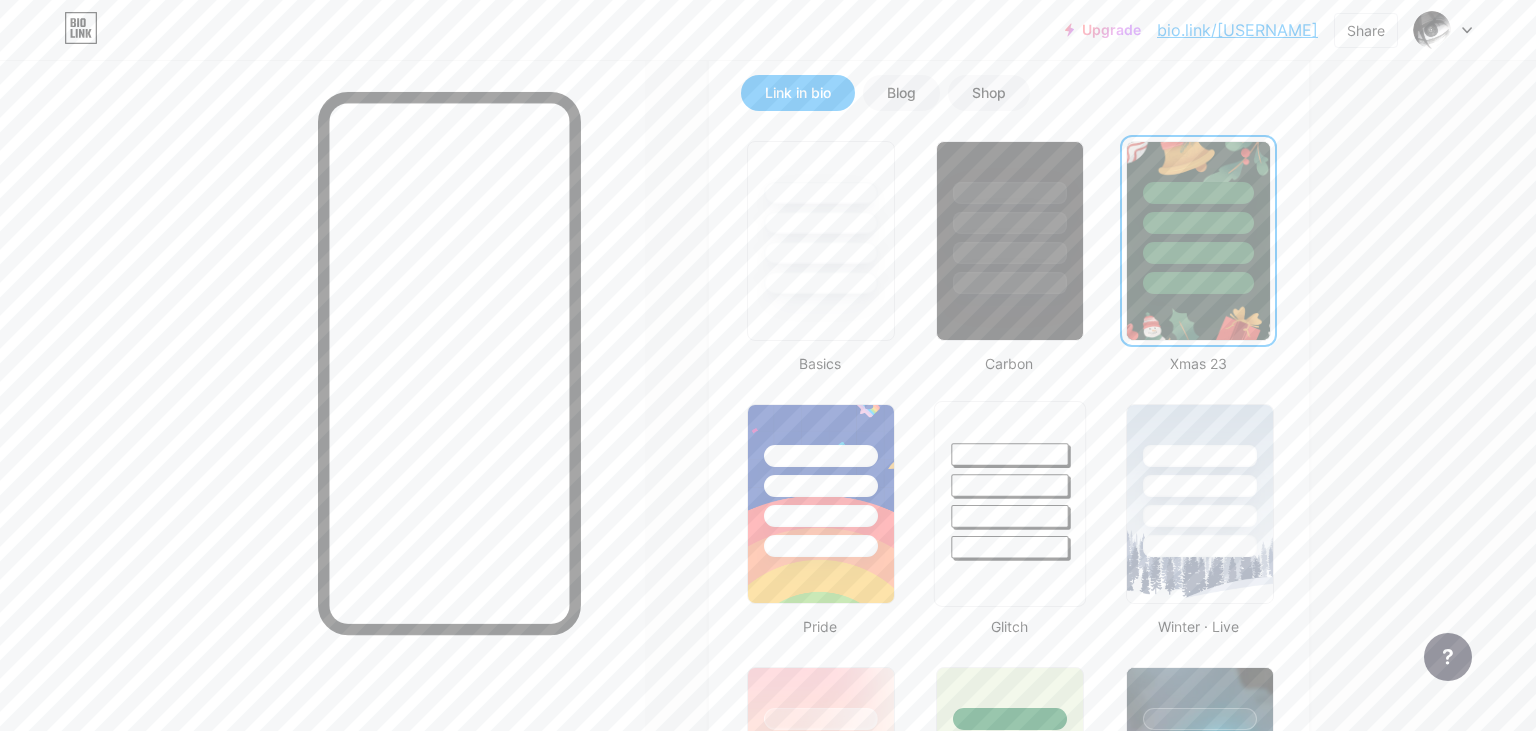 scroll, scrollTop: 422, scrollLeft: 0, axis: vertical 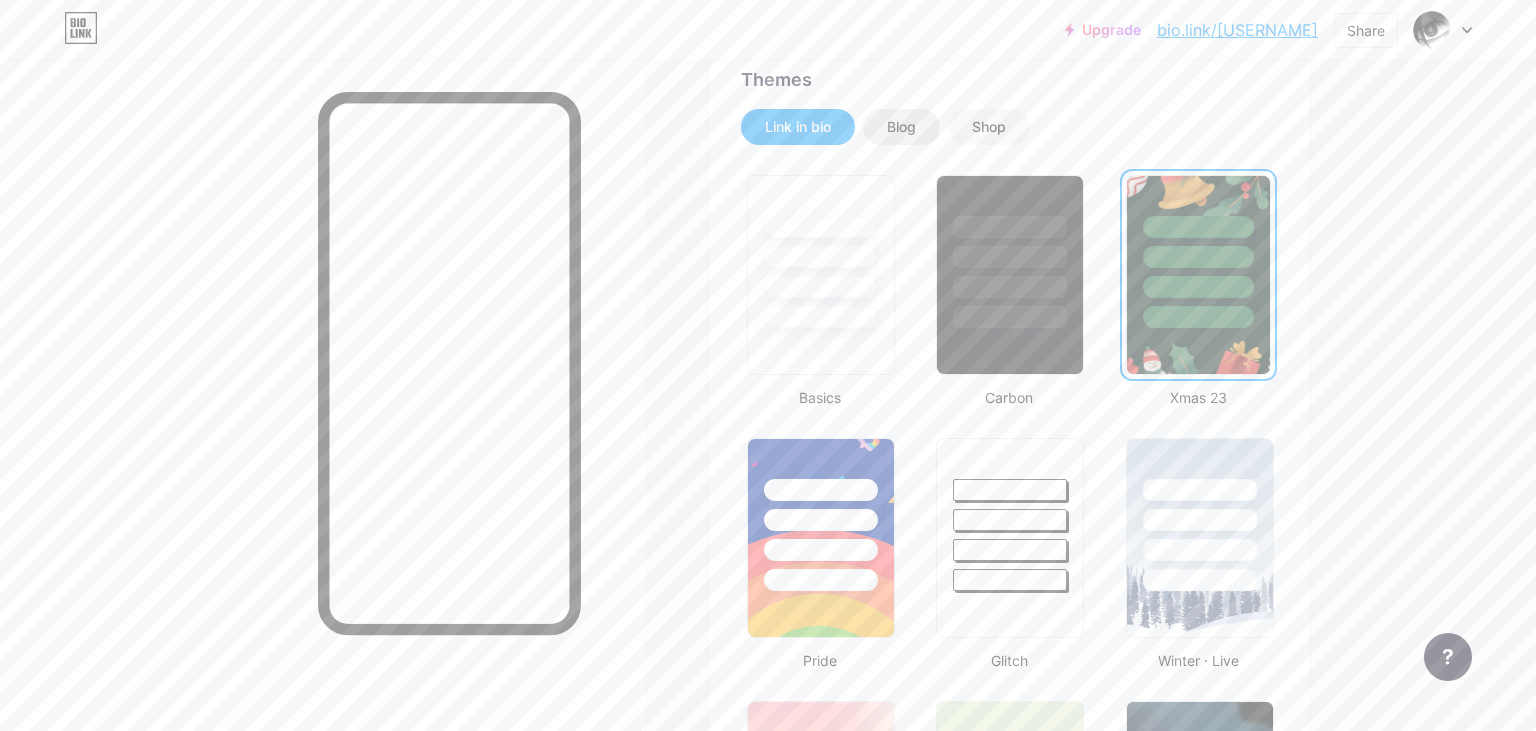 click on "Blog" at bounding box center [901, 127] 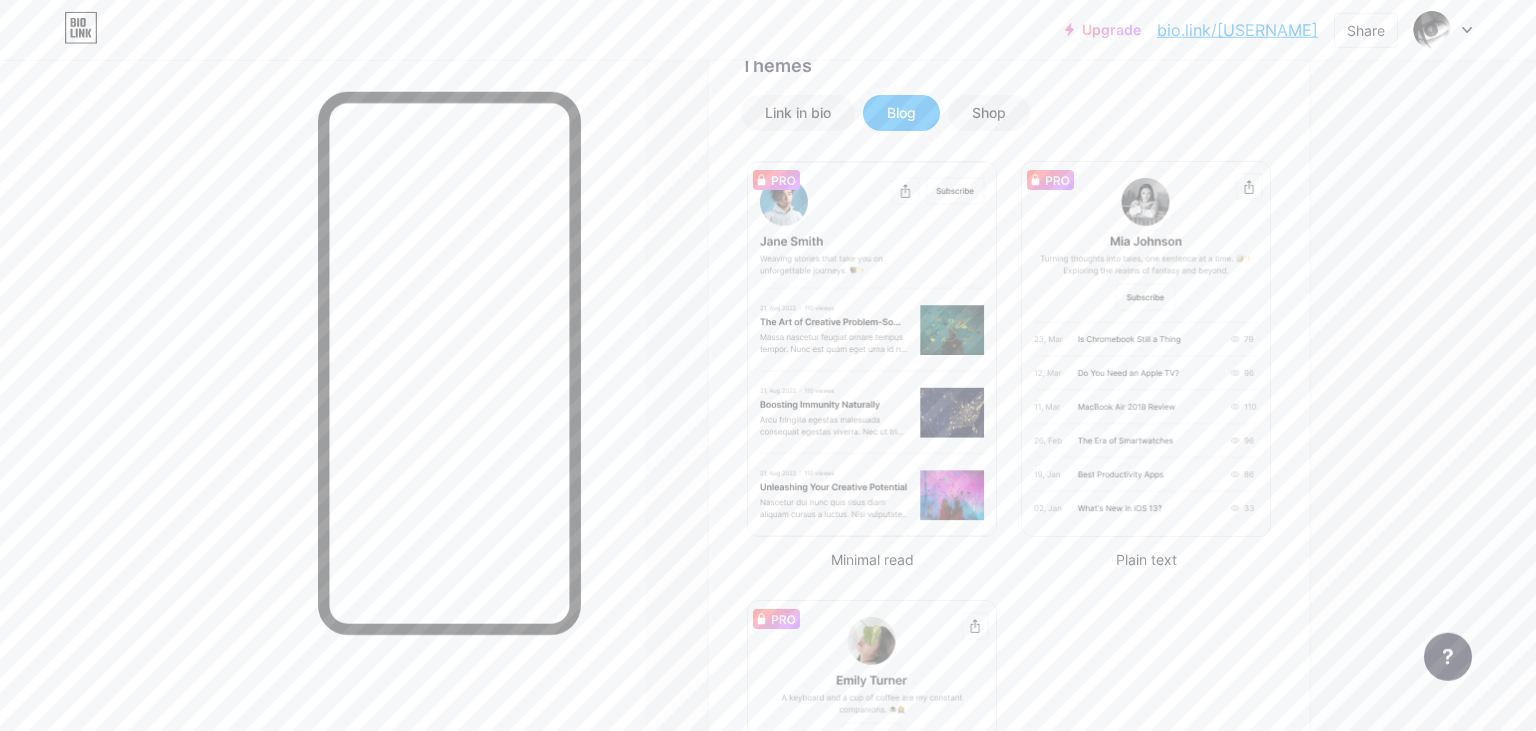 scroll, scrollTop: 422, scrollLeft: 0, axis: vertical 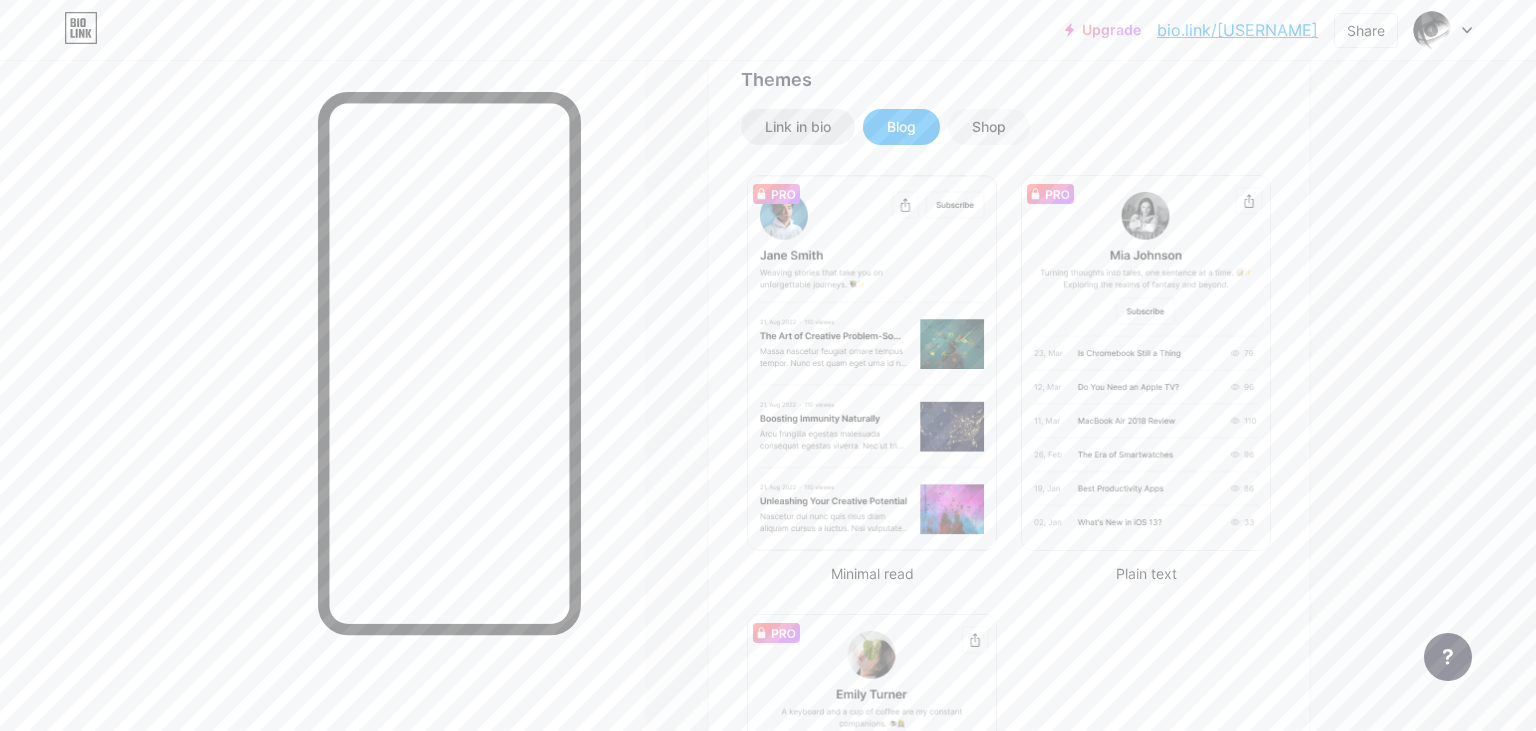 click on "Link in bio" at bounding box center (798, 127) 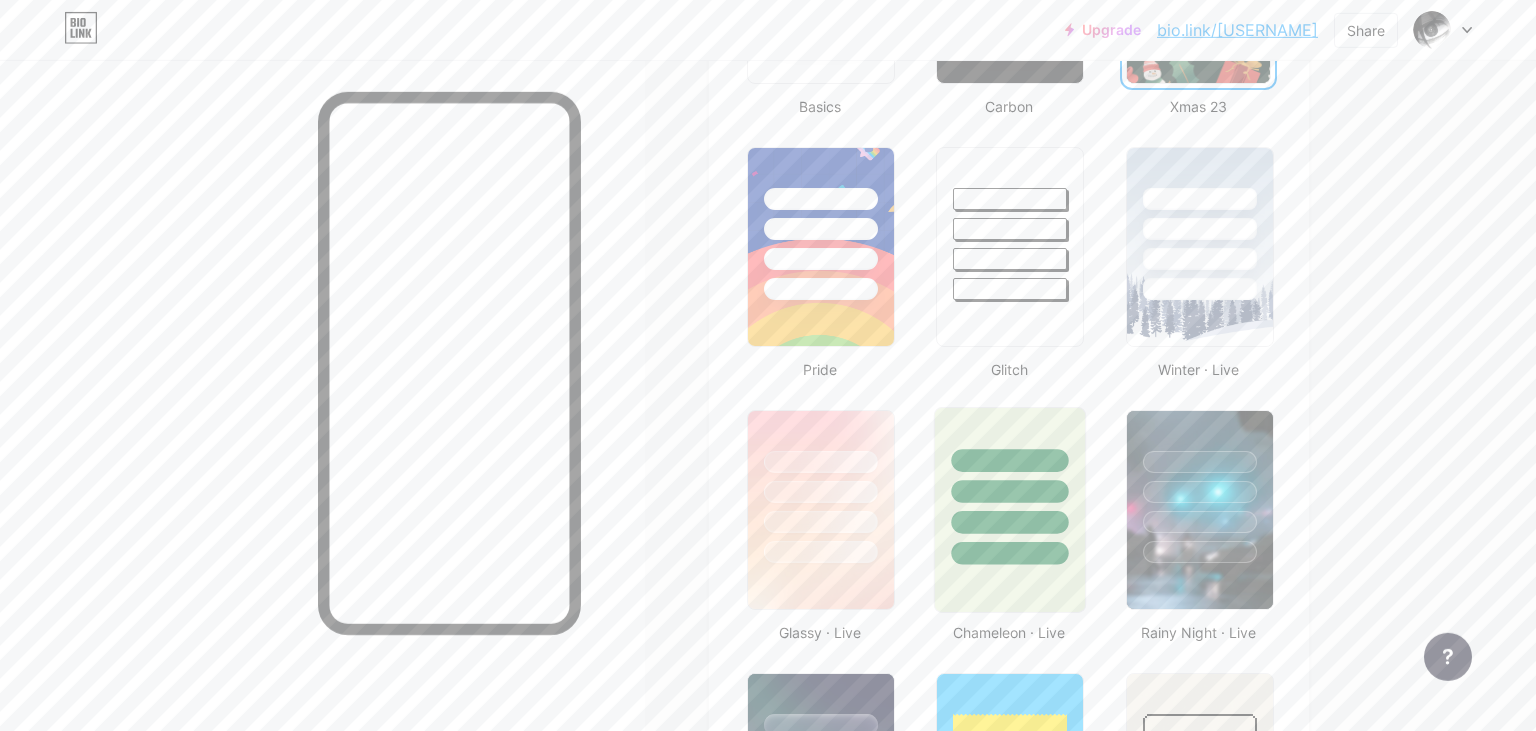 scroll, scrollTop: 844, scrollLeft: 0, axis: vertical 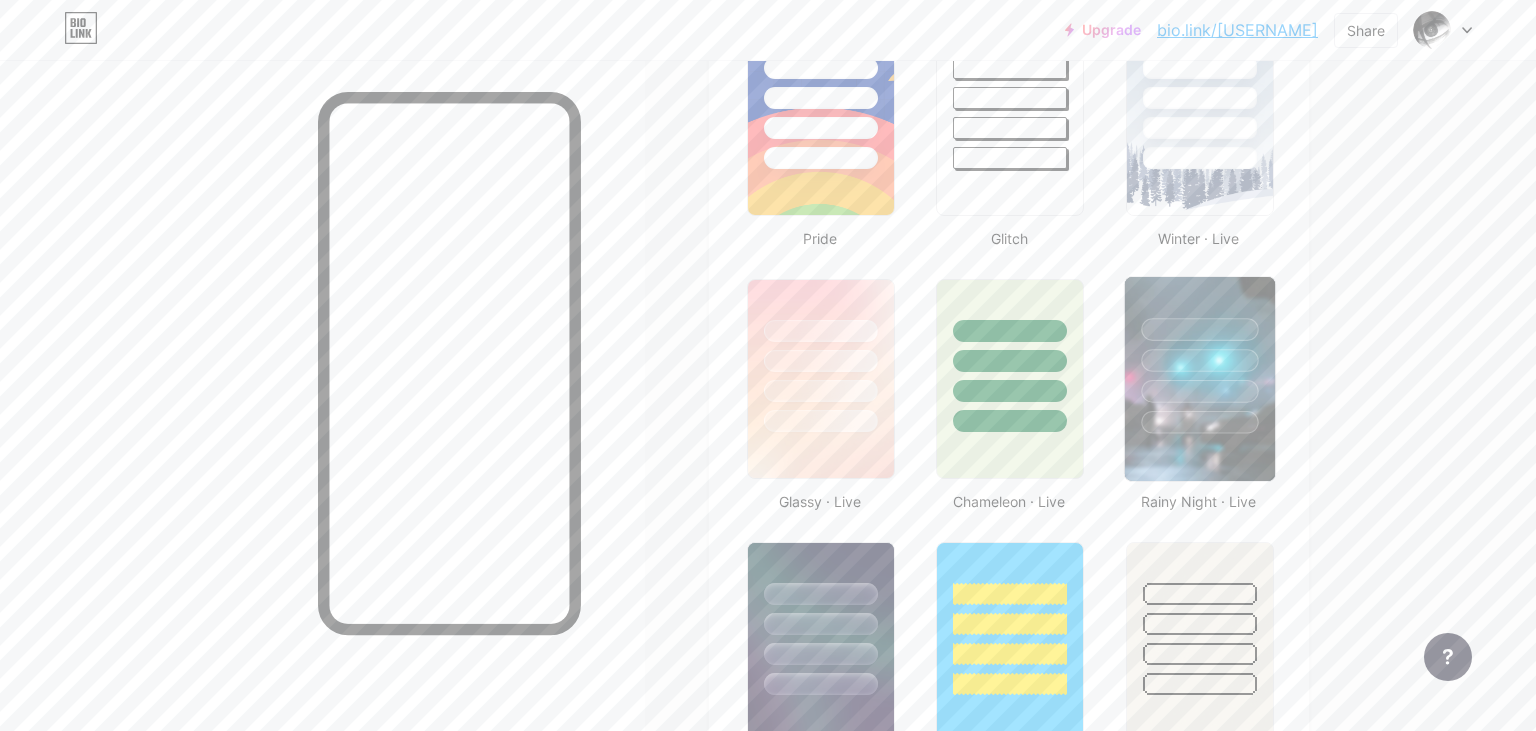 click at bounding box center (1199, 422) 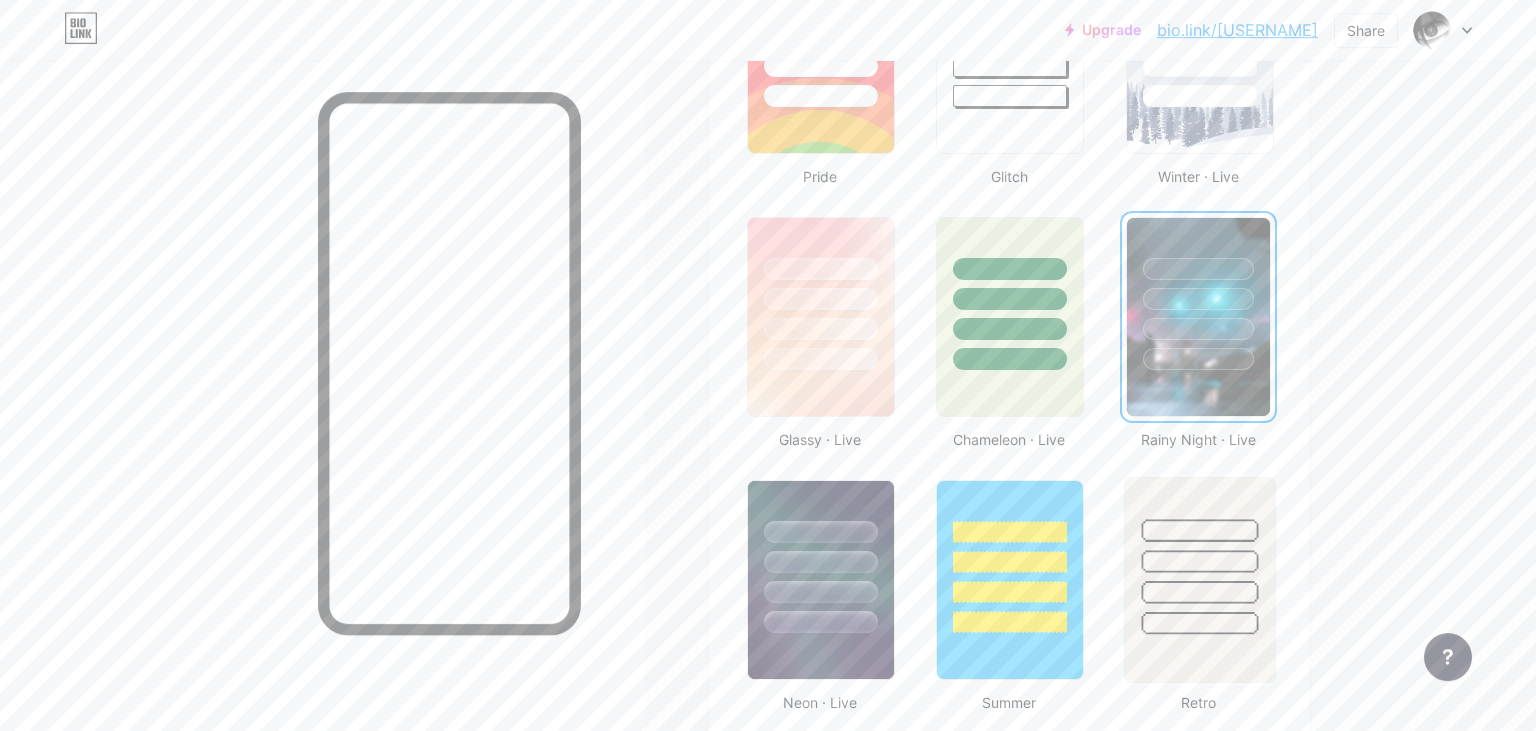 scroll, scrollTop: 1056, scrollLeft: 0, axis: vertical 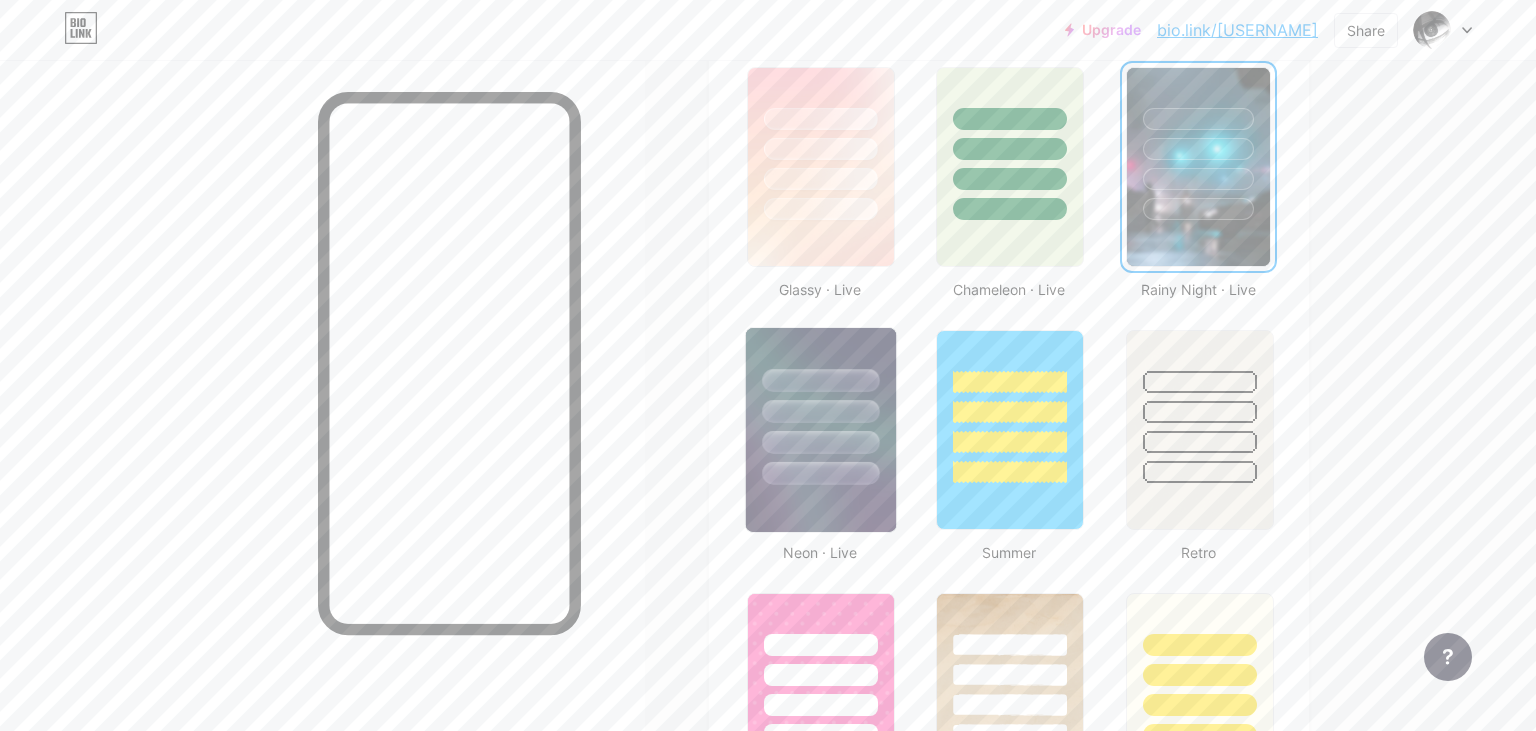 click at bounding box center [821, 406] 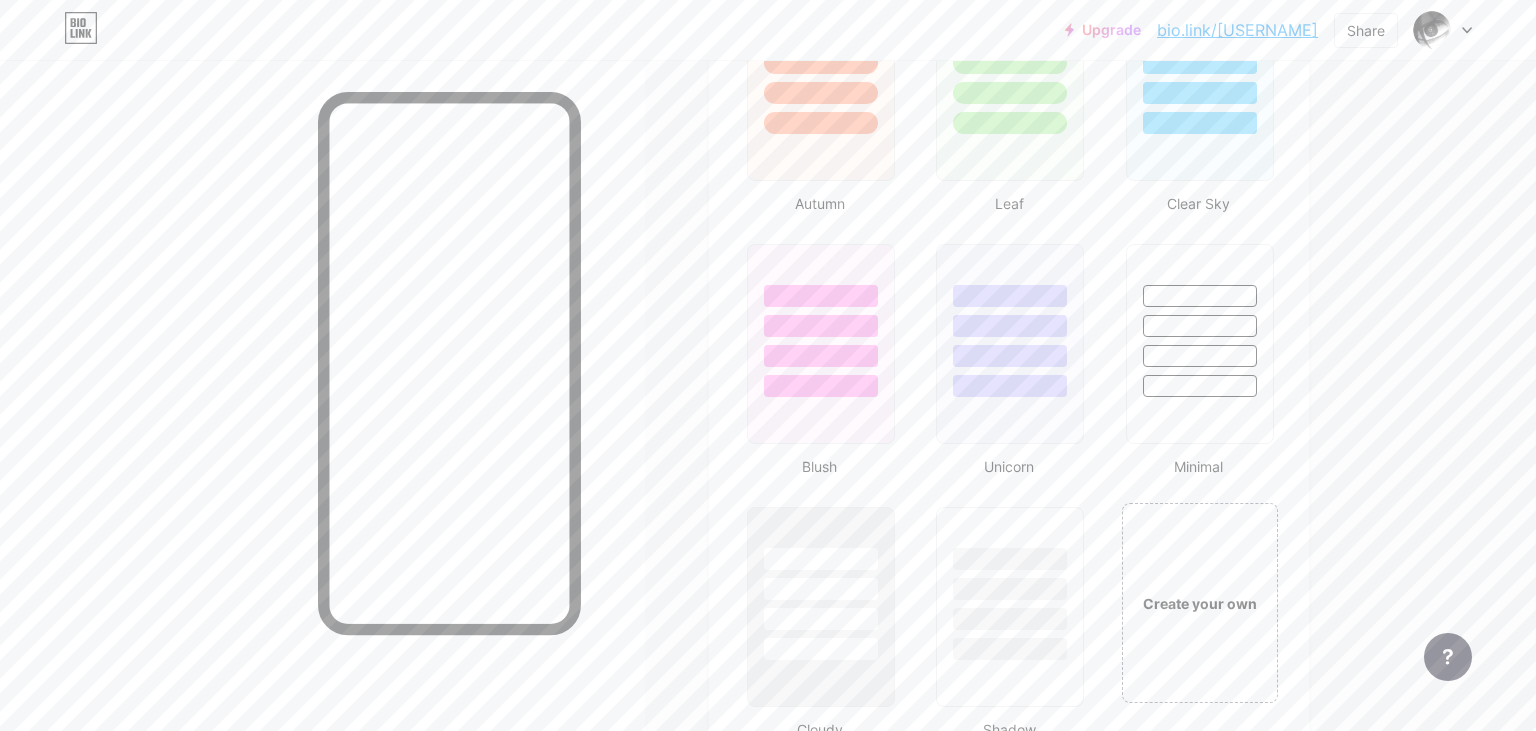 scroll, scrollTop: 2217, scrollLeft: 0, axis: vertical 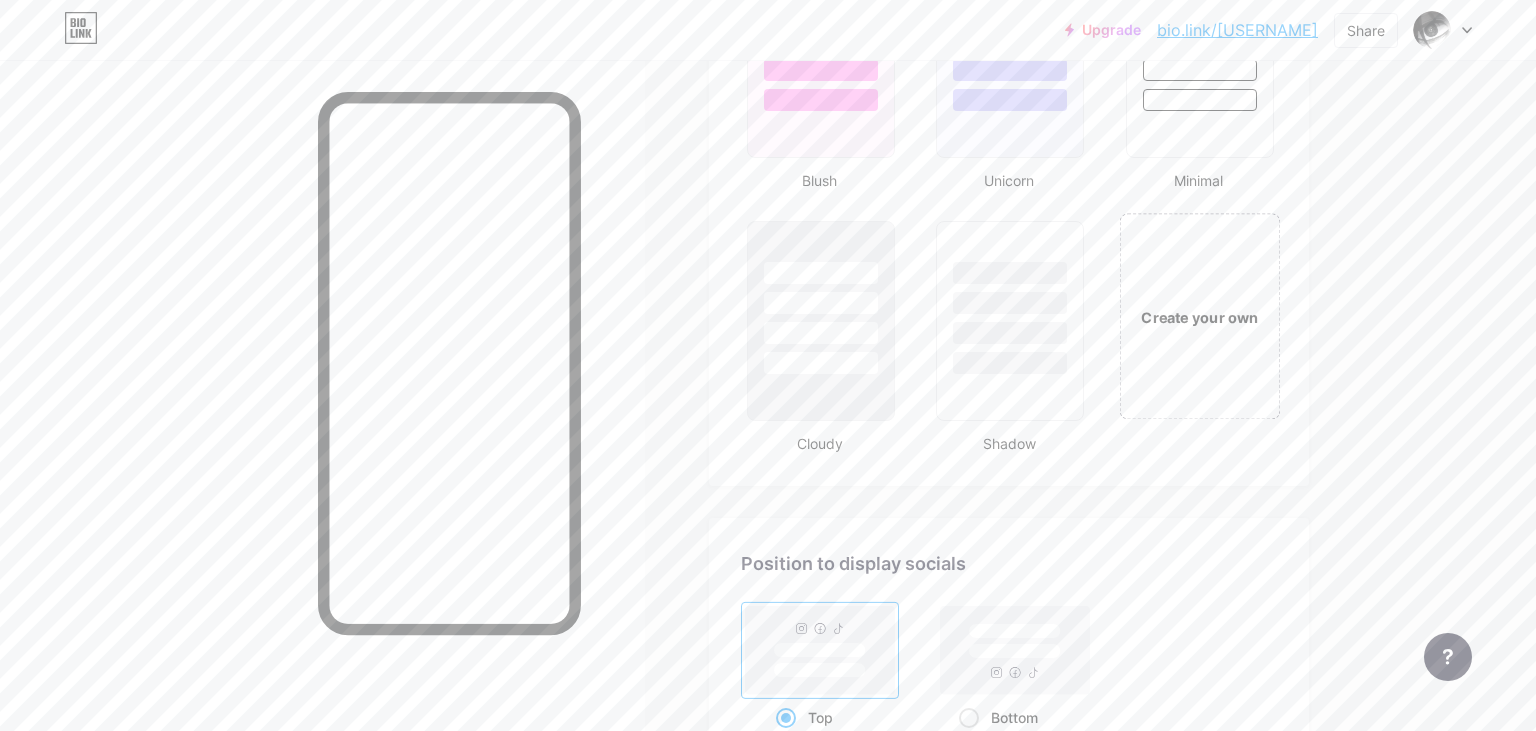 click on "Create your own" at bounding box center [1199, 316] 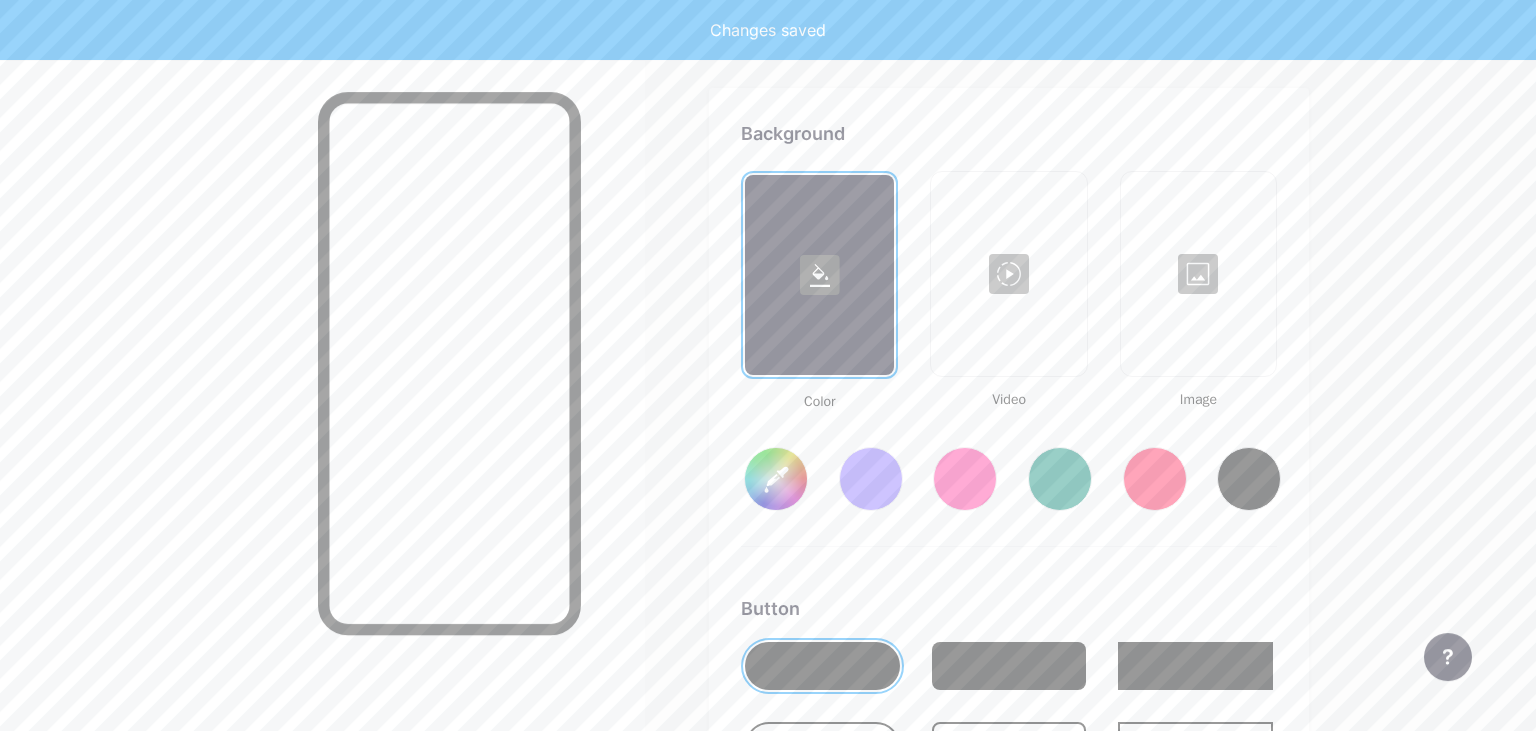 scroll, scrollTop: 2648, scrollLeft: 0, axis: vertical 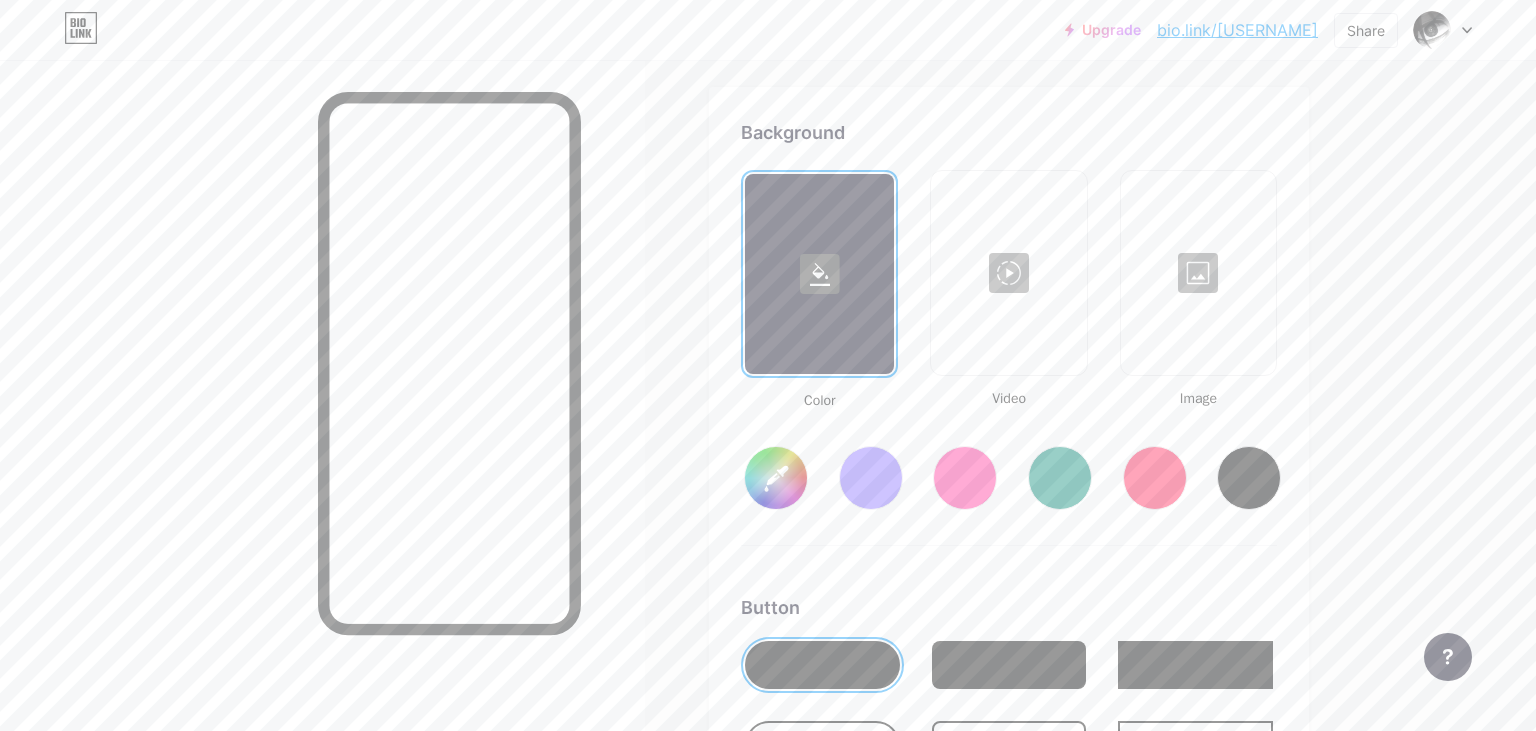 type on "#ffffff" 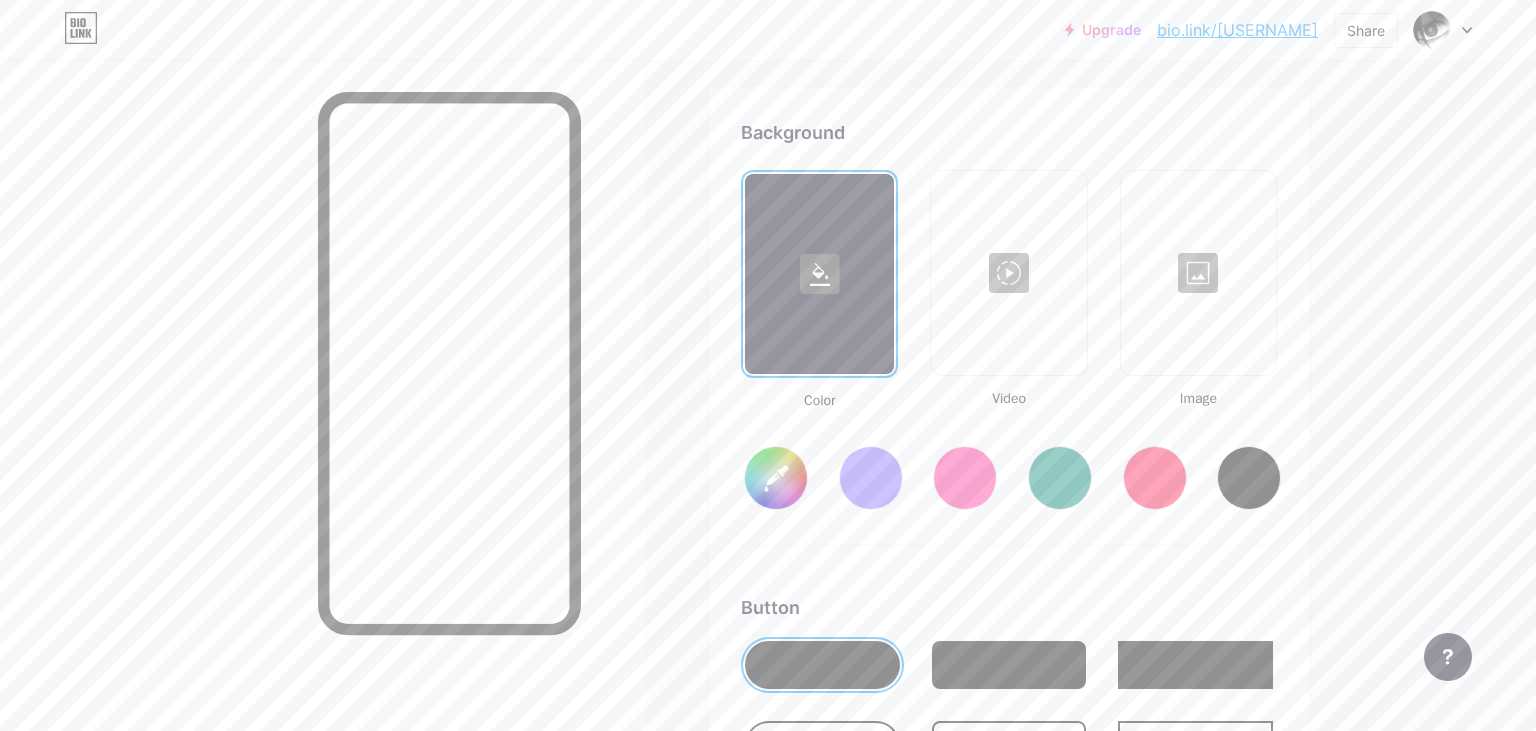 type on "#000000" 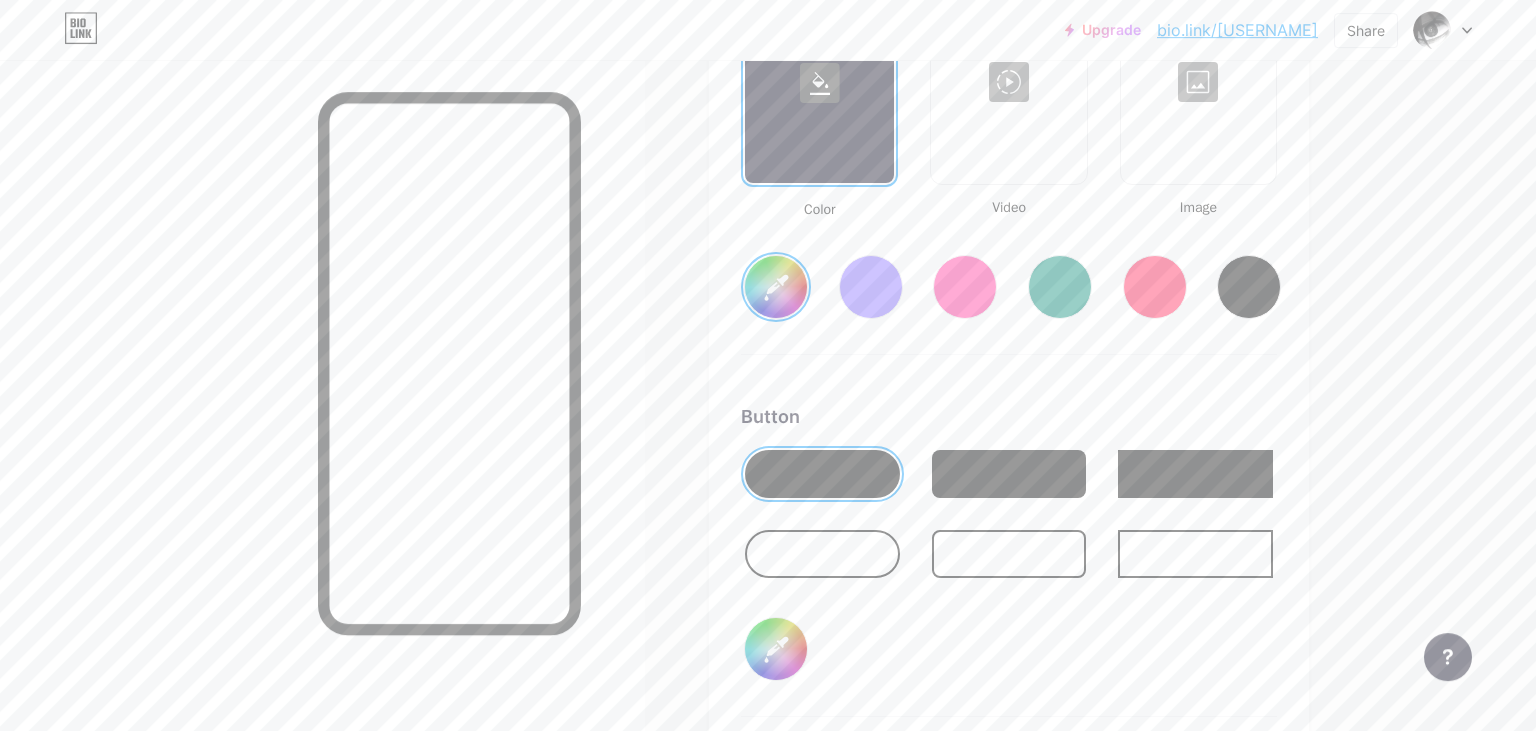 scroll, scrollTop: 2964, scrollLeft: 0, axis: vertical 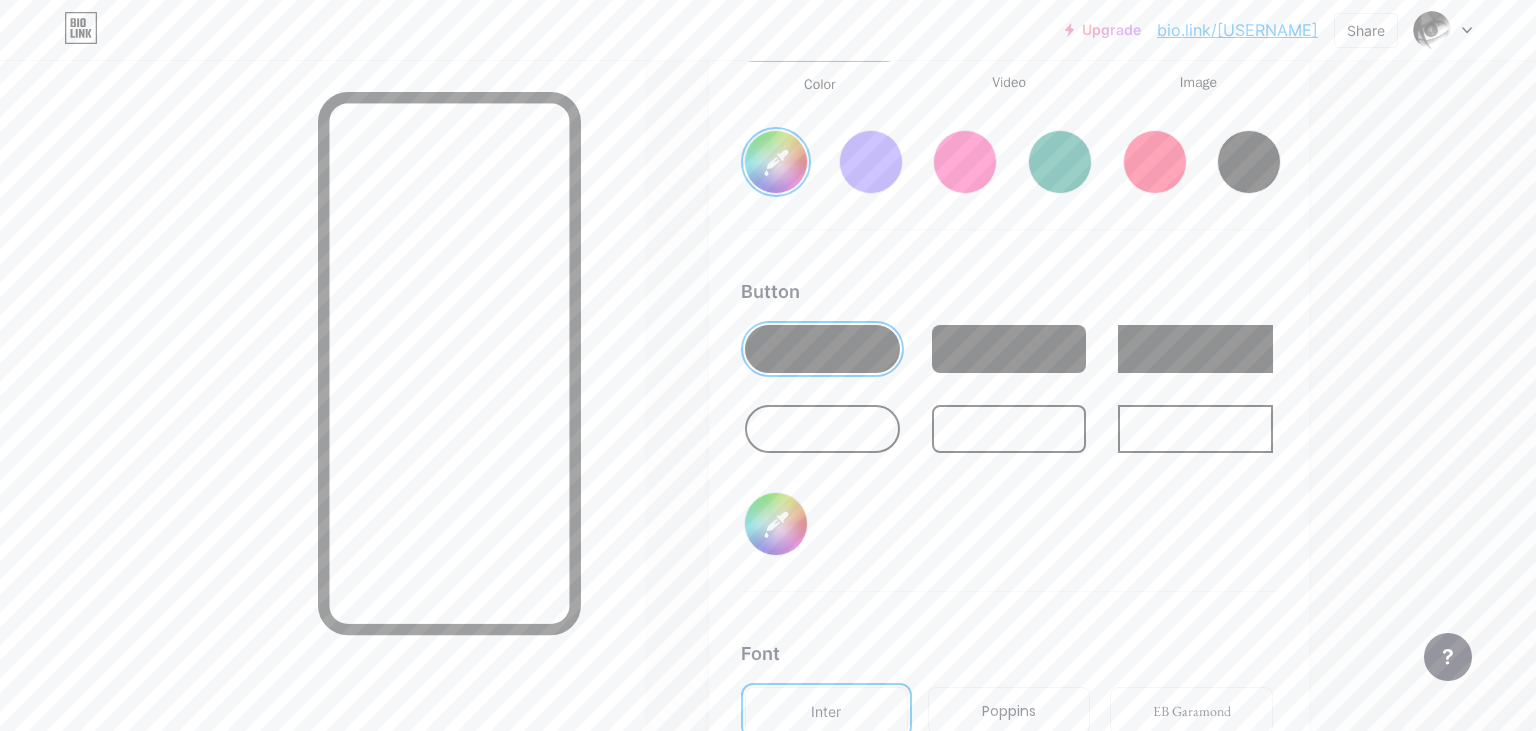 click at bounding box center (1009, 349) 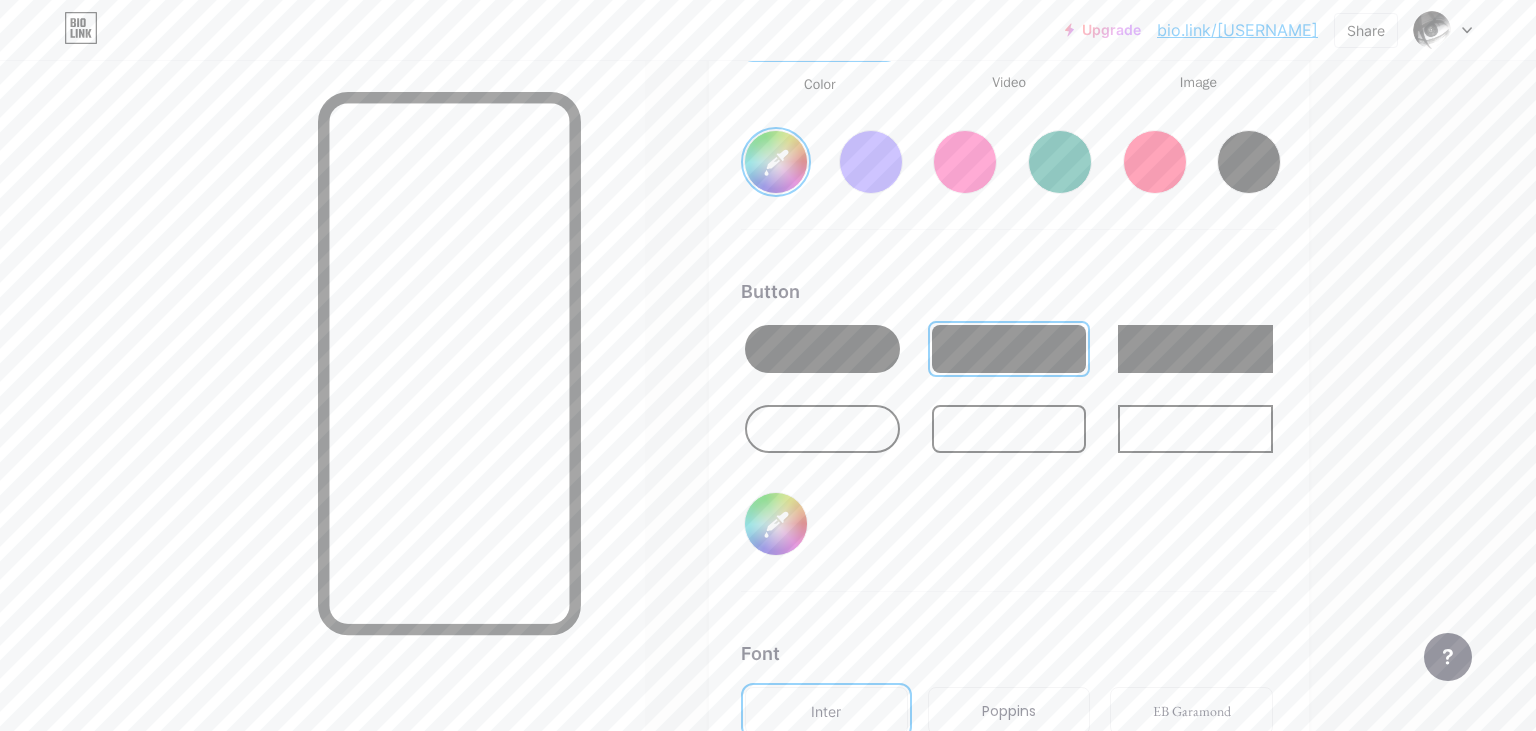 click at bounding box center (822, 429) 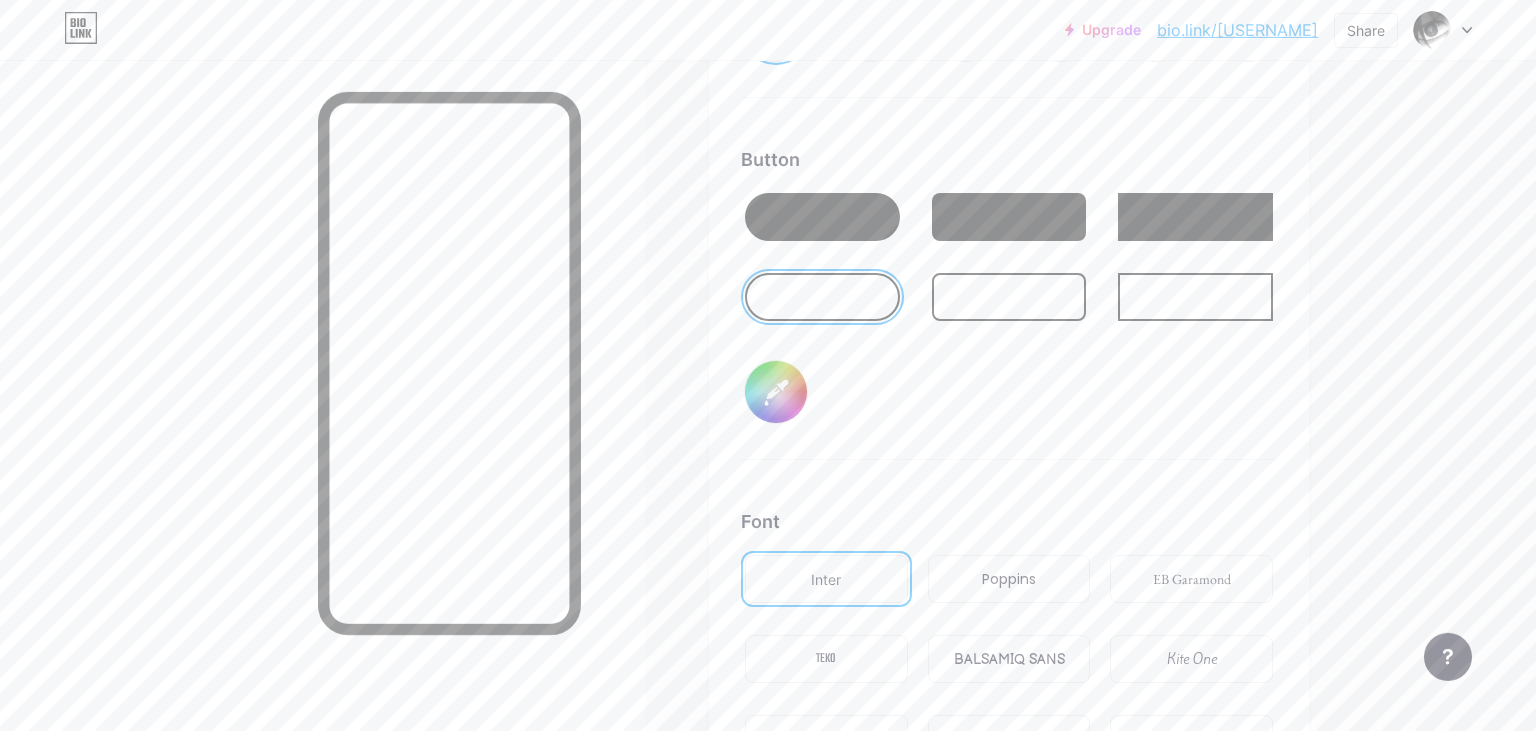 scroll, scrollTop: 3176, scrollLeft: 0, axis: vertical 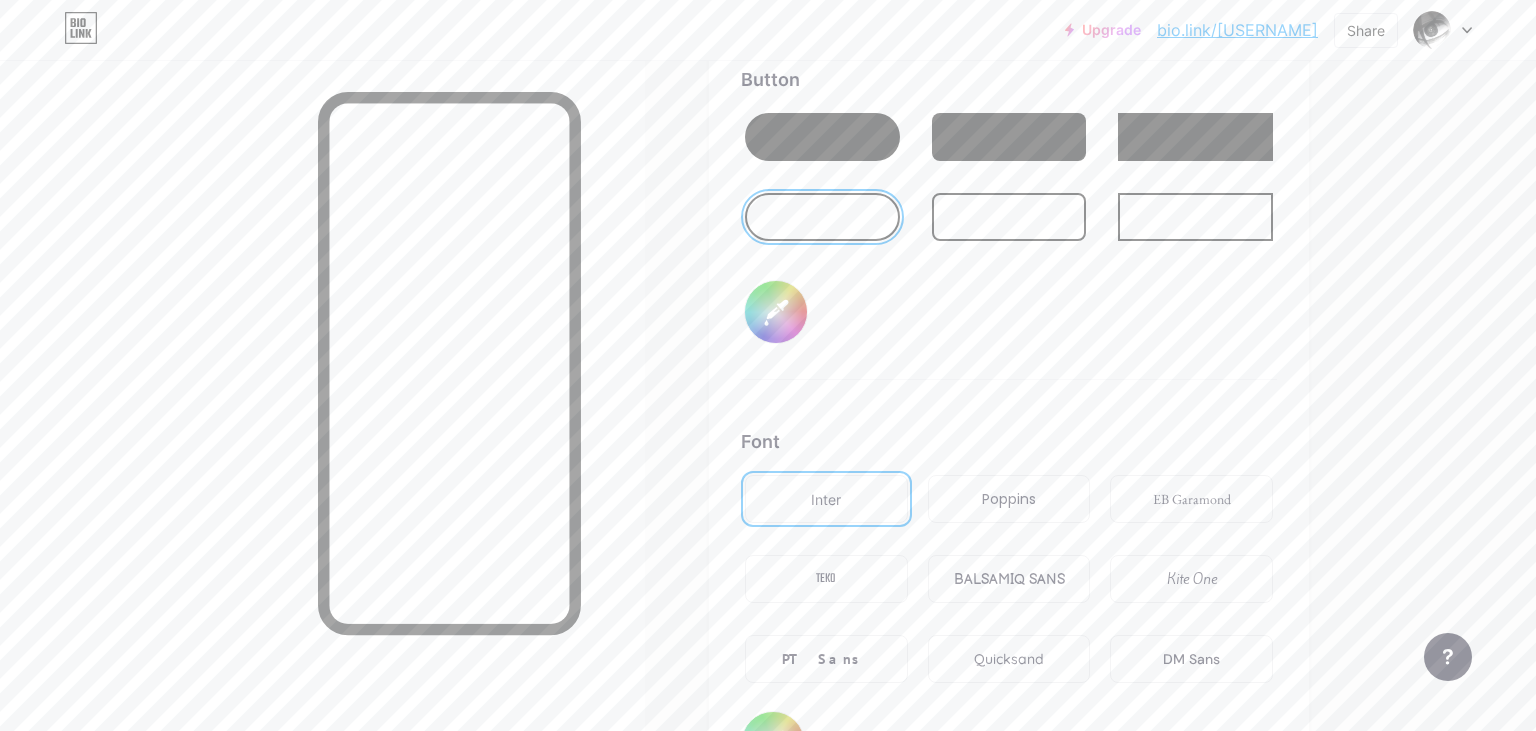 click on "#000000" at bounding box center (776, 312) 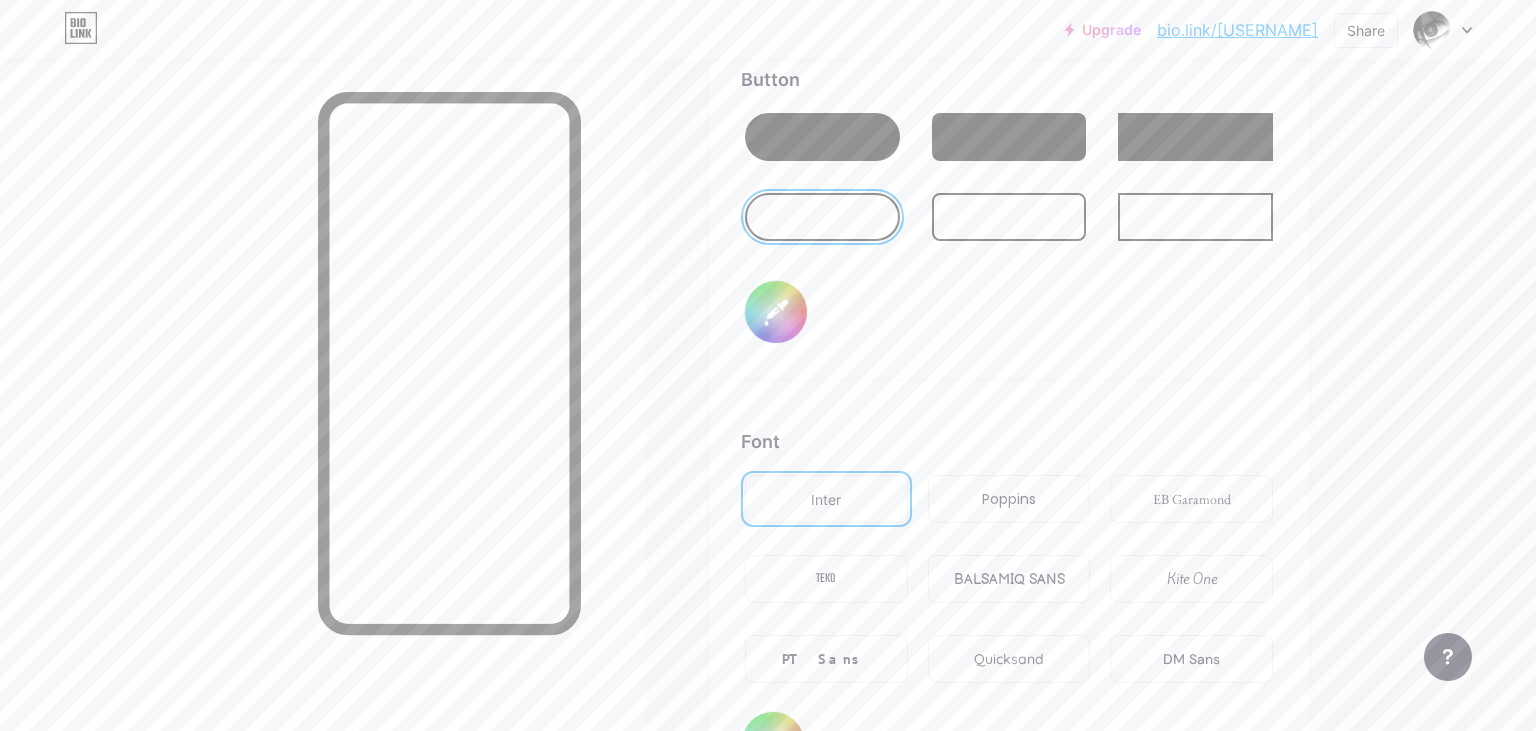 click at bounding box center [822, 137] 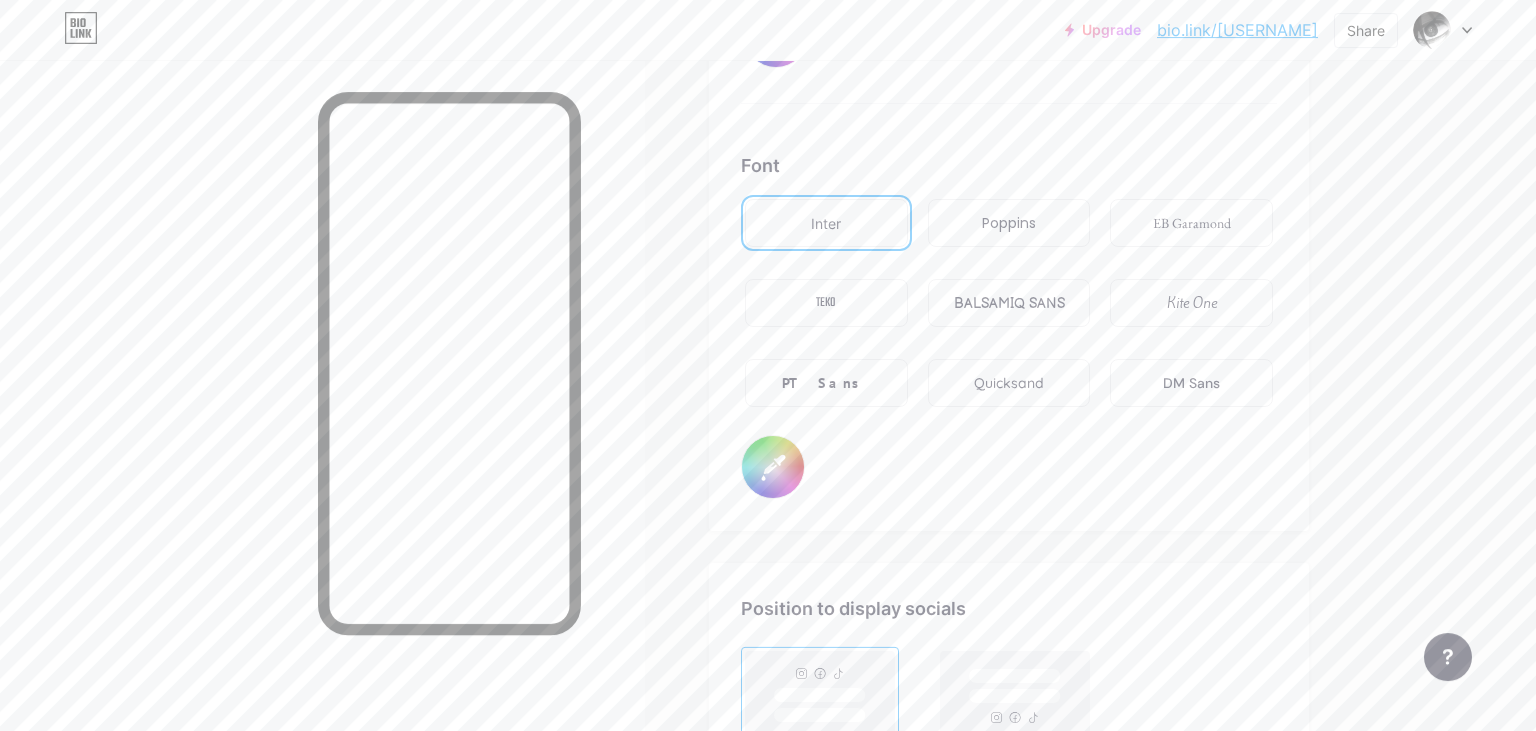 scroll, scrollTop: 3492, scrollLeft: 0, axis: vertical 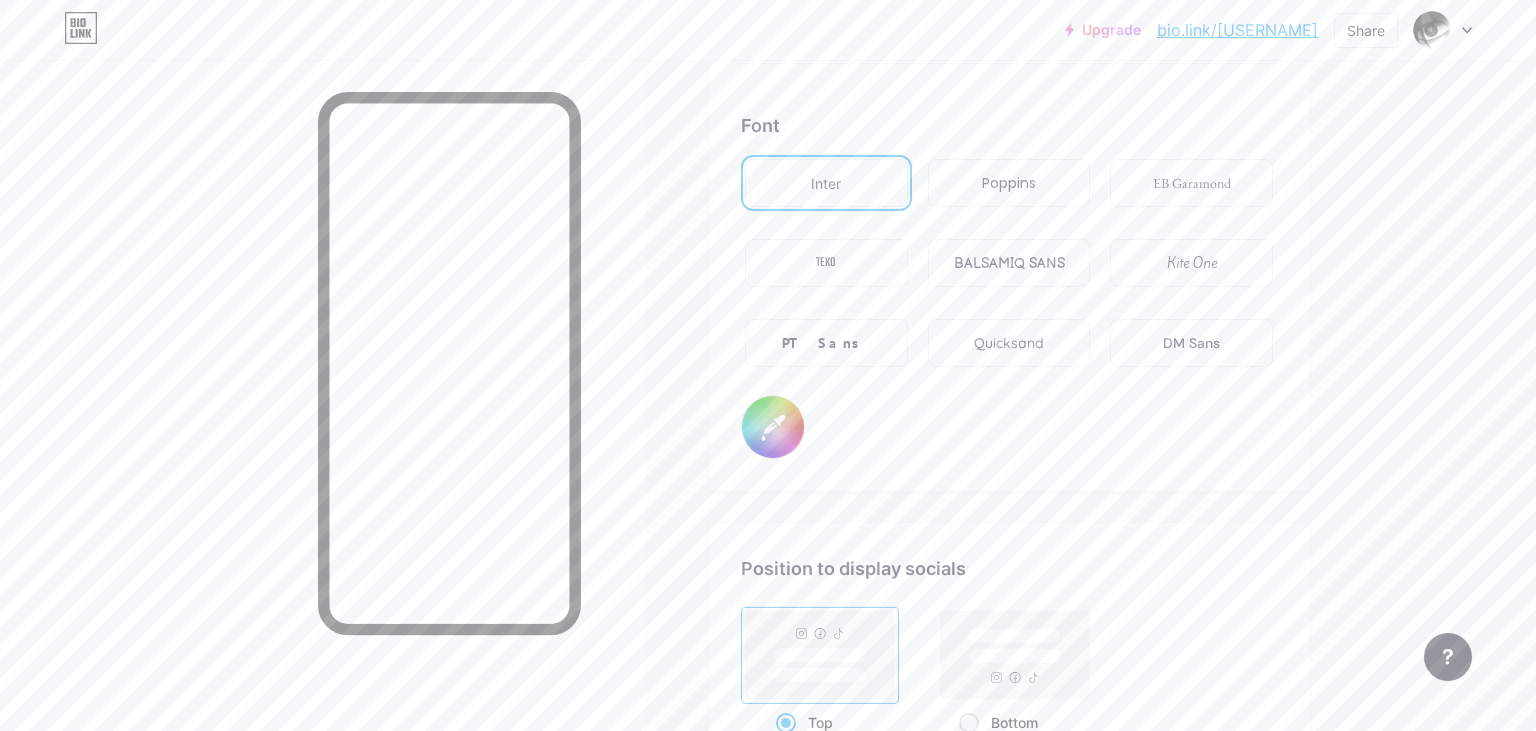 click on "TEKO" at bounding box center (826, 263) 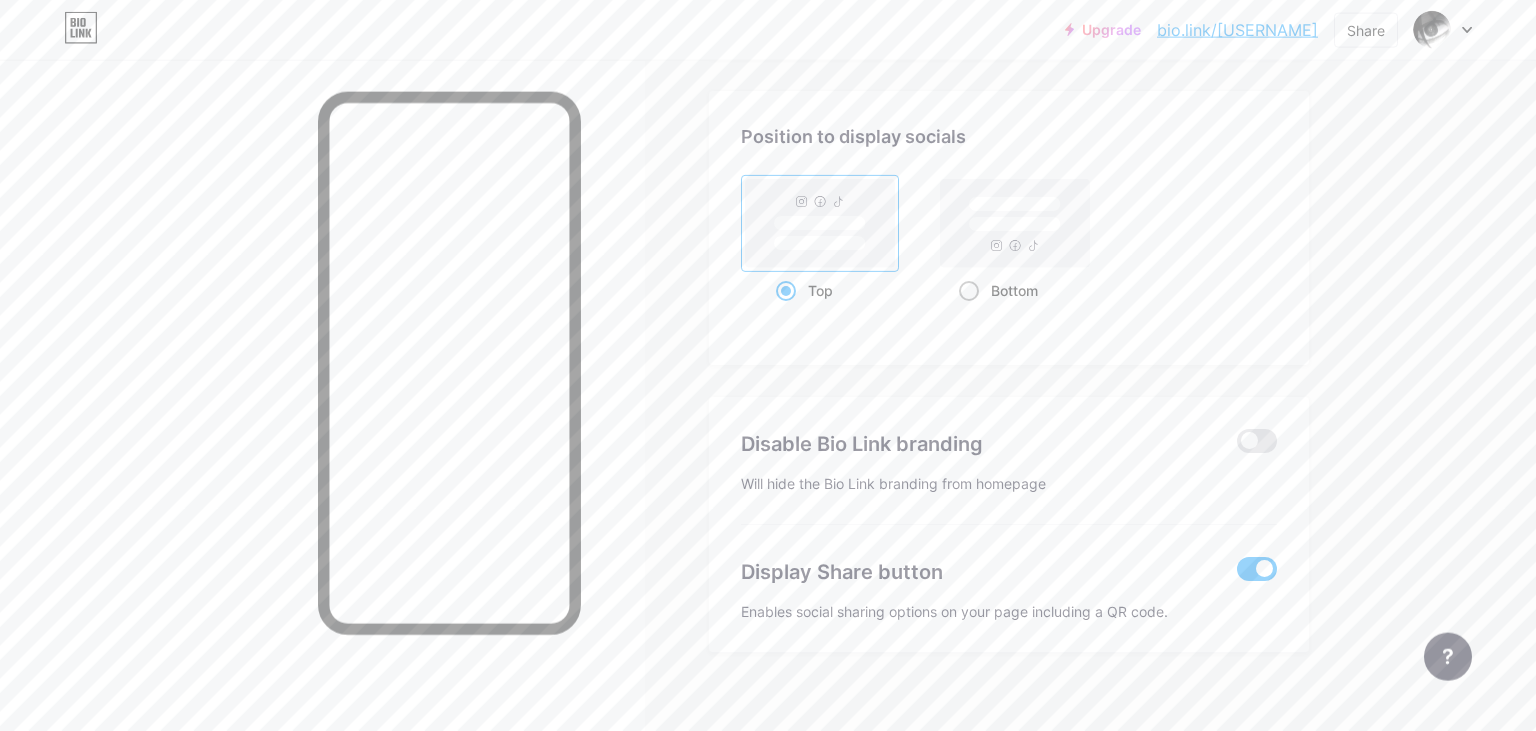 scroll, scrollTop: 3937, scrollLeft: 0, axis: vertical 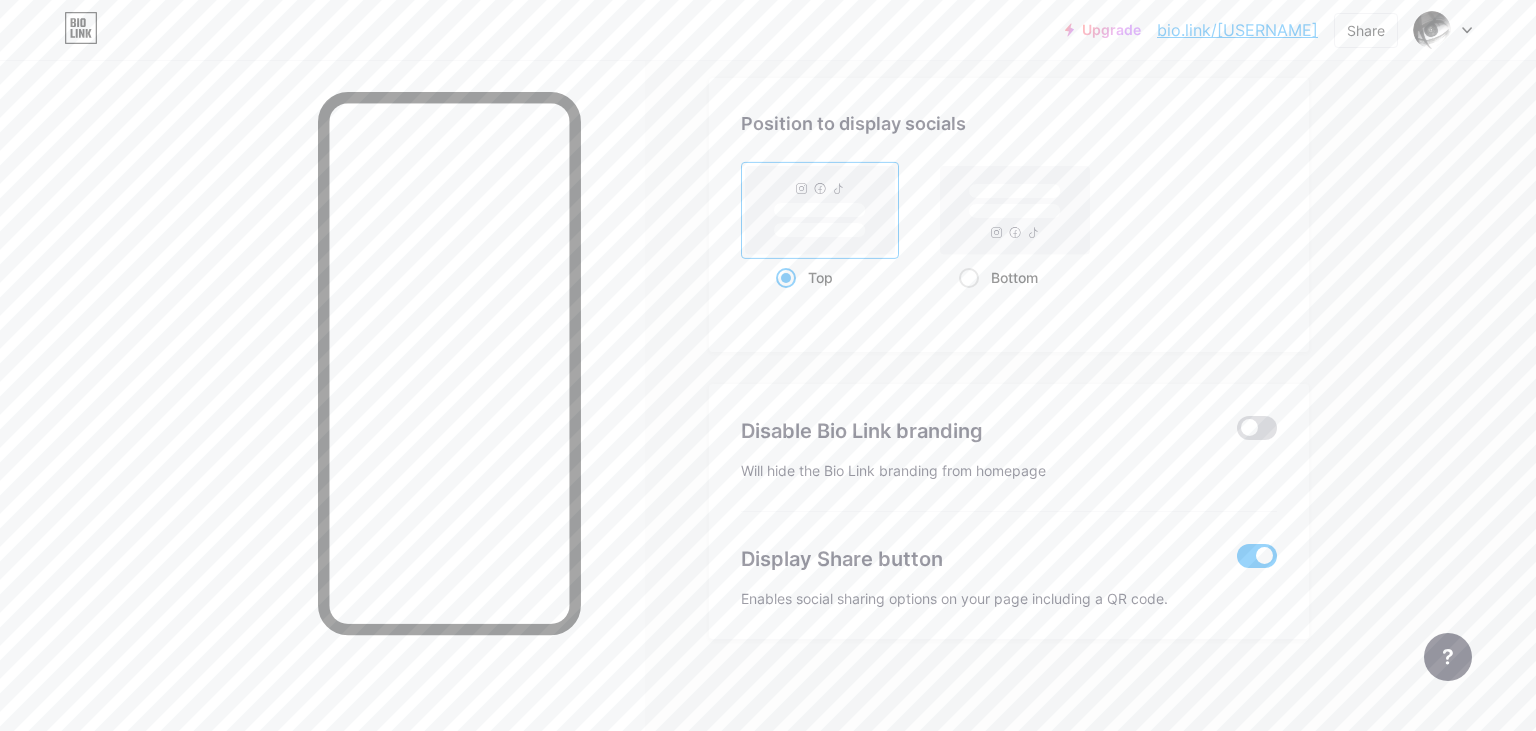 click at bounding box center [1257, 428] 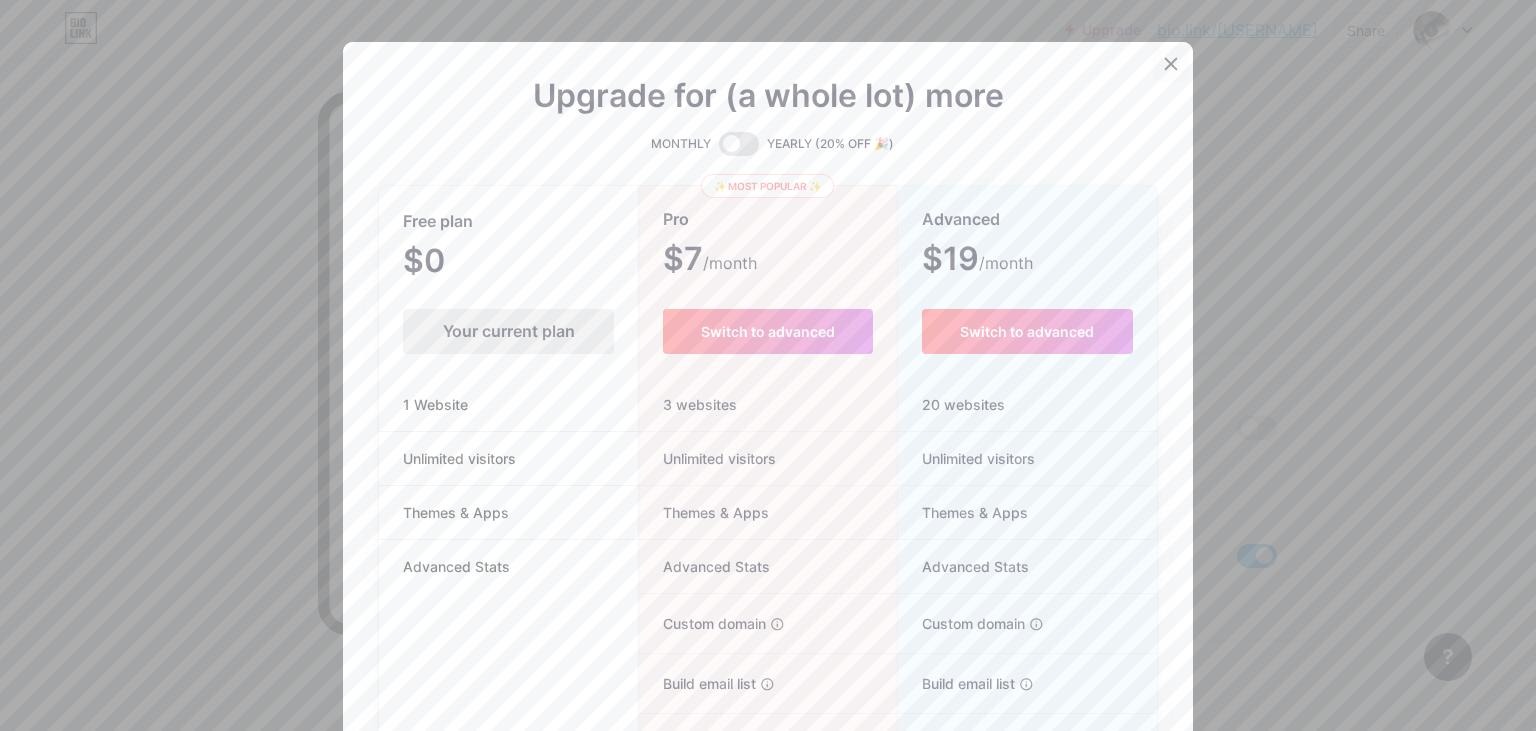 click at bounding box center (1171, 64) 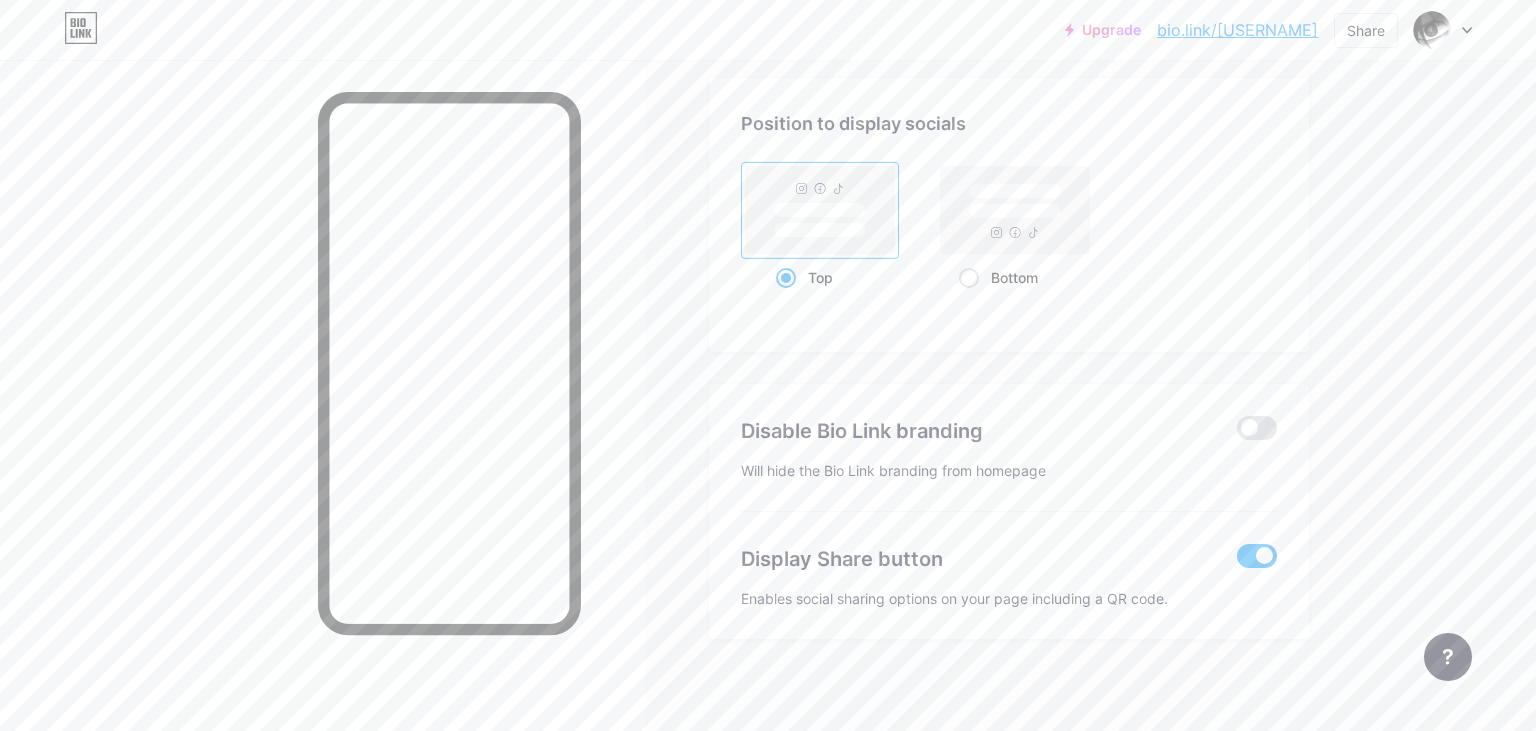click at bounding box center [1257, 556] 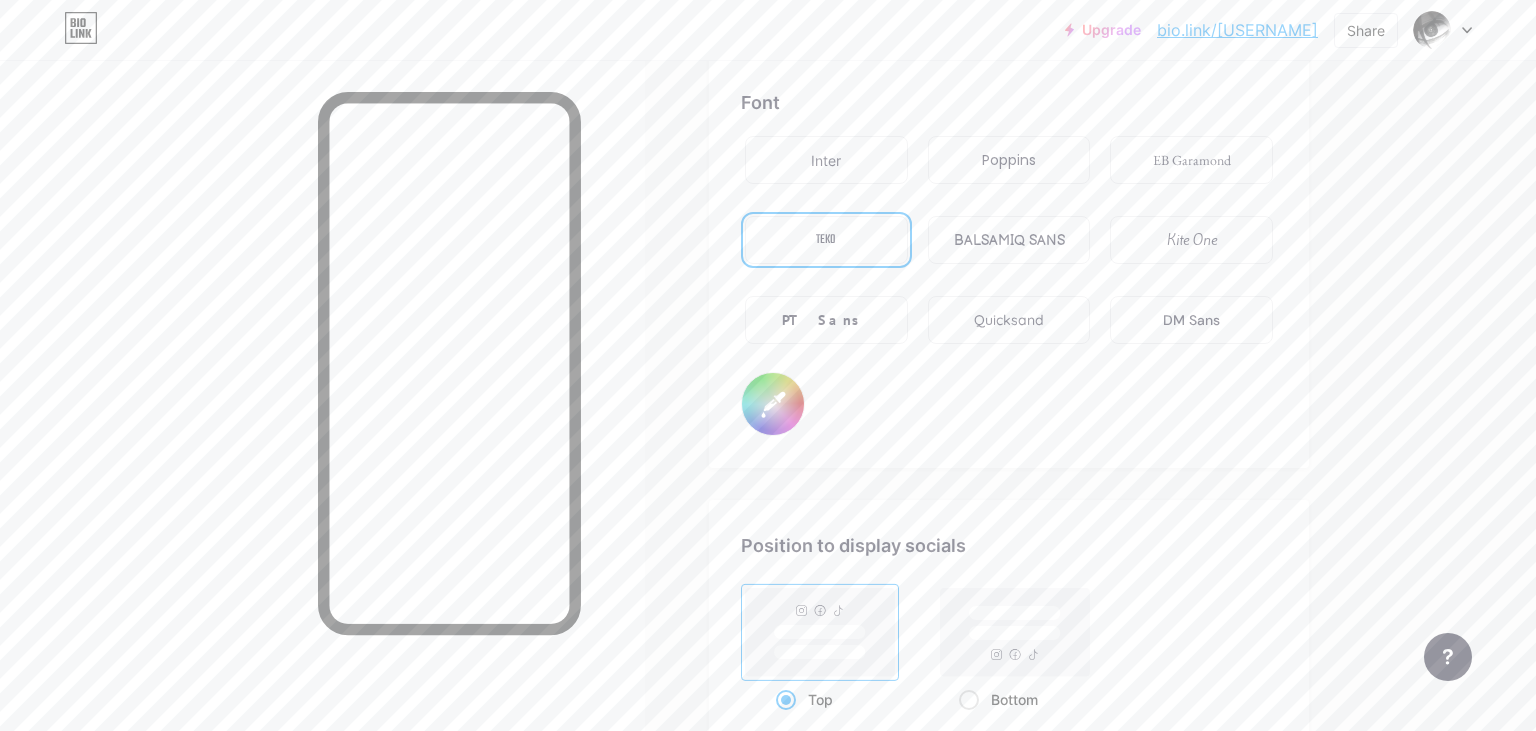 scroll, scrollTop: 3409, scrollLeft: 0, axis: vertical 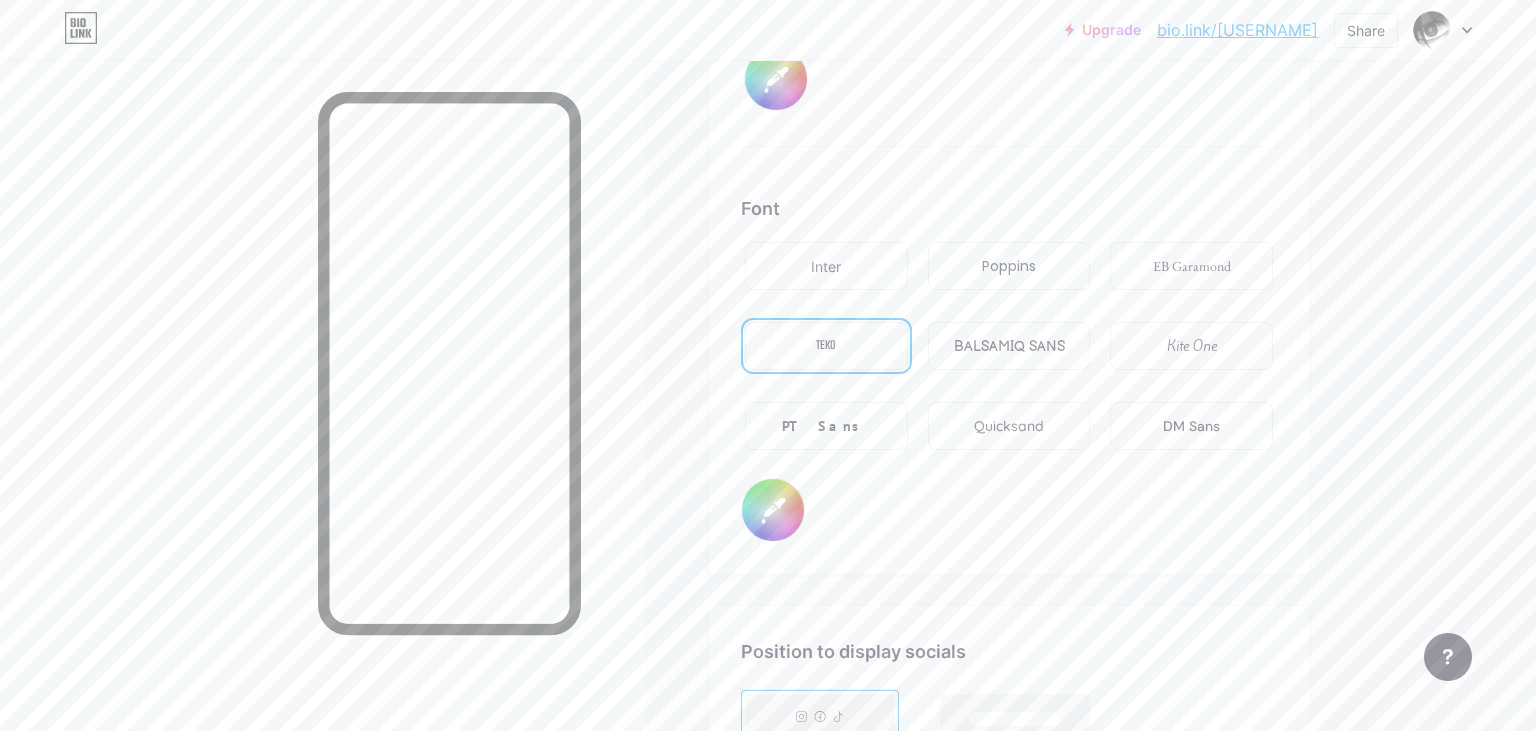 click on "Quicksand" at bounding box center [1009, 426] 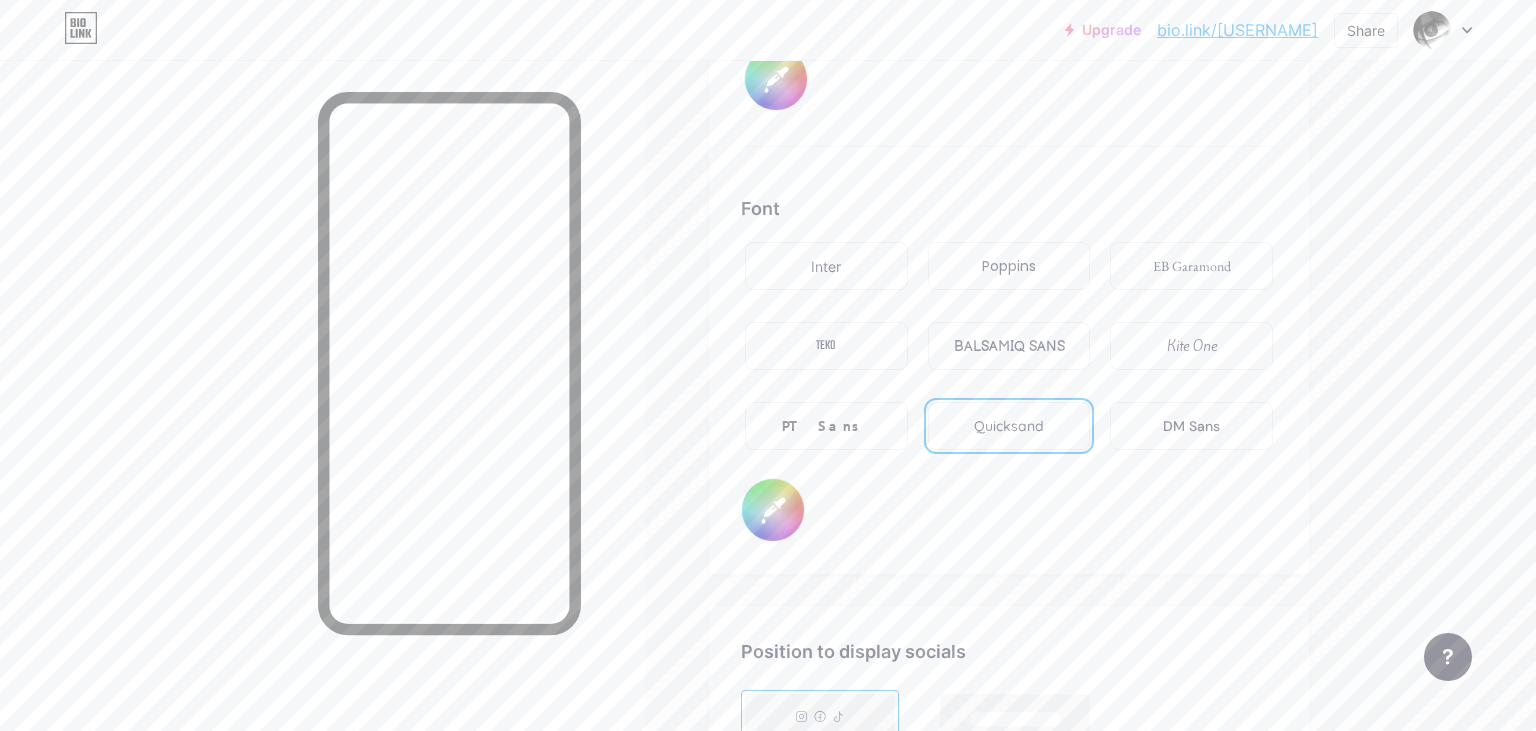 click on "EB Garamond" at bounding box center [1192, 266] 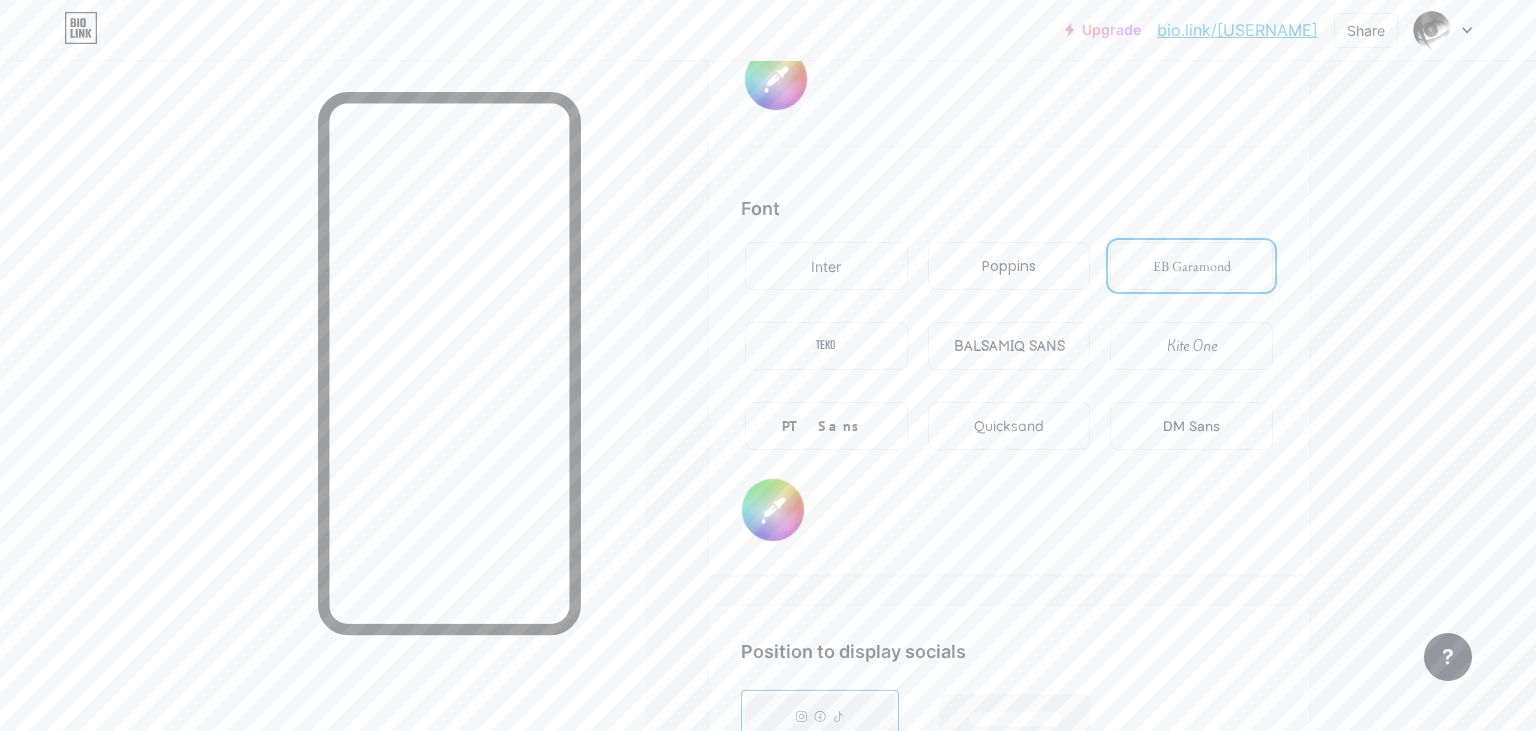 click on "Kite One" at bounding box center [1192, 346] 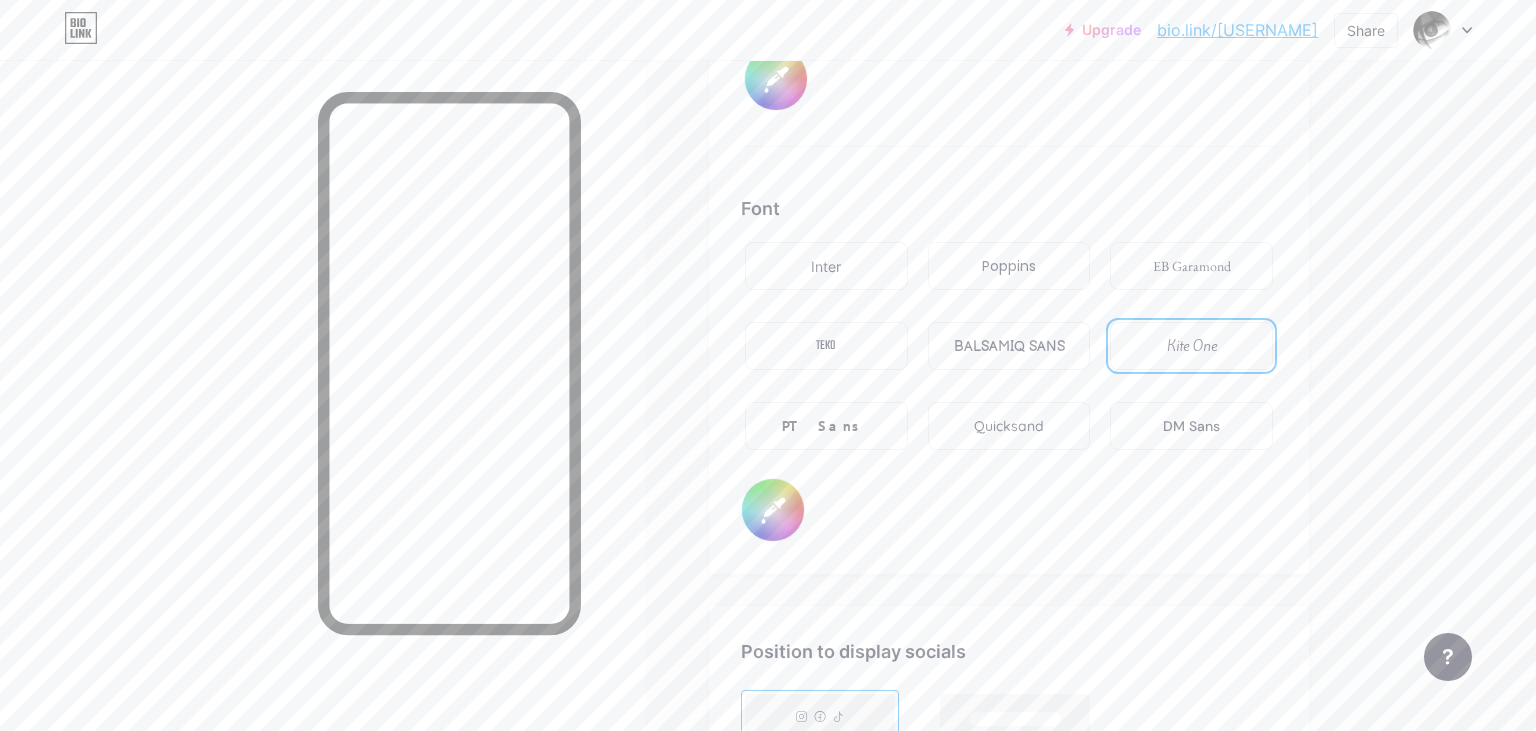 click on "Quicksand" at bounding box center (1009, 426) 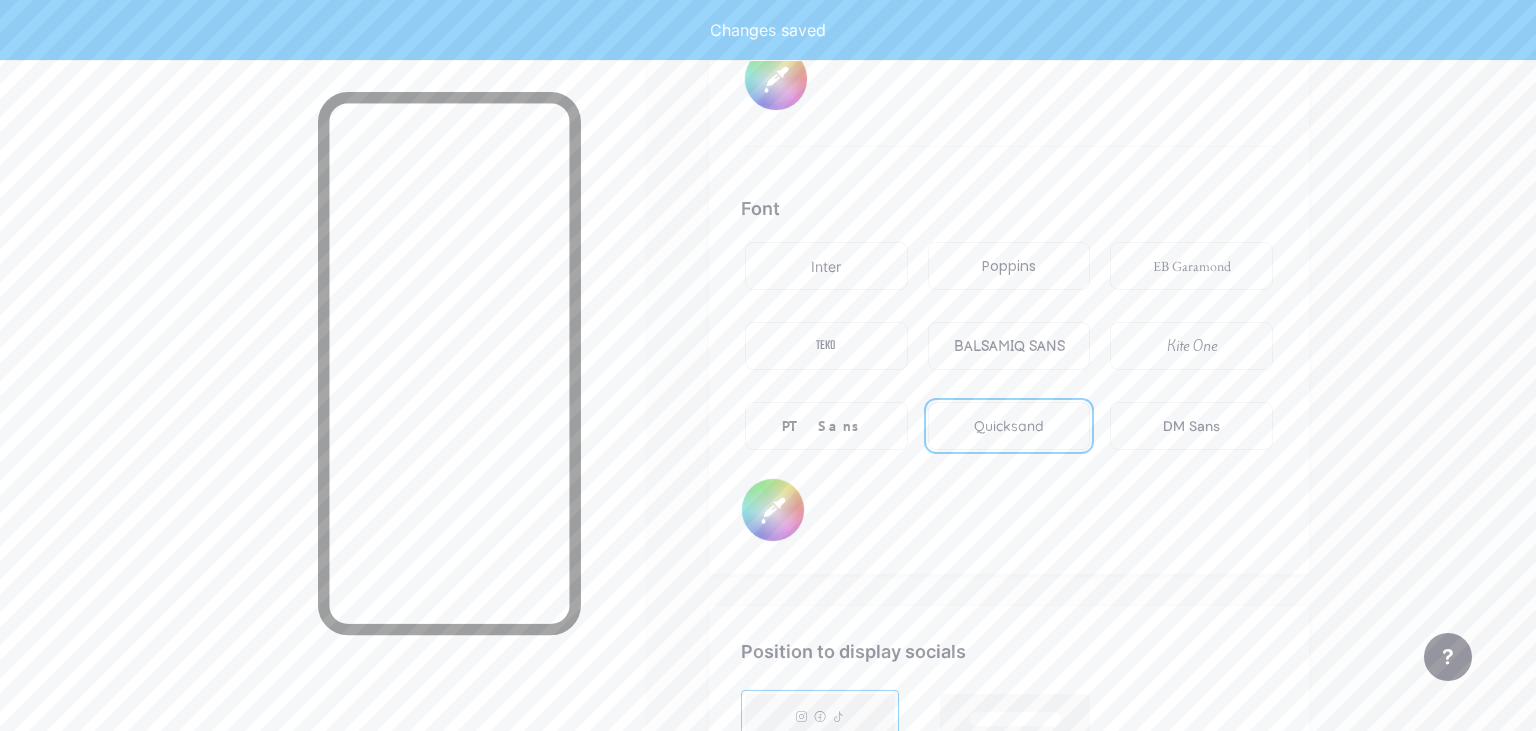 type on "#ffffff" 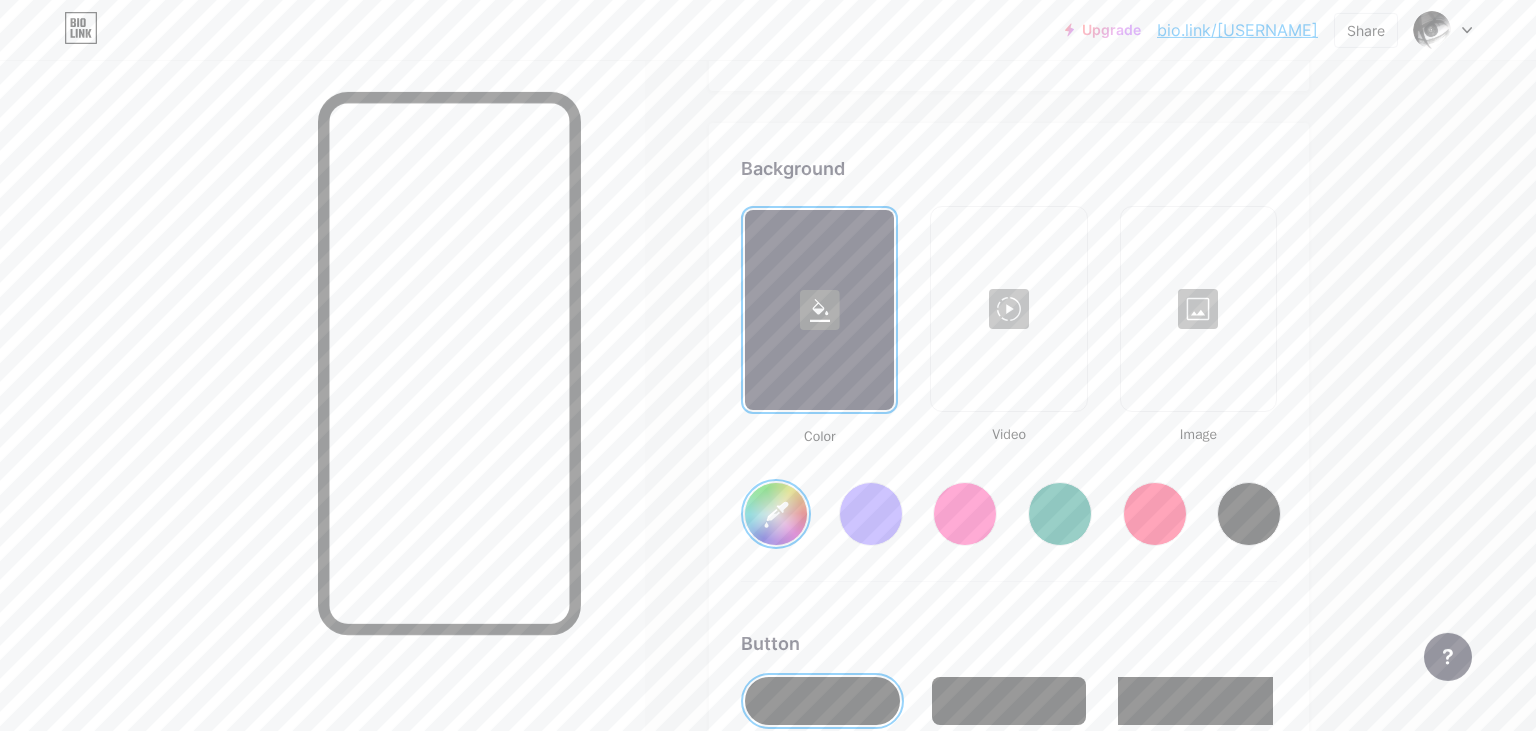 scroll, scrollTop: 2564, scrollLeft: 0, axis: vertical 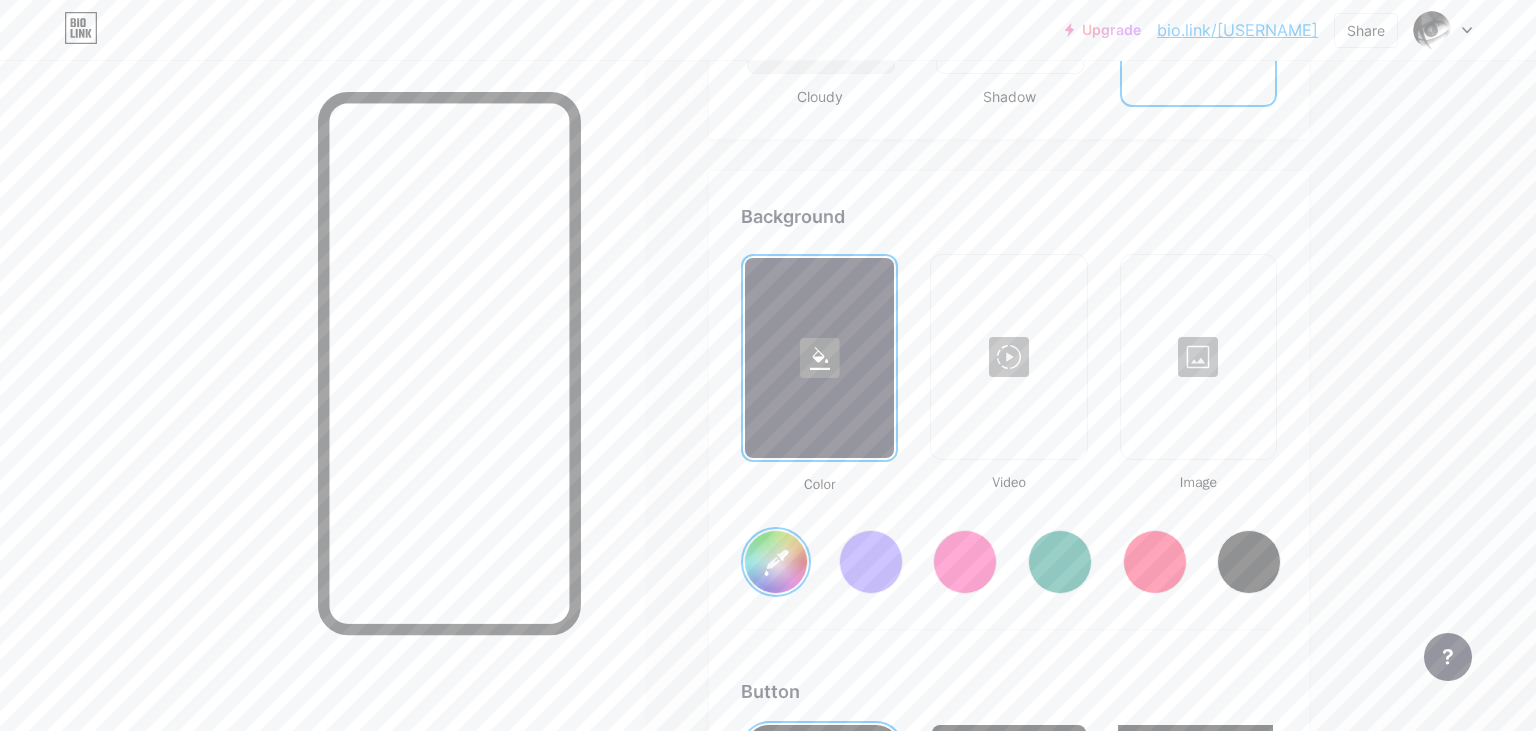 click at bounding box center (1198, 357) 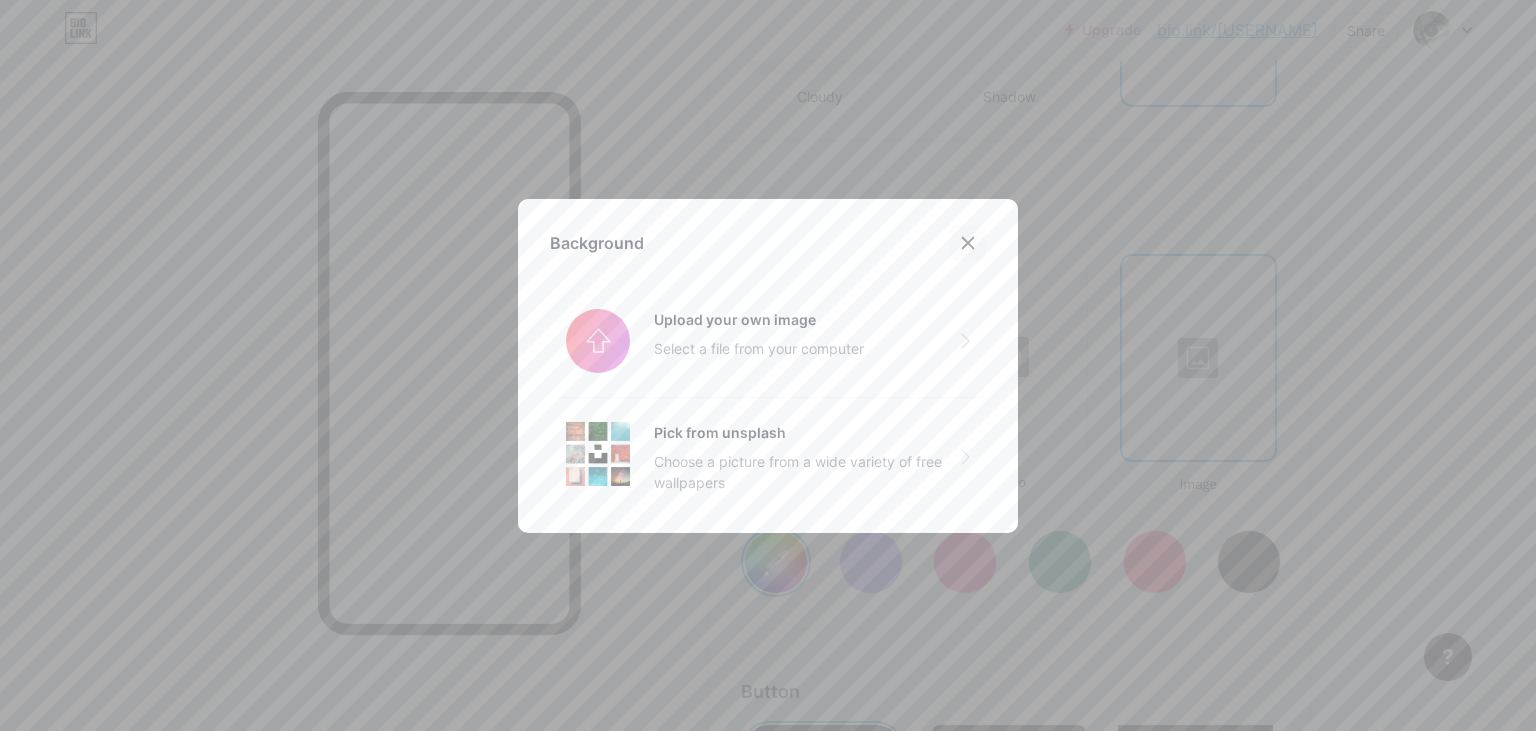 click at bounding box center (968, 243) 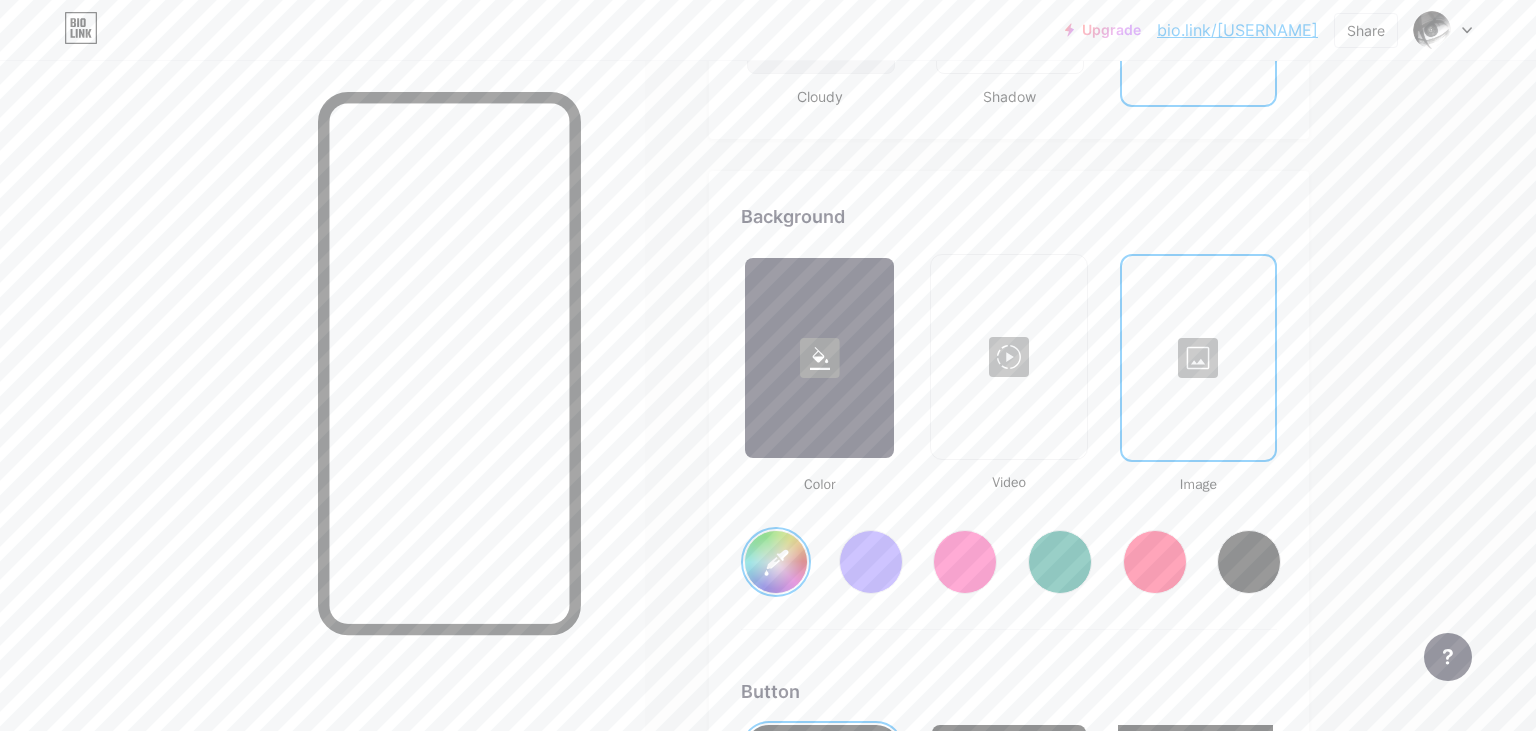 click at bounding box center [1008, 357] 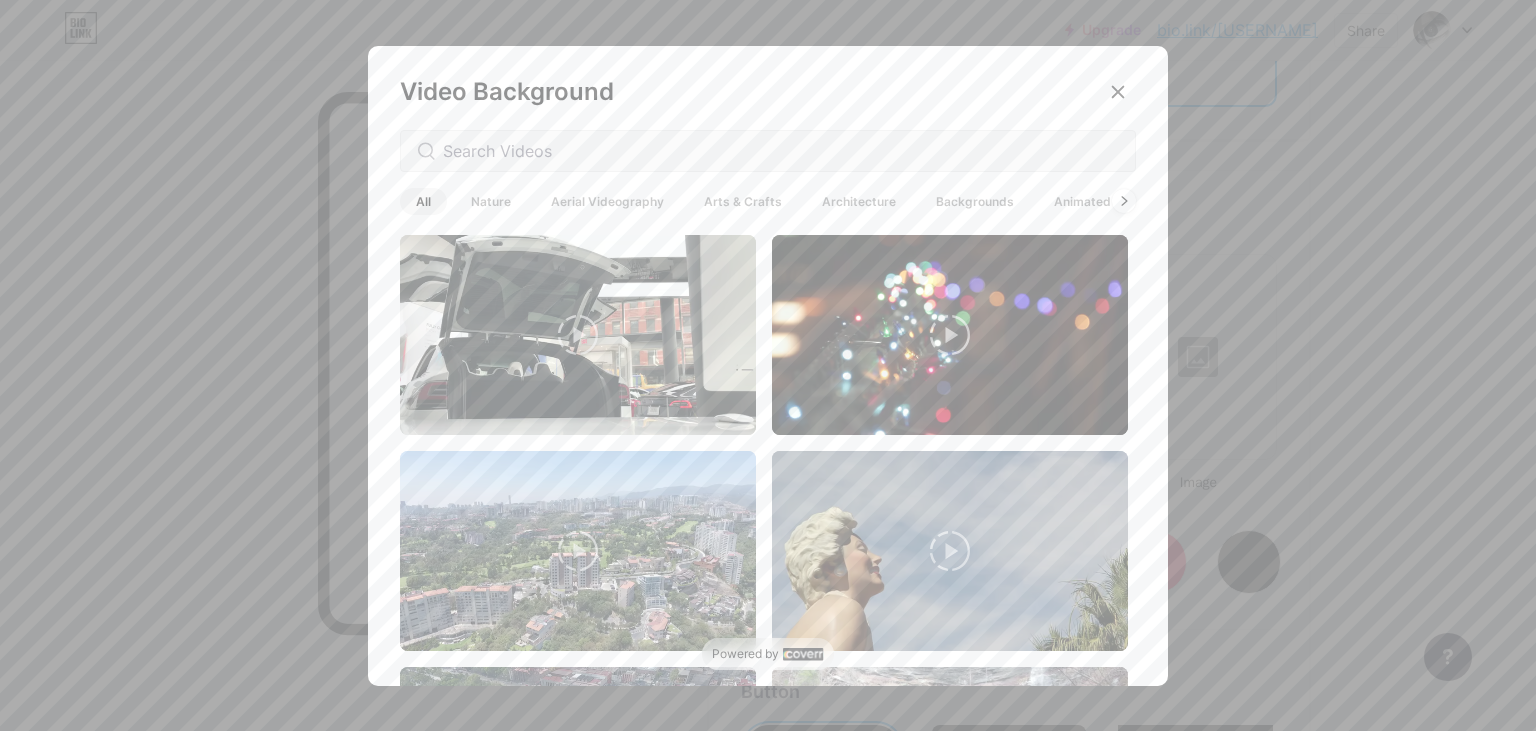 click at bounding box center (768, 151) 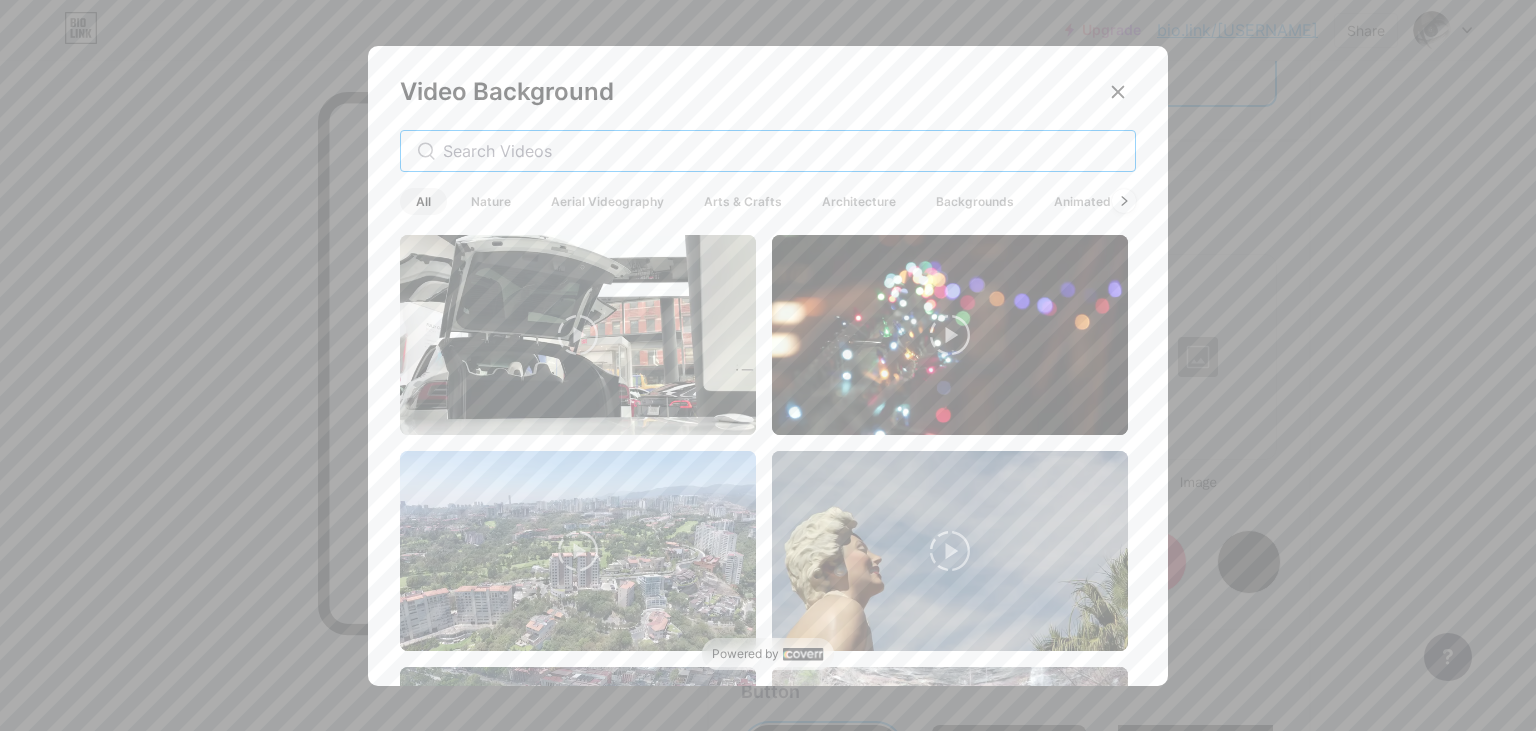 click at bounding box center [781, 151] 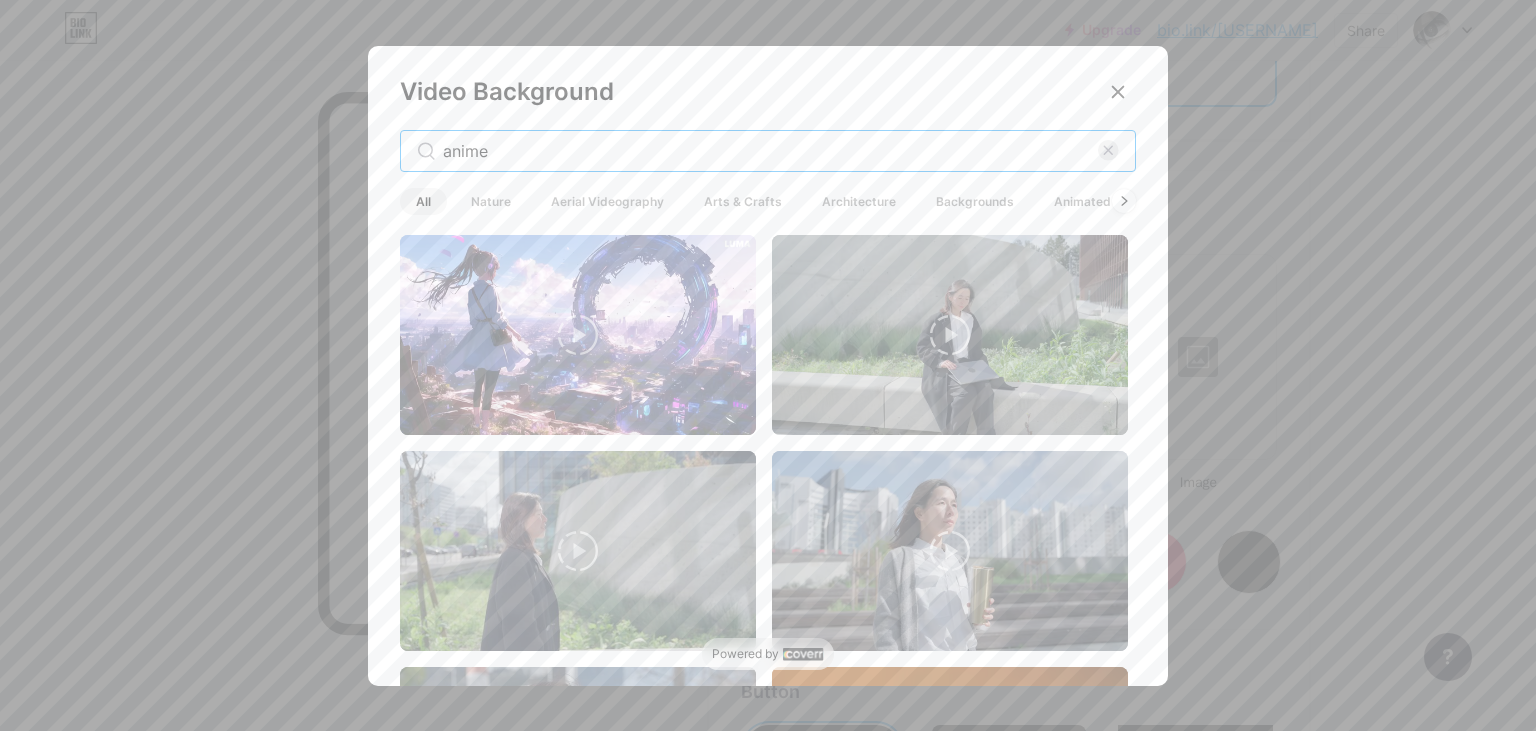 type on "anime" 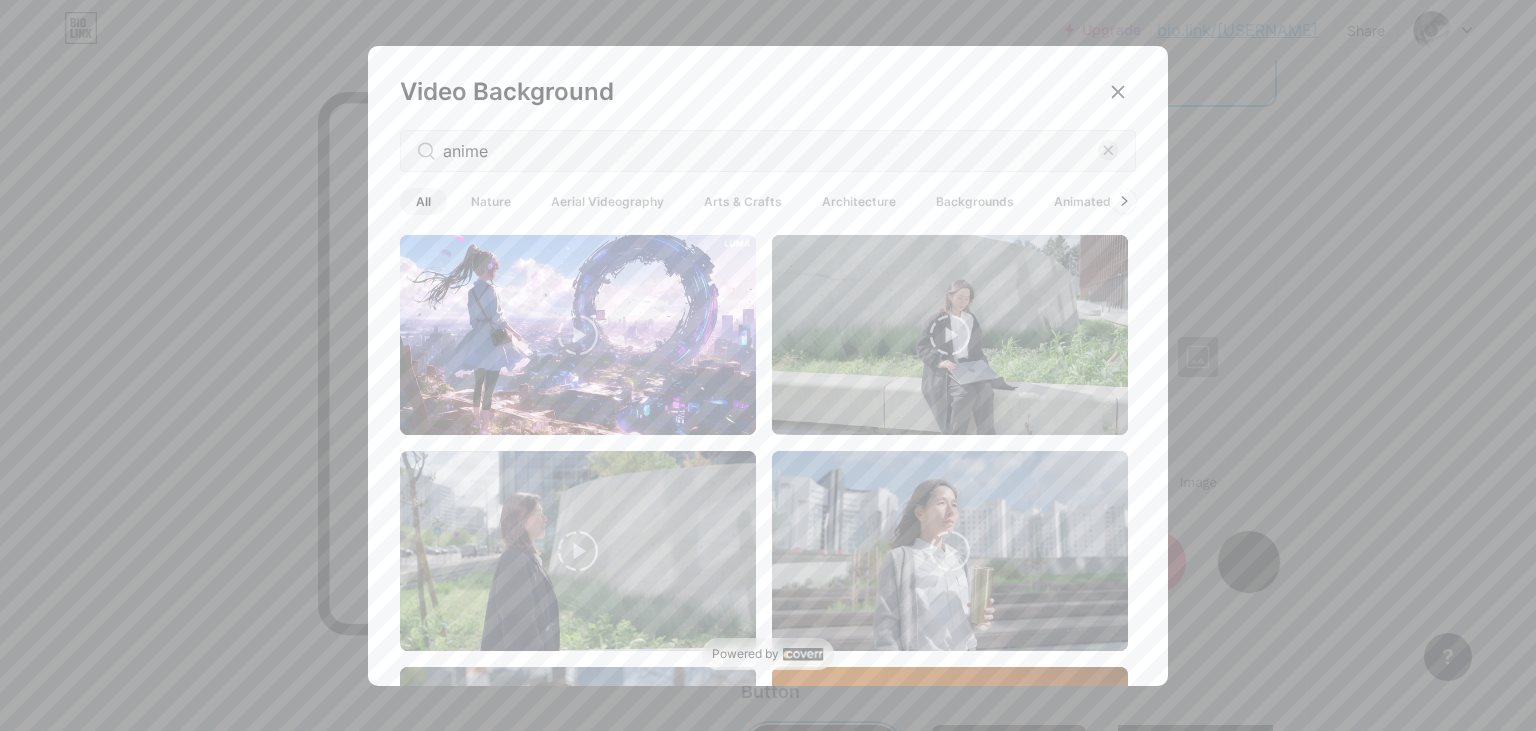 click on "Animated" at bounding box center [1082, 201] 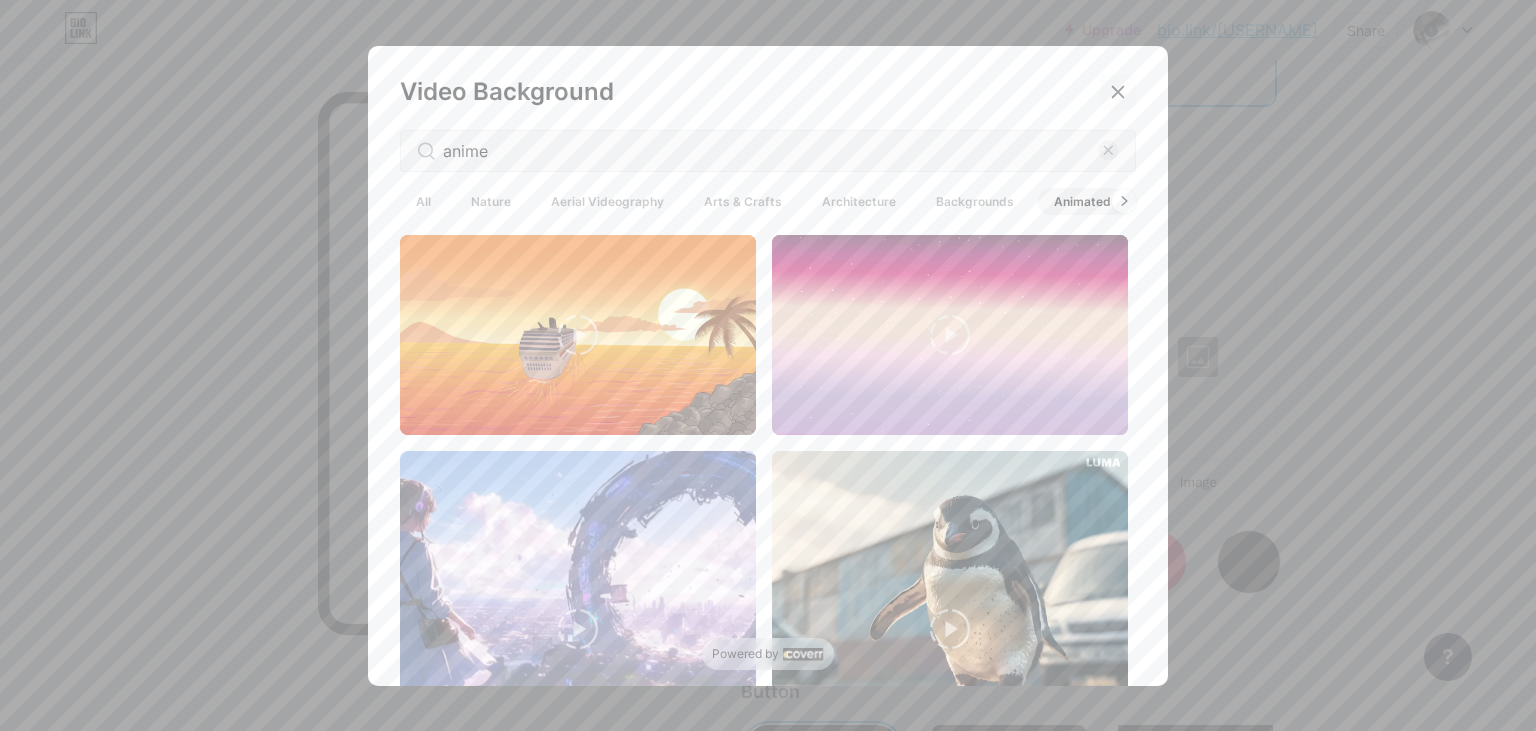 click at bounding box center (1118, 92) 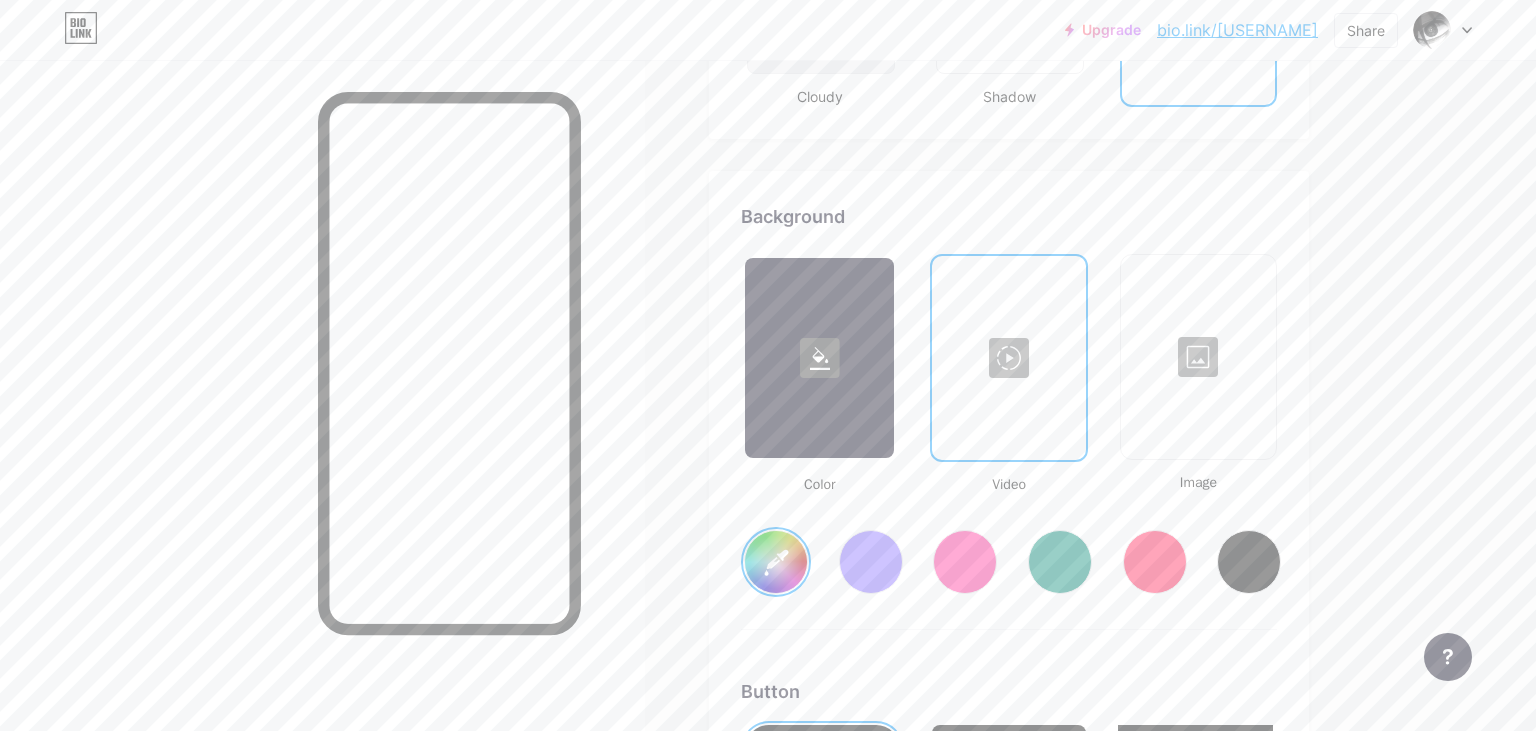 click at bounding box center [1008, 358] 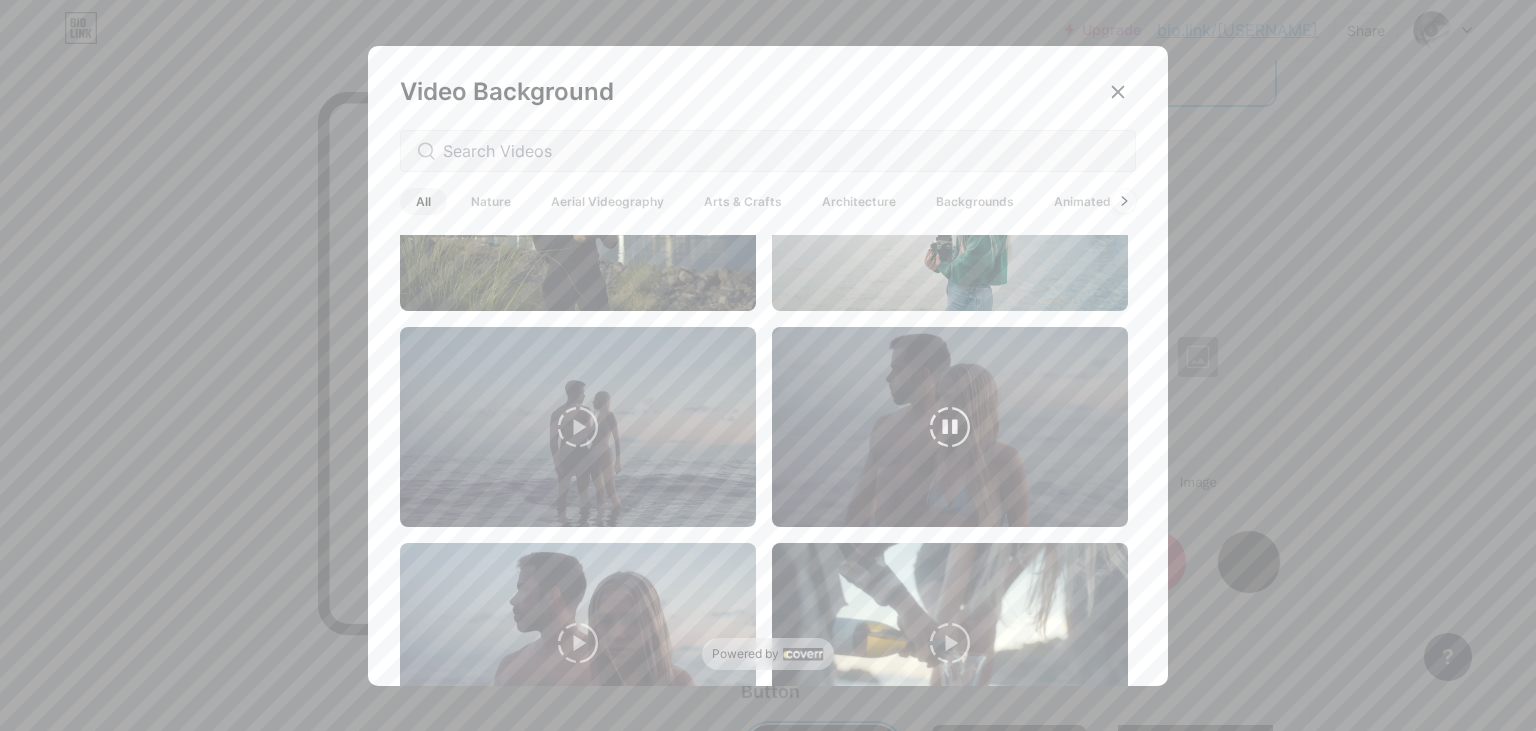 scroll, scrollTop: 4147, scrollLeft: 0, axis: vertical 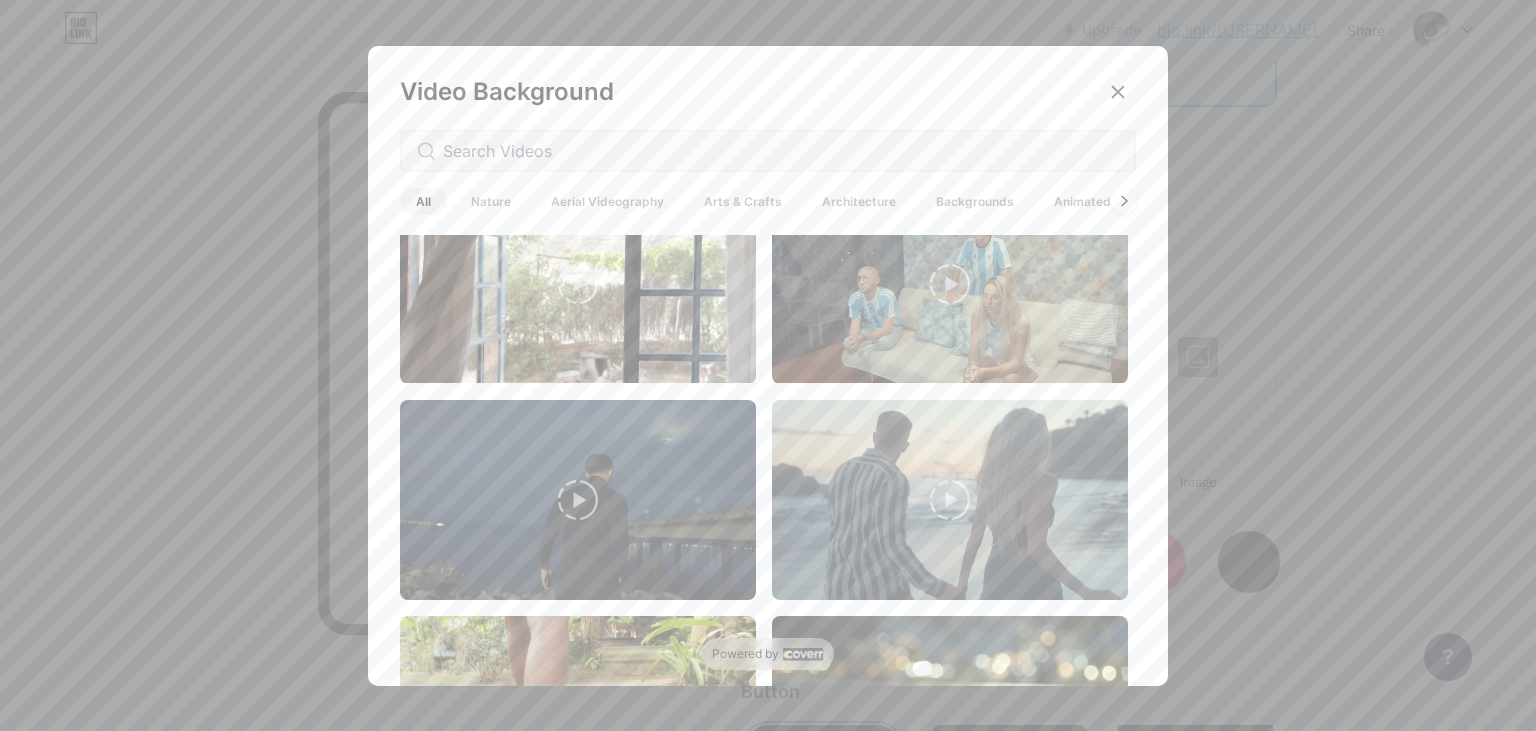 click 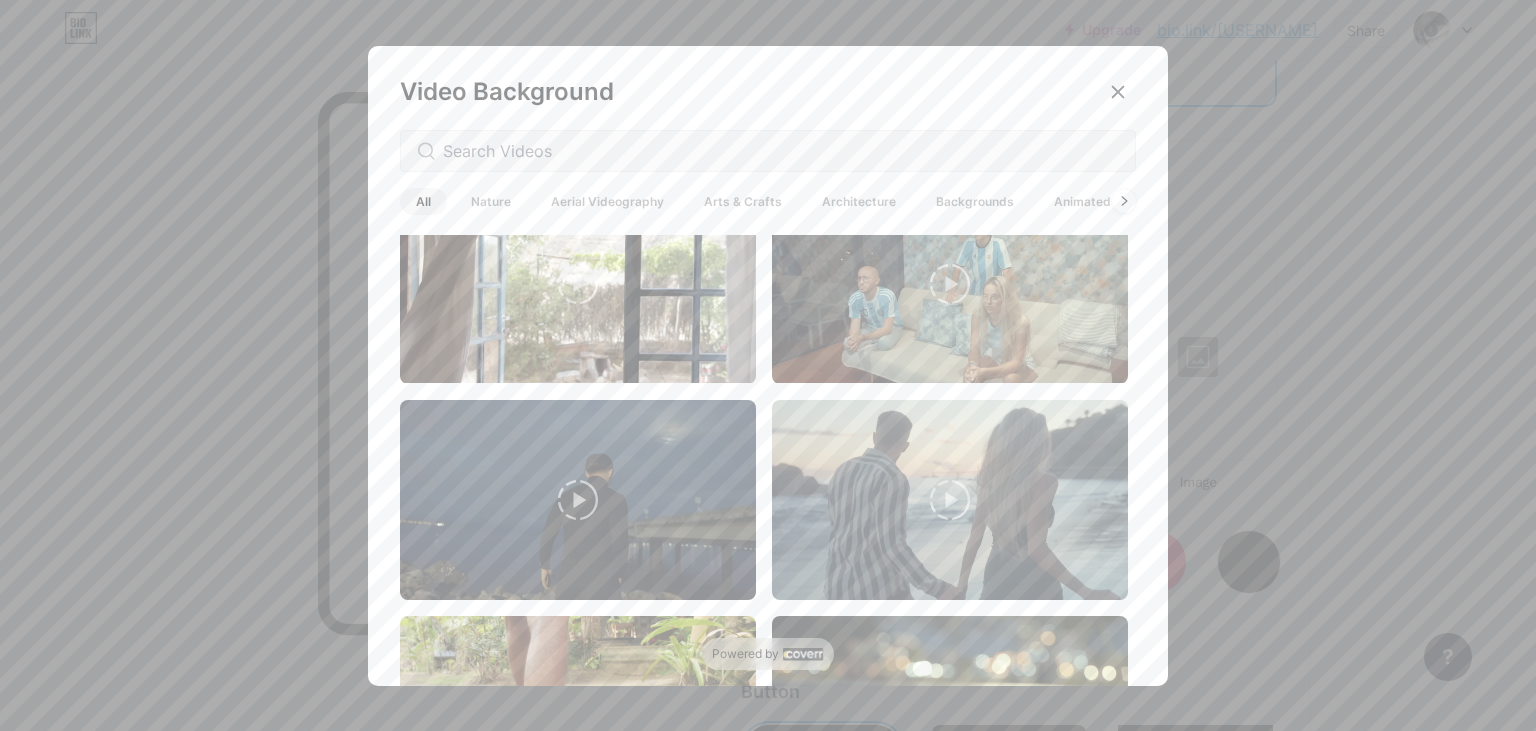 click on "Animated" at bounding box center (1082, 201) 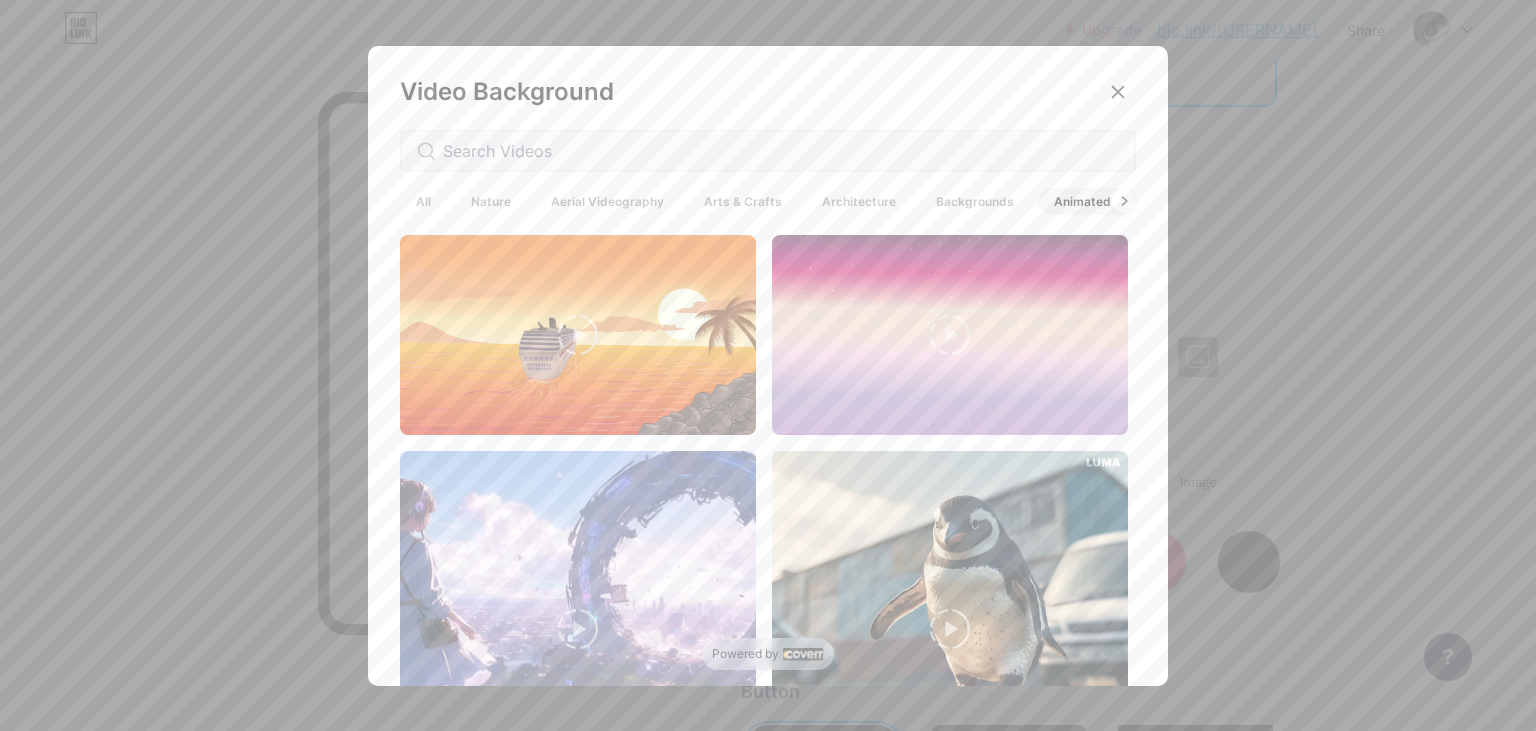 click on "Backgrounds" at bounding box center (975, 201) 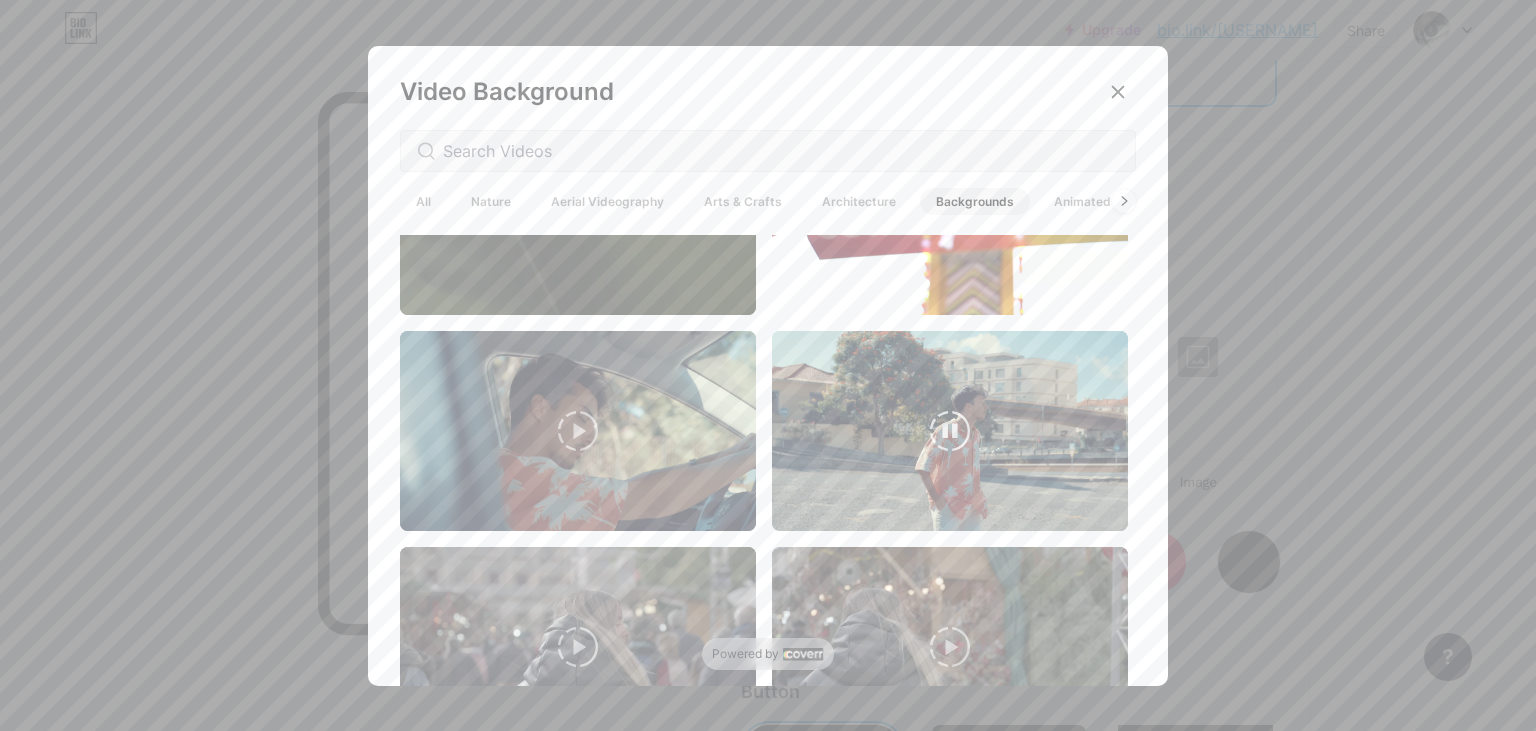 scroll, scrollTop: 230, scrollLeft: 0, axis: vertical 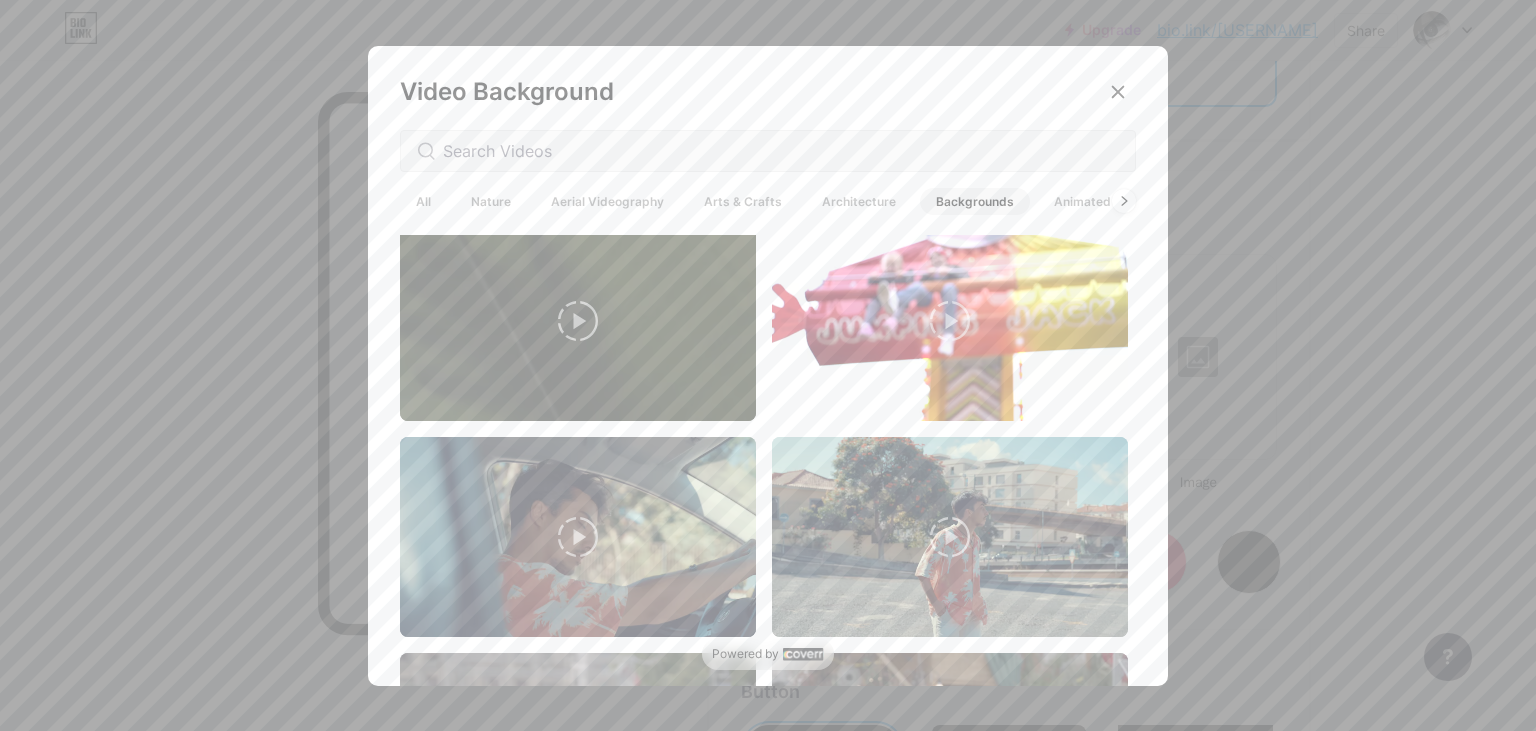 click 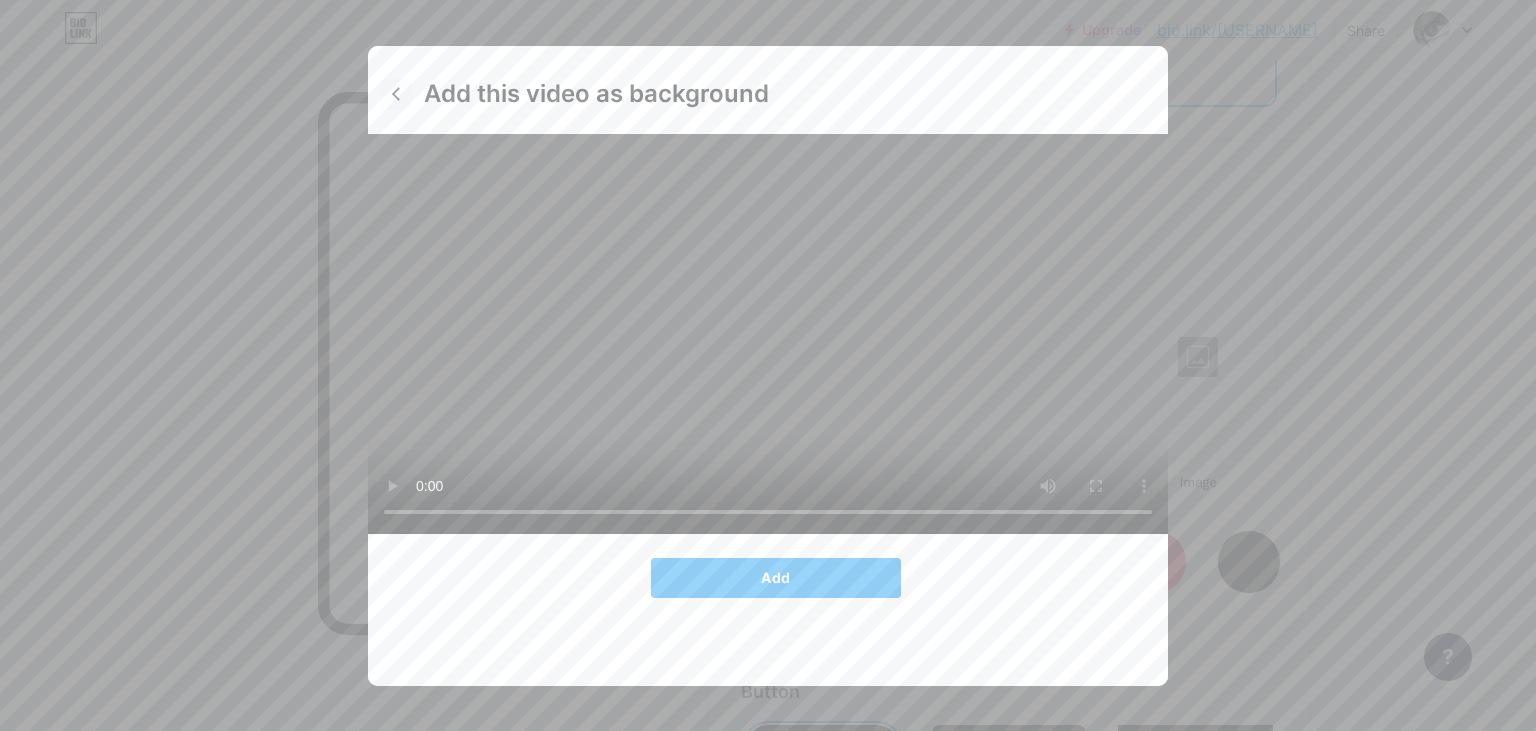 click at bounding box center [396, 94] 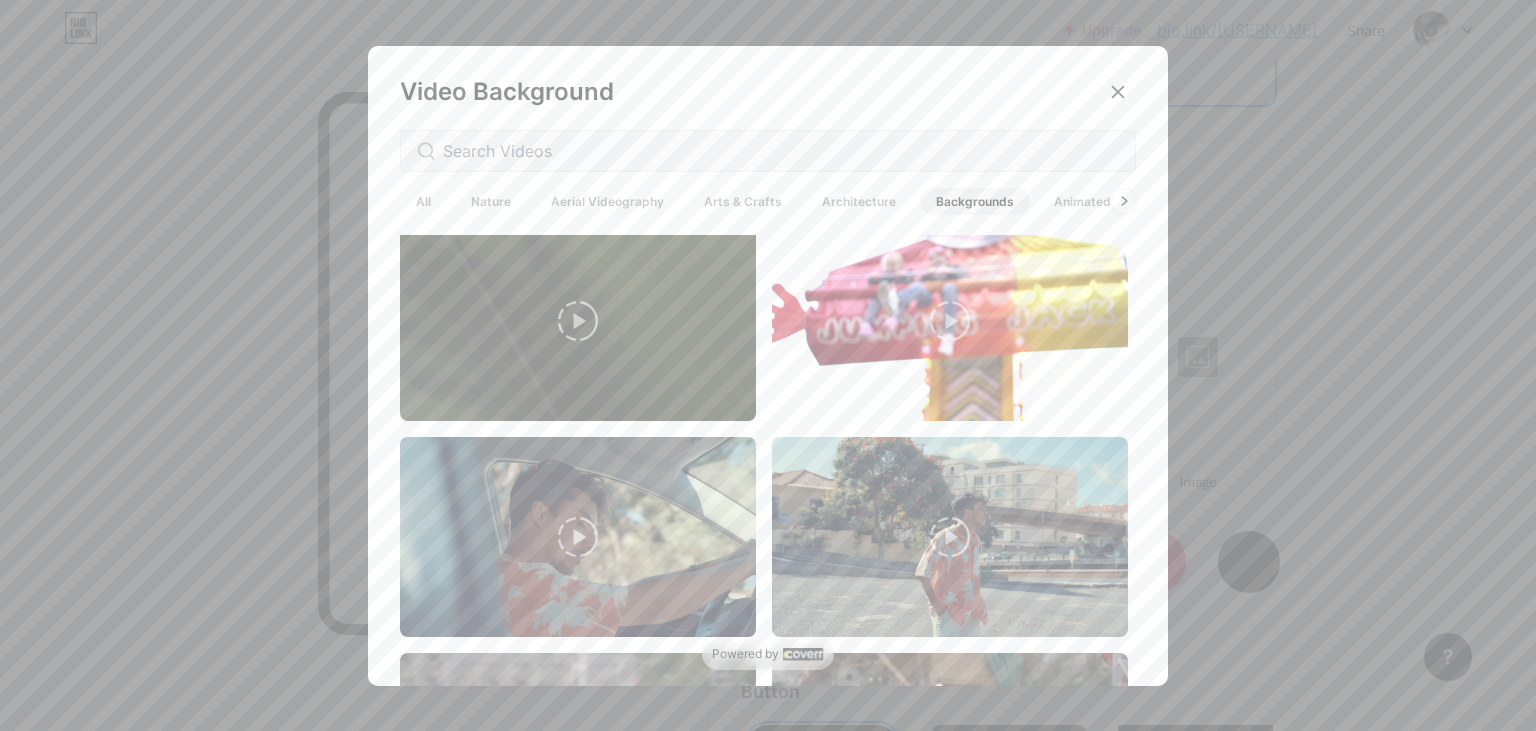 click at bounding box center (768, 365) 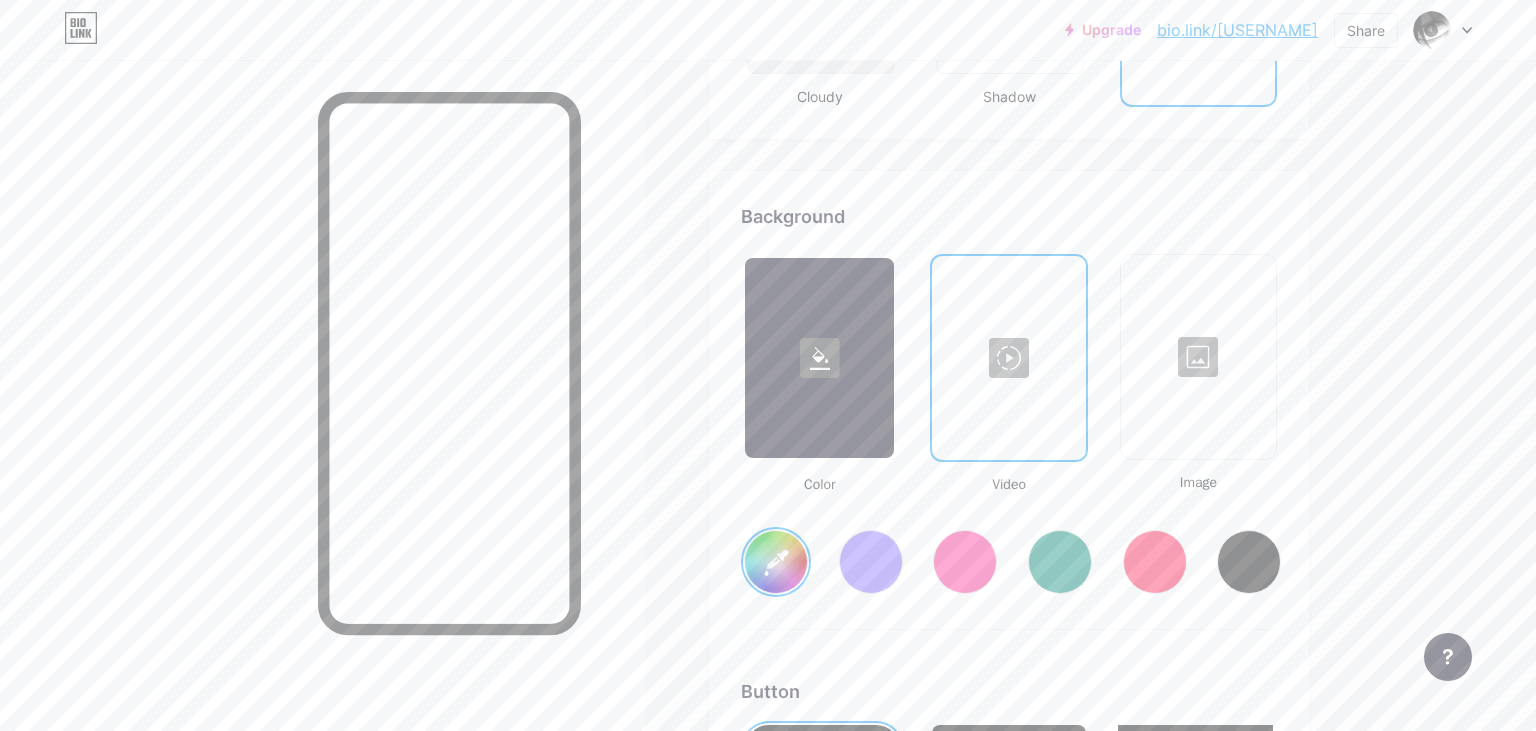click at bounding box center (1008, 358) 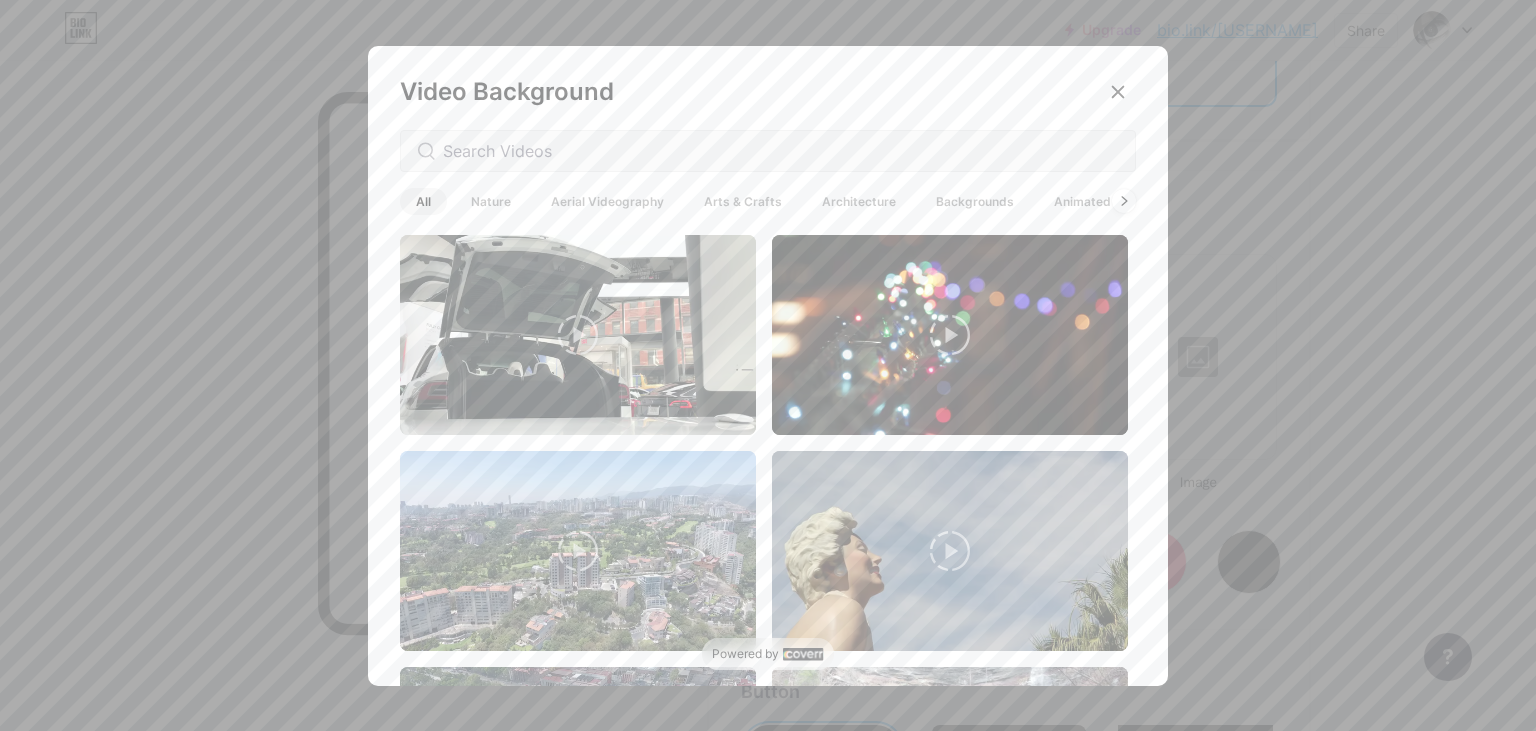 click on "Video Background
All
Nature
Aerial Videography
Arts & Crafts
Architecture
Backgrounds
Animated" at bounding box center (768, 370) 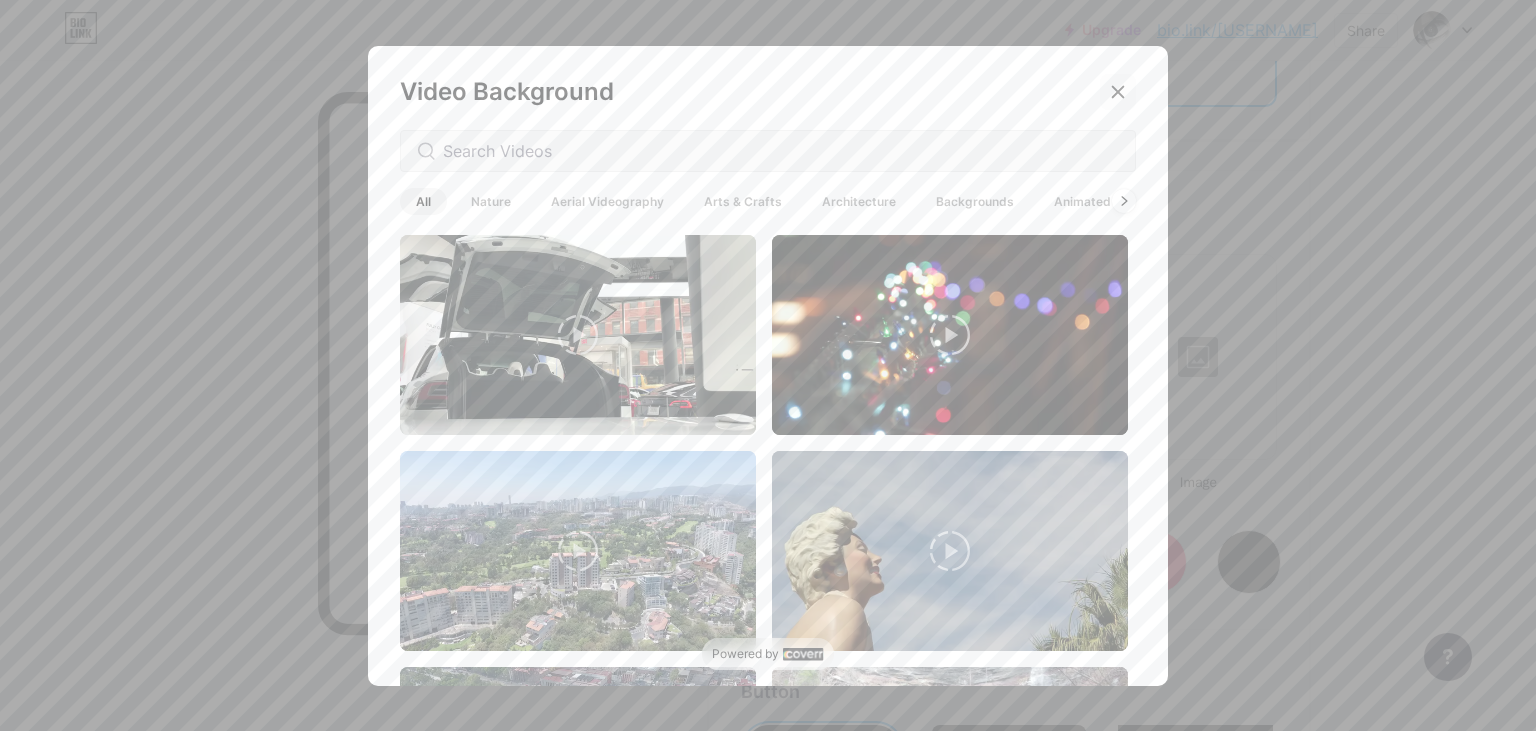 click 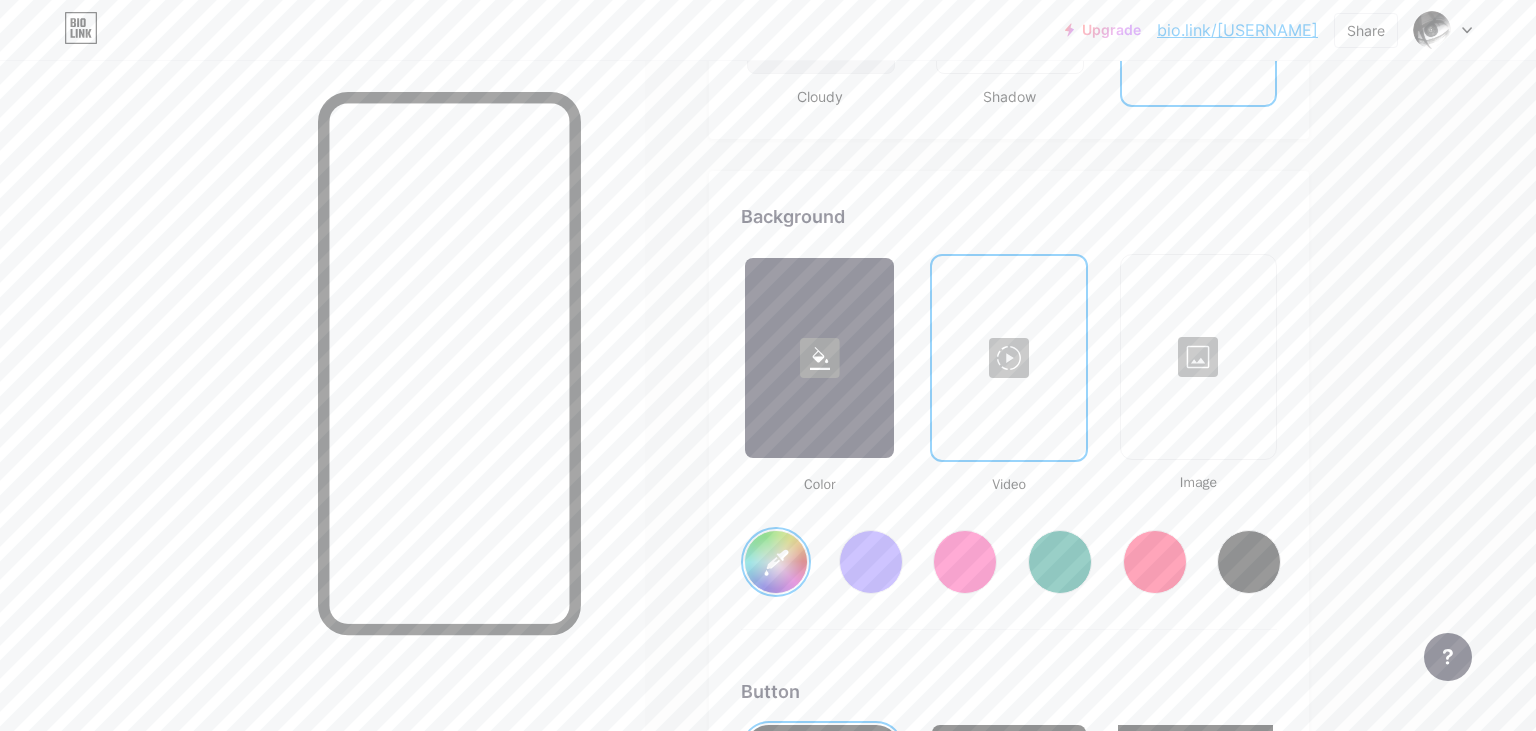 click at bounding box center (1198, 357) 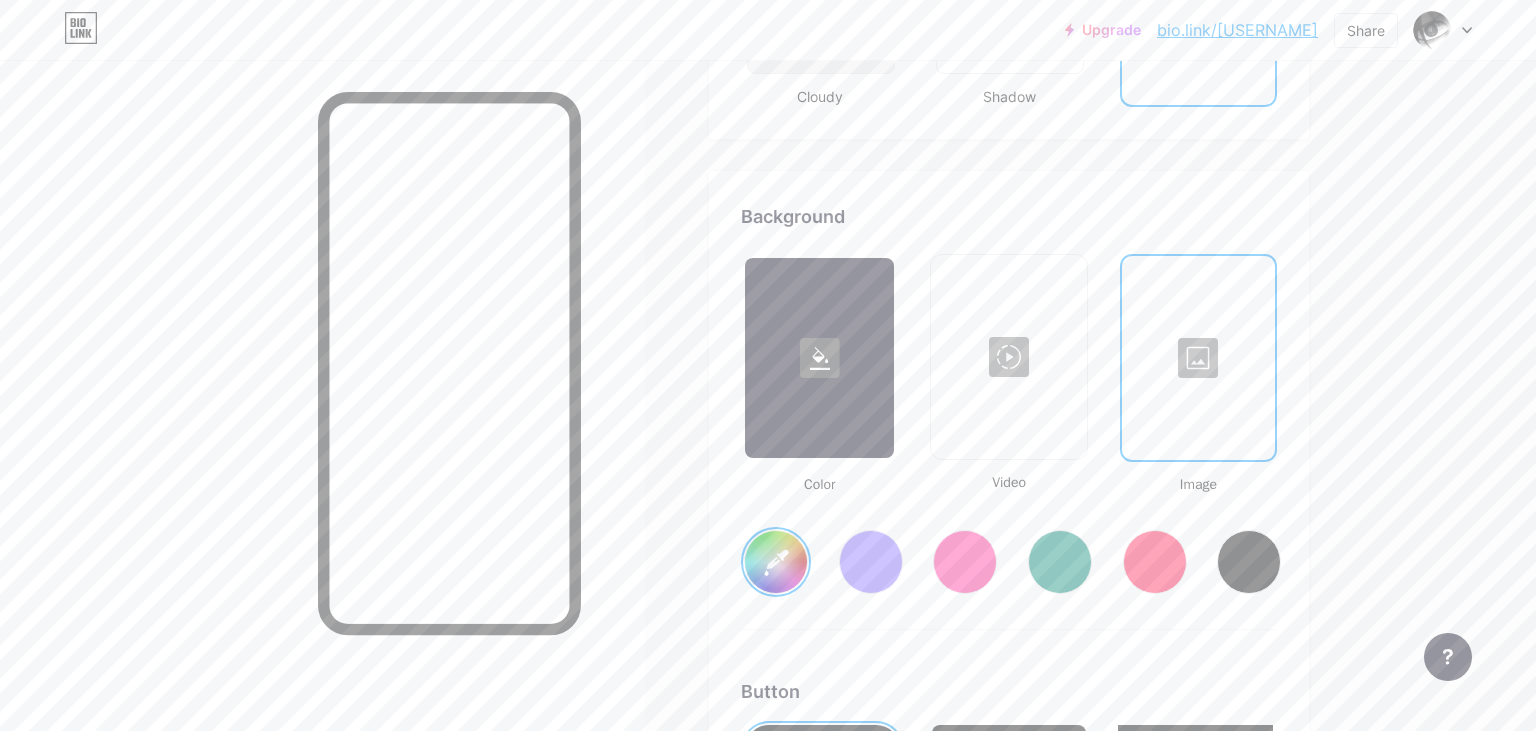 click at bounding box center [768, 341] 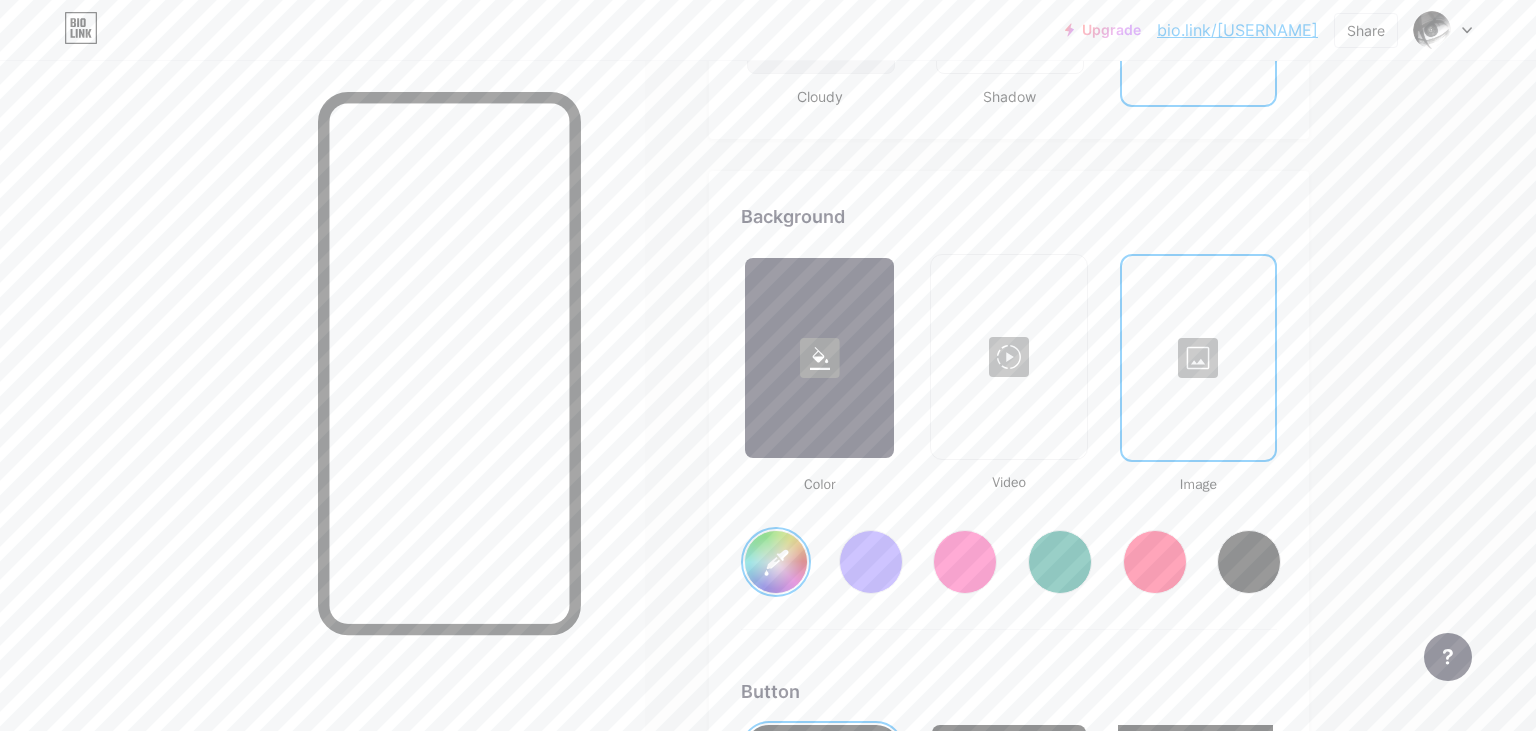 click at bounding box center [768, 341] 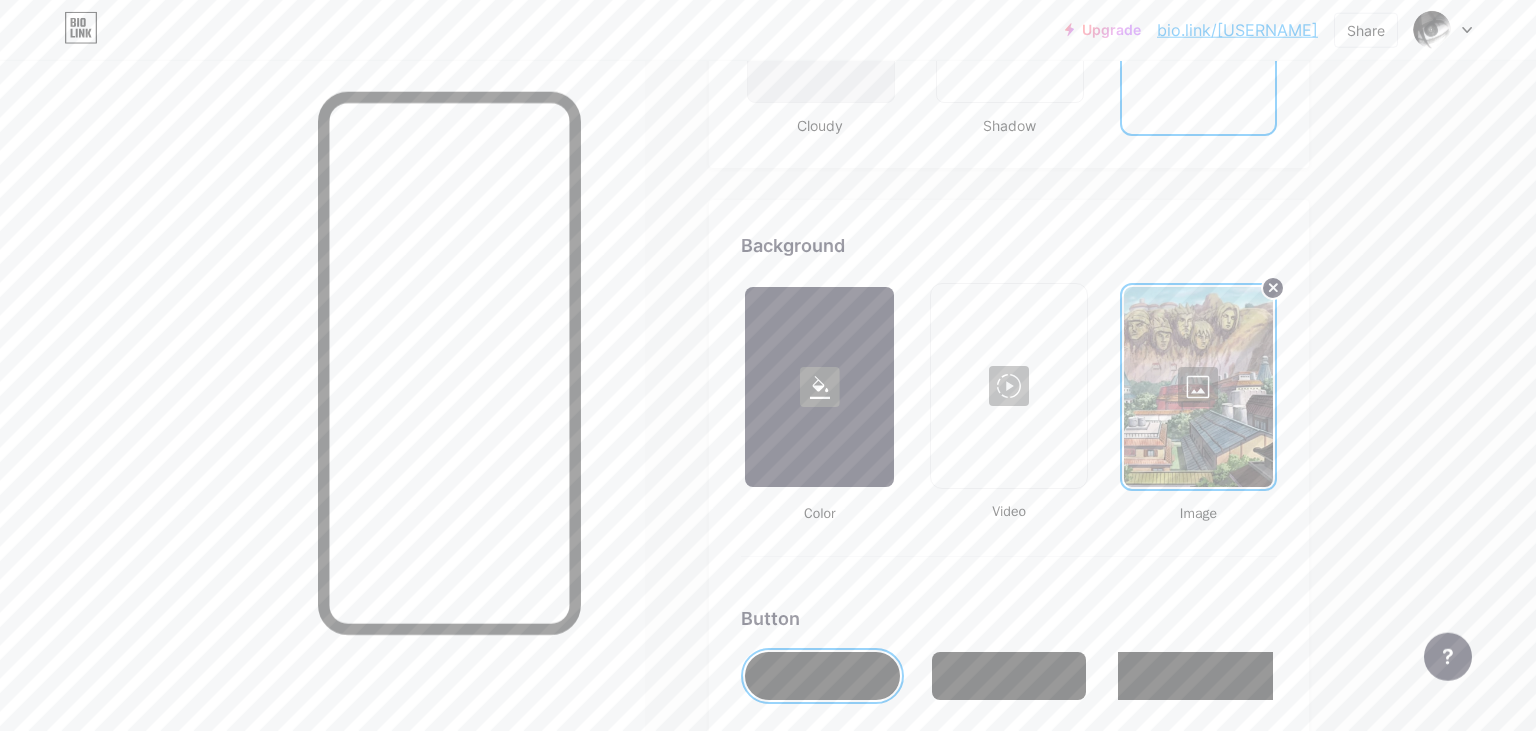 scroll, scrollTop: 2564, scrollLeft: 0, axis: vertical 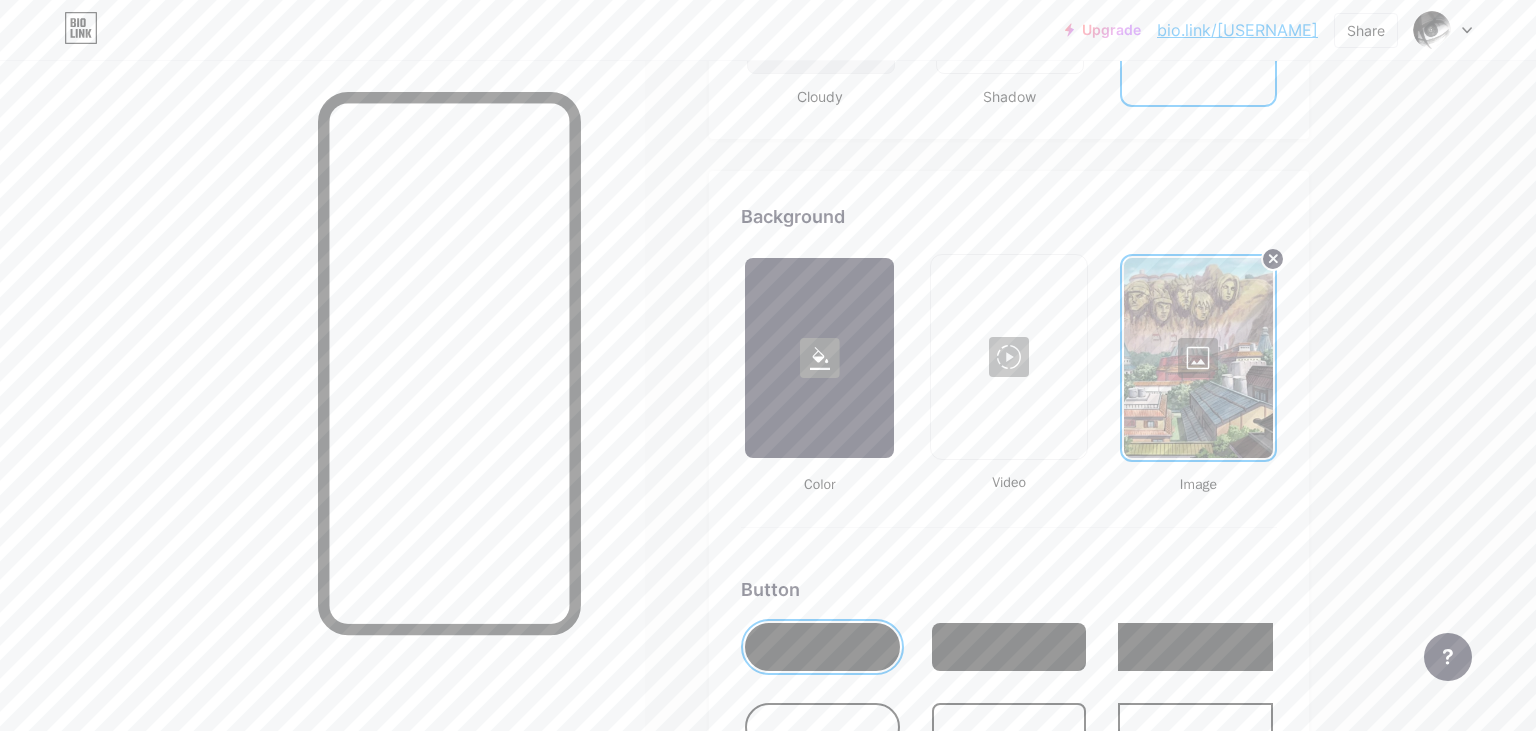 click at bounding box center [1198, 358] 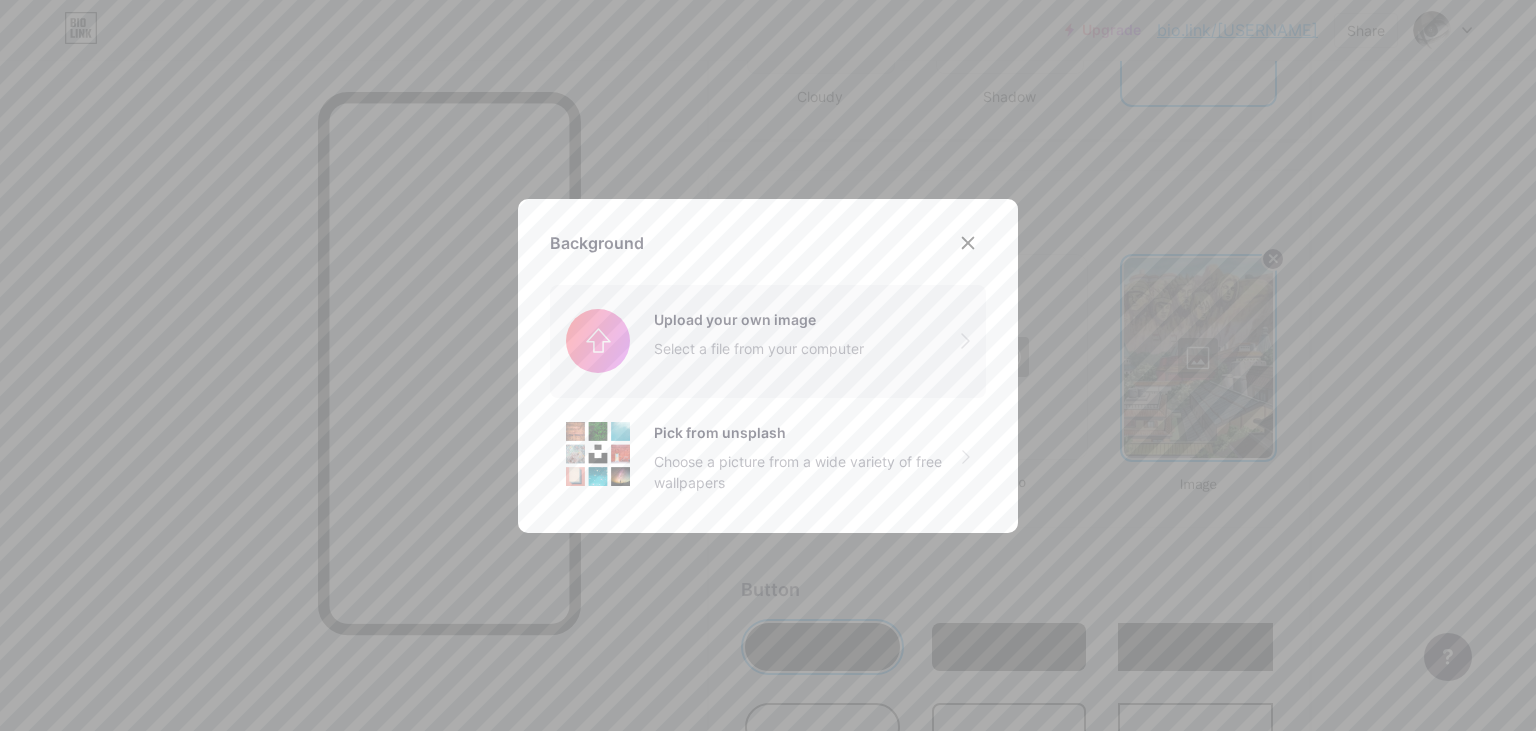 click at bounding box center (768, 341) 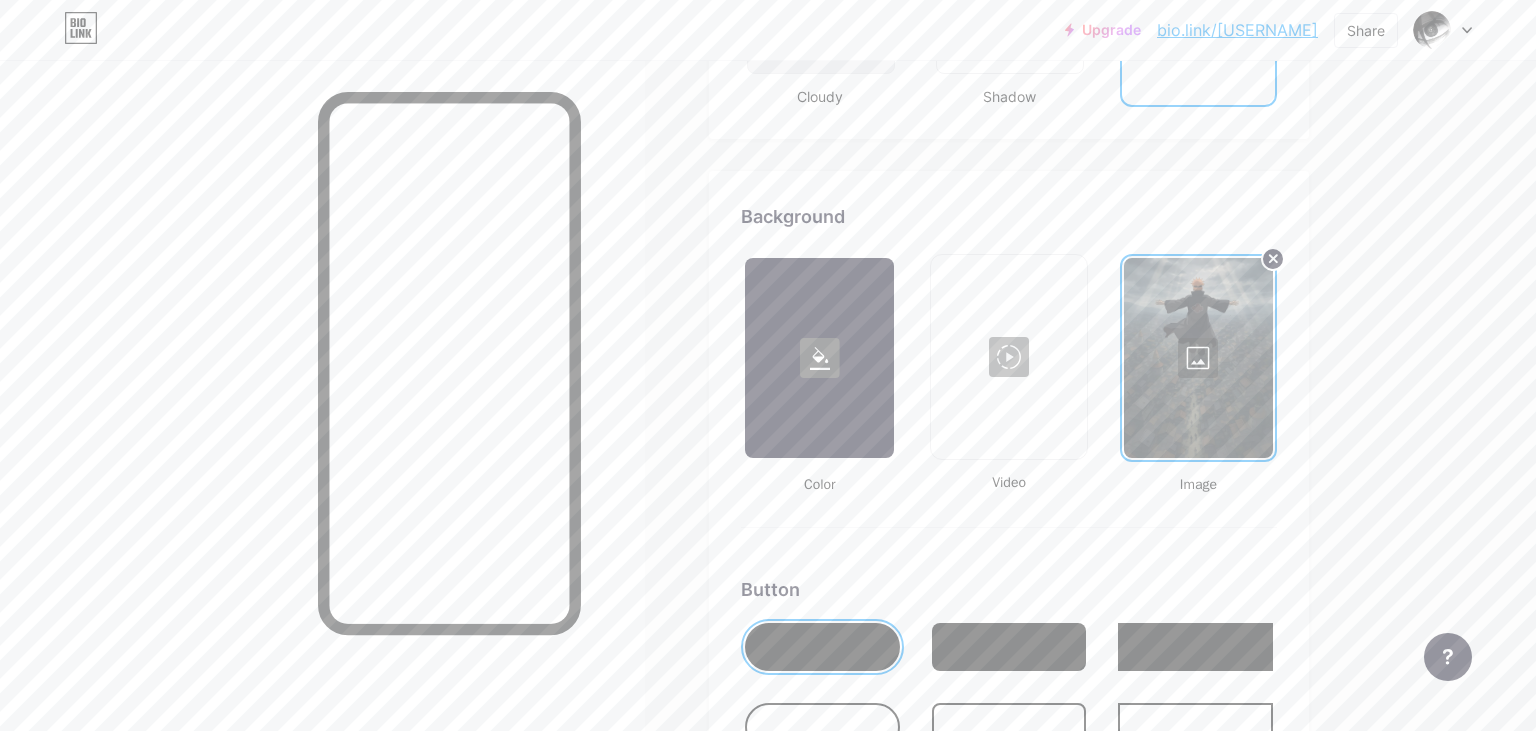 click at bounding box center [1198, 358] 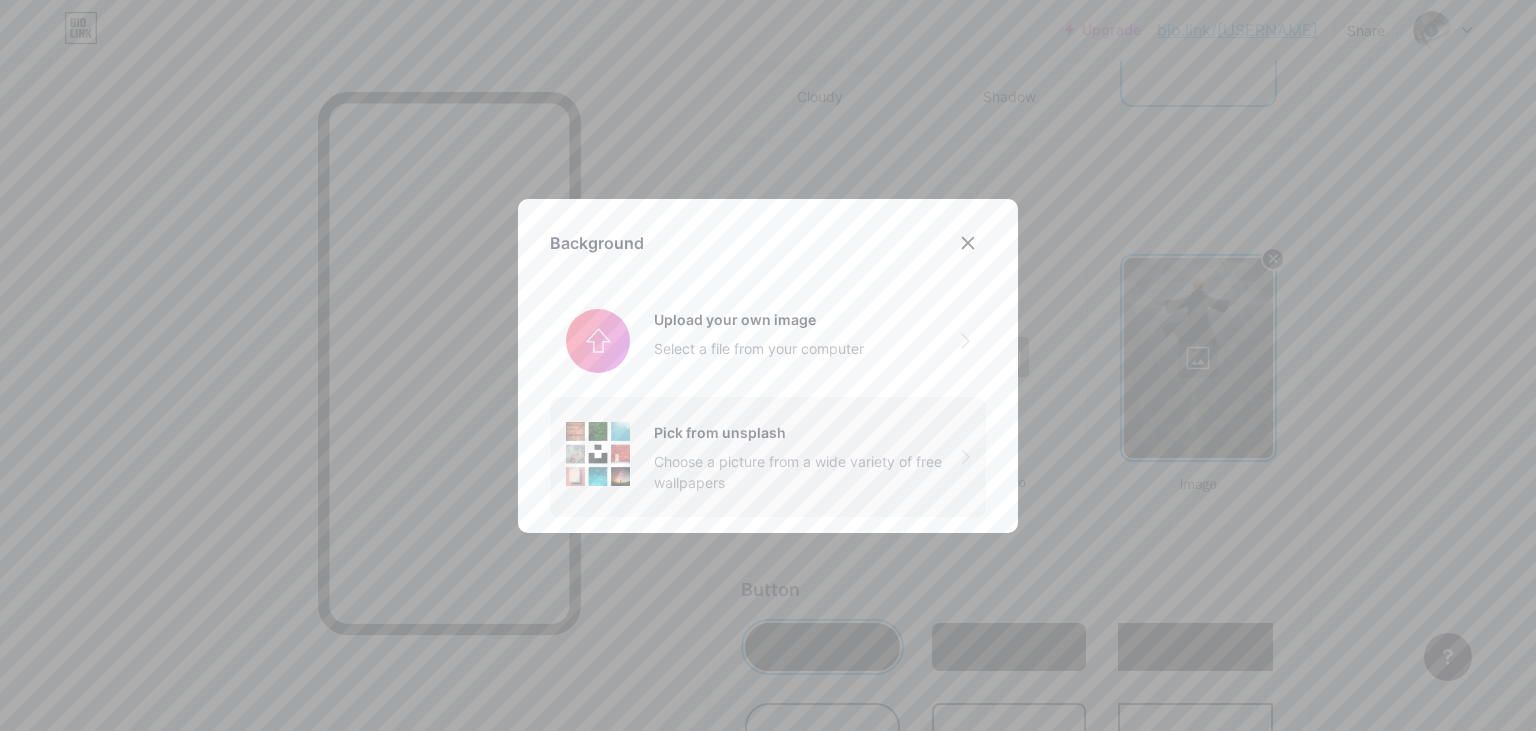 click on "Pick from unsplash   Choose a picture from a wide variety of
free wallpapers" at bounding box center (768, 457) 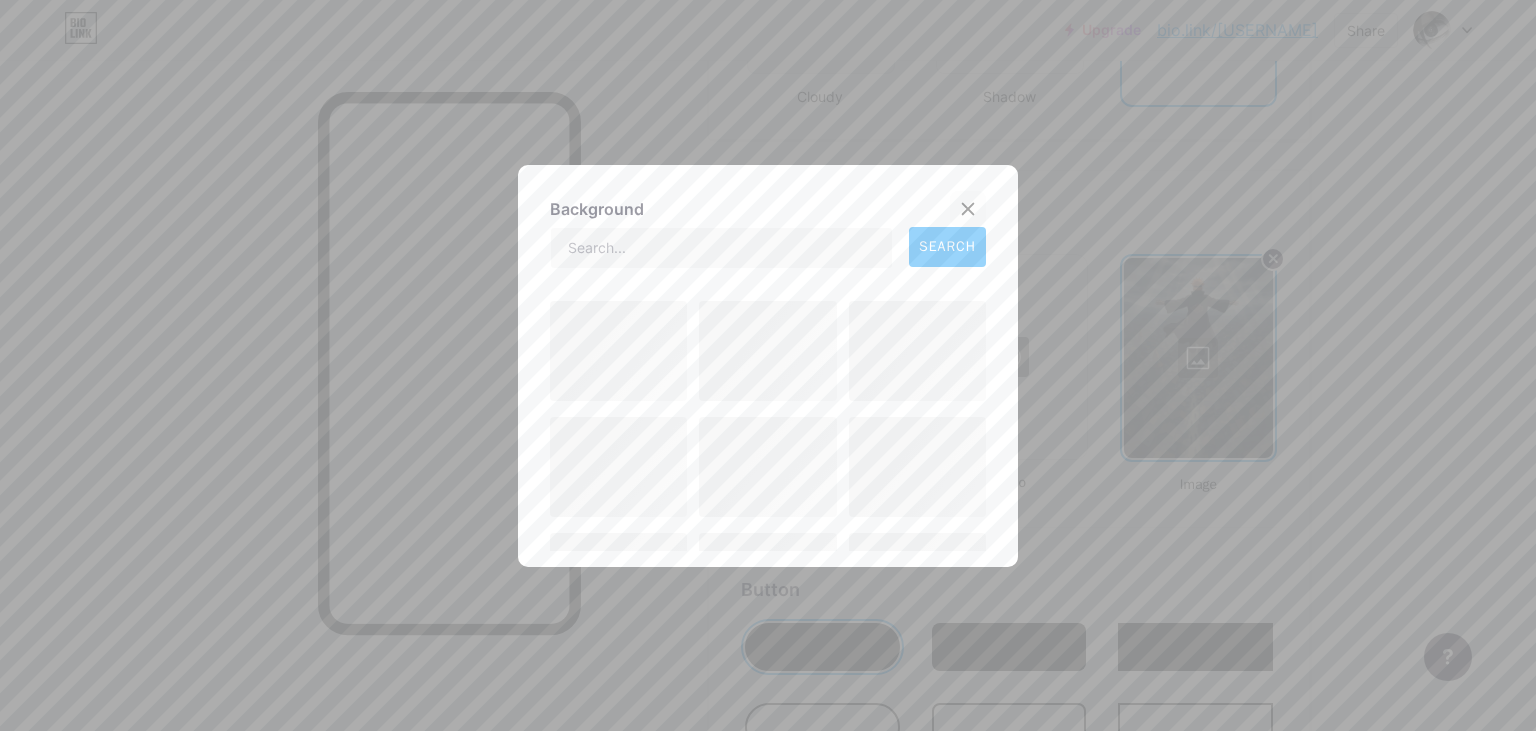 click 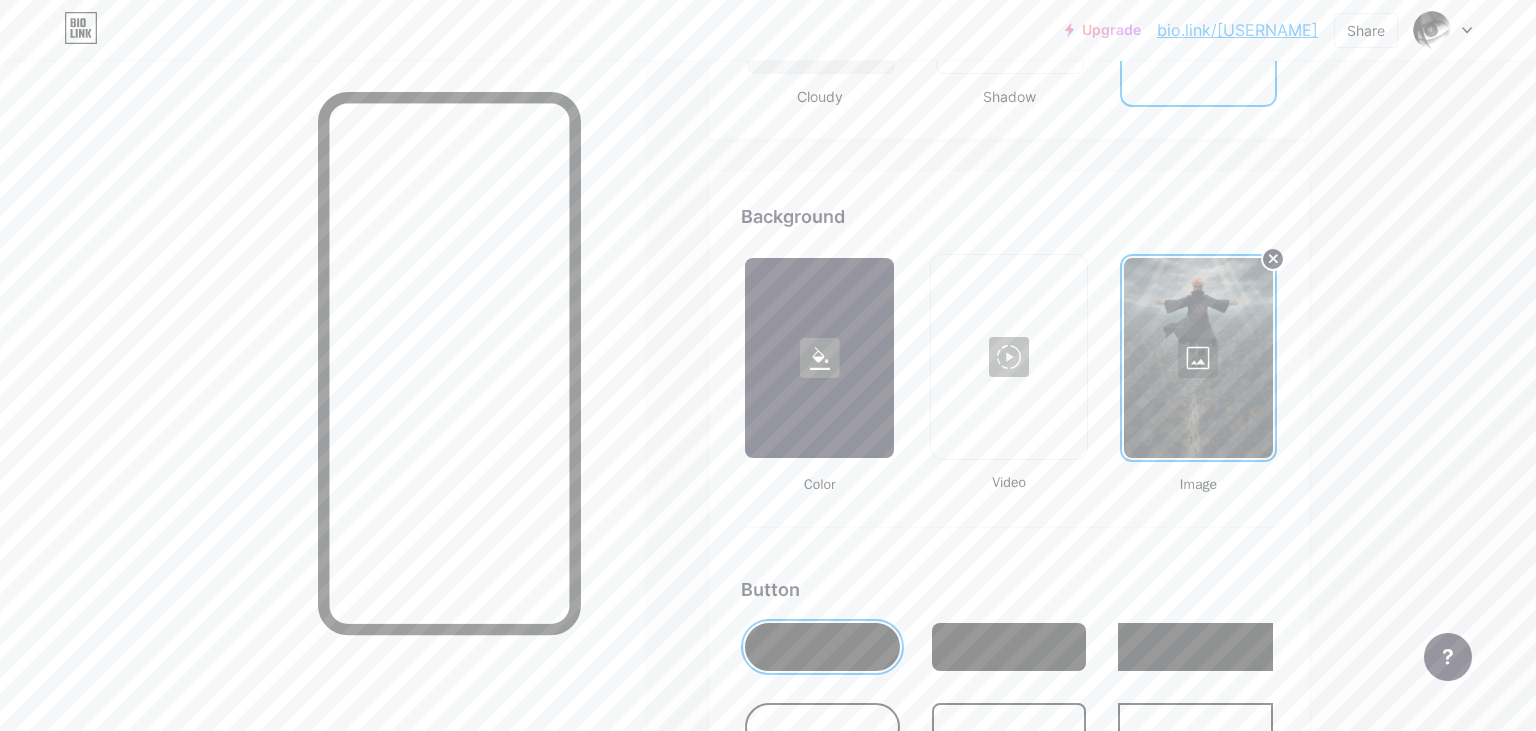 click at bounding box center [1198, 358] 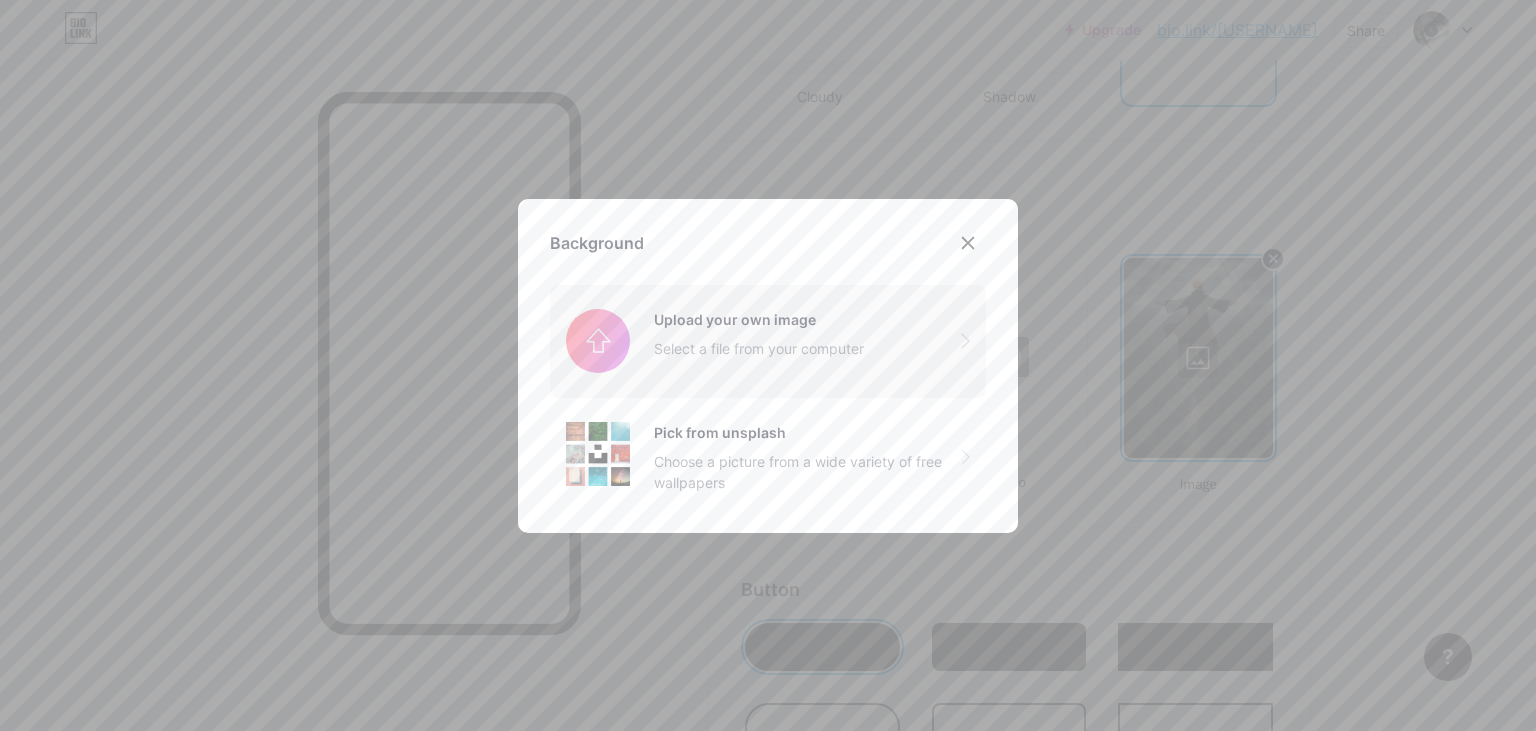 click at bounding box center (768, 341) 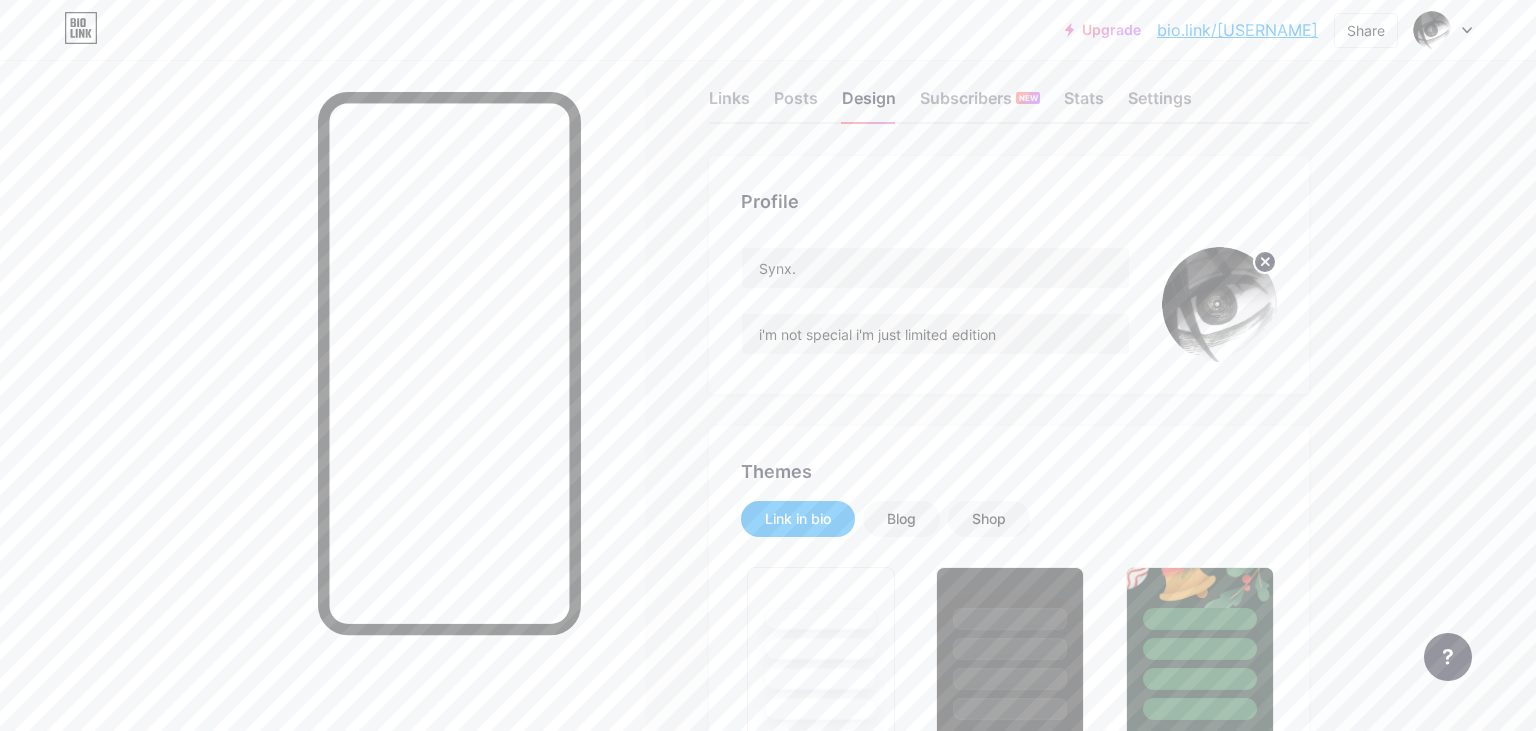 scroll, scrollTop: 0, scrollLeft: 0, axis: both 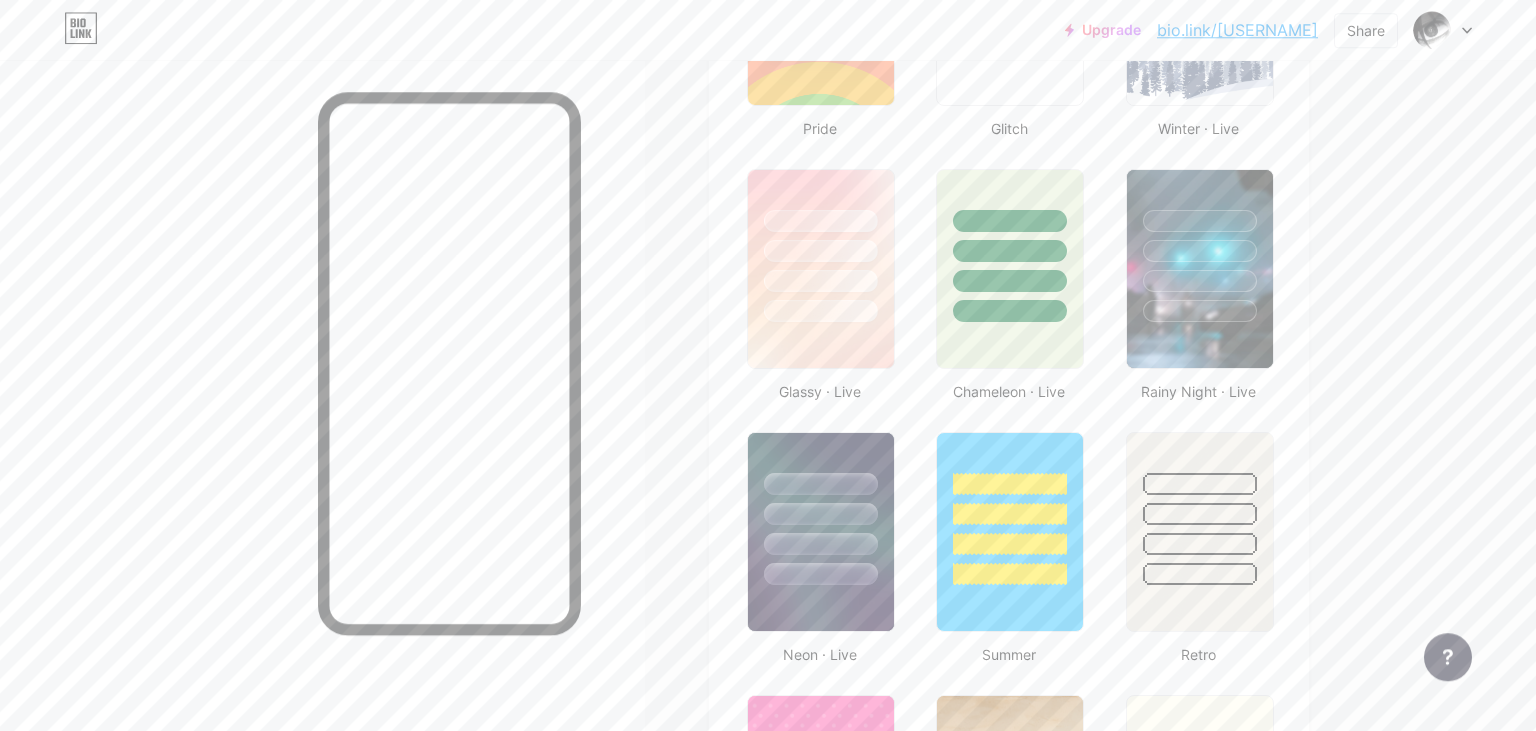 drag, startPoint x: 1341, startPoint y: 575, endPoint x: 1310, endPoint y: 755, distance: 182.64993 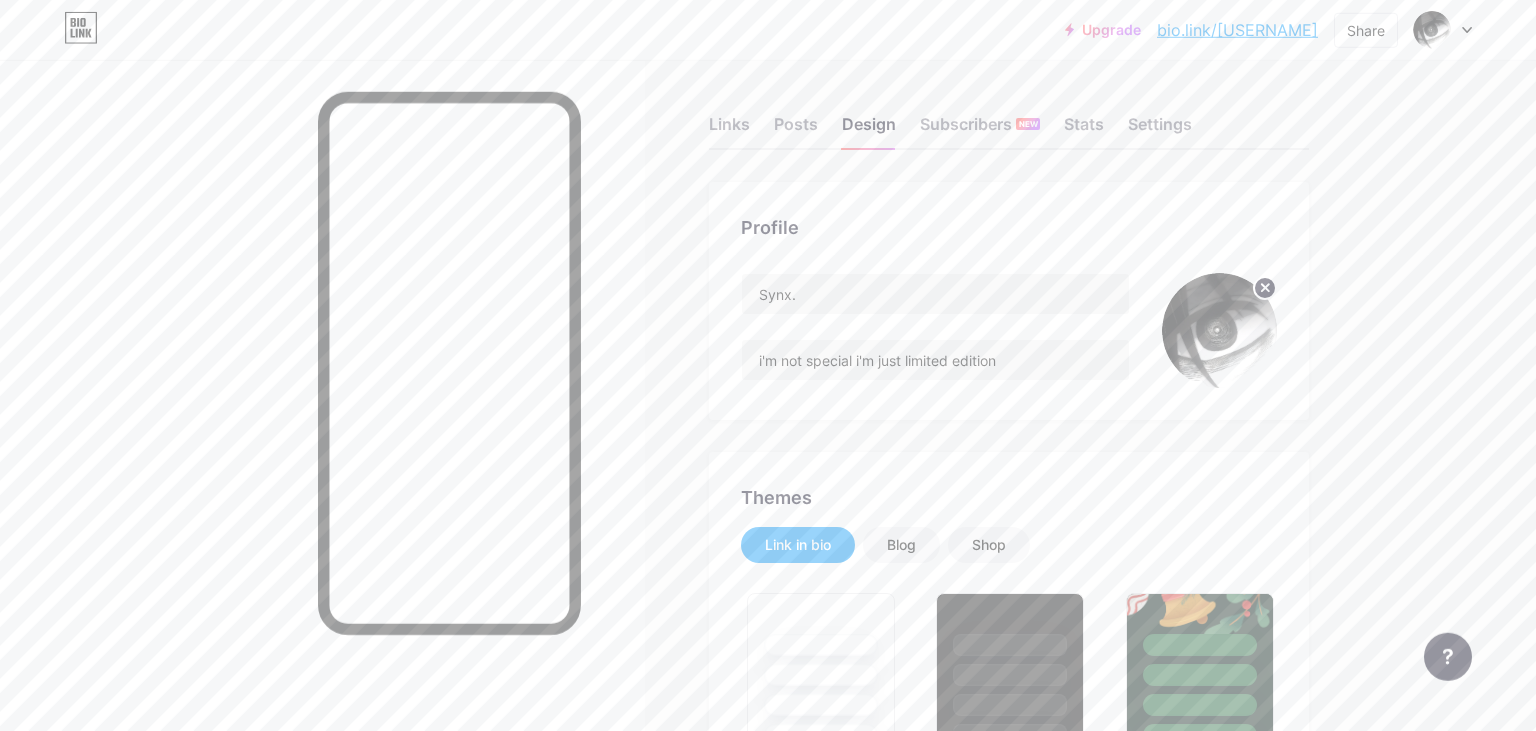 scroll, scrollTop: 0, scrollLeft: 0, axis: both 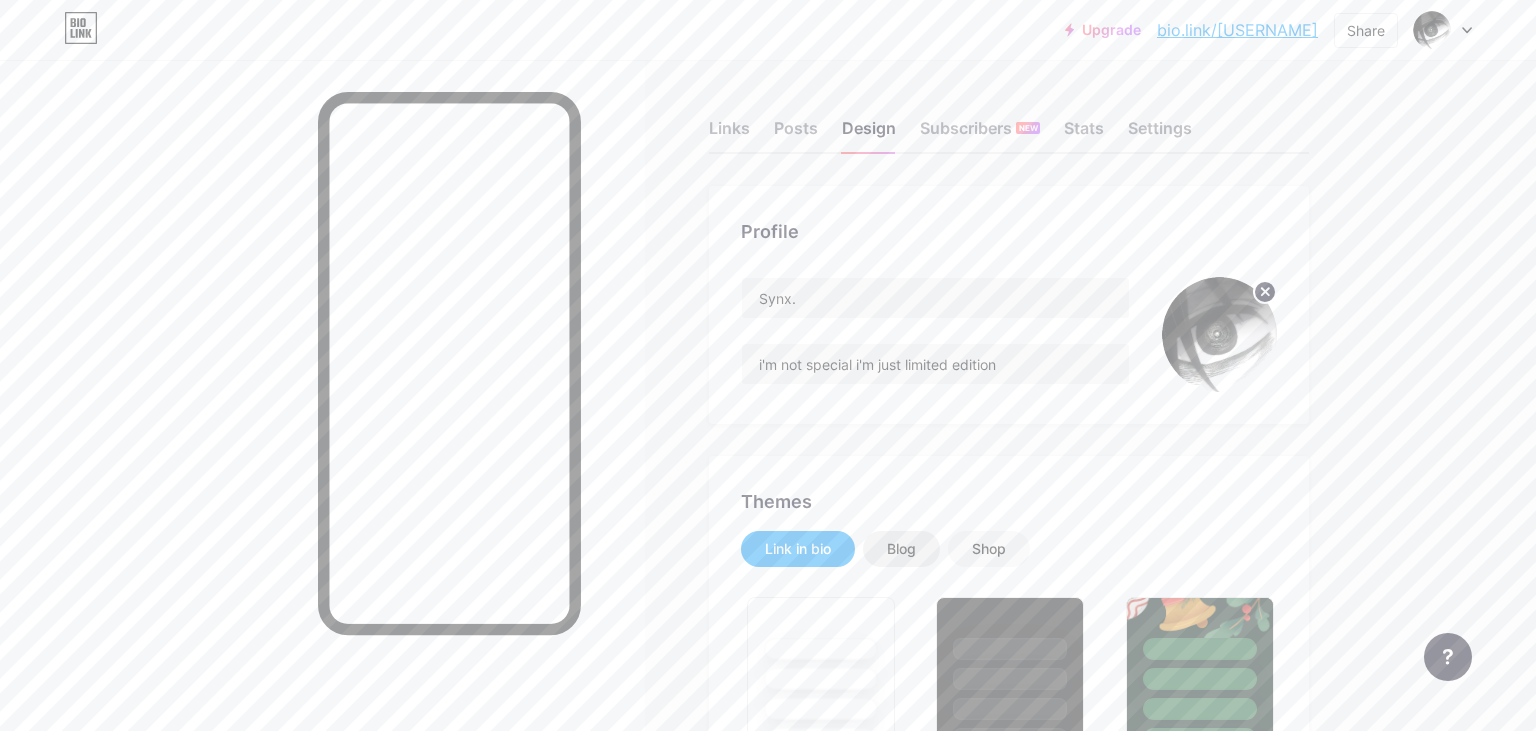 click on "Blog" at bounding box center (901, 549) 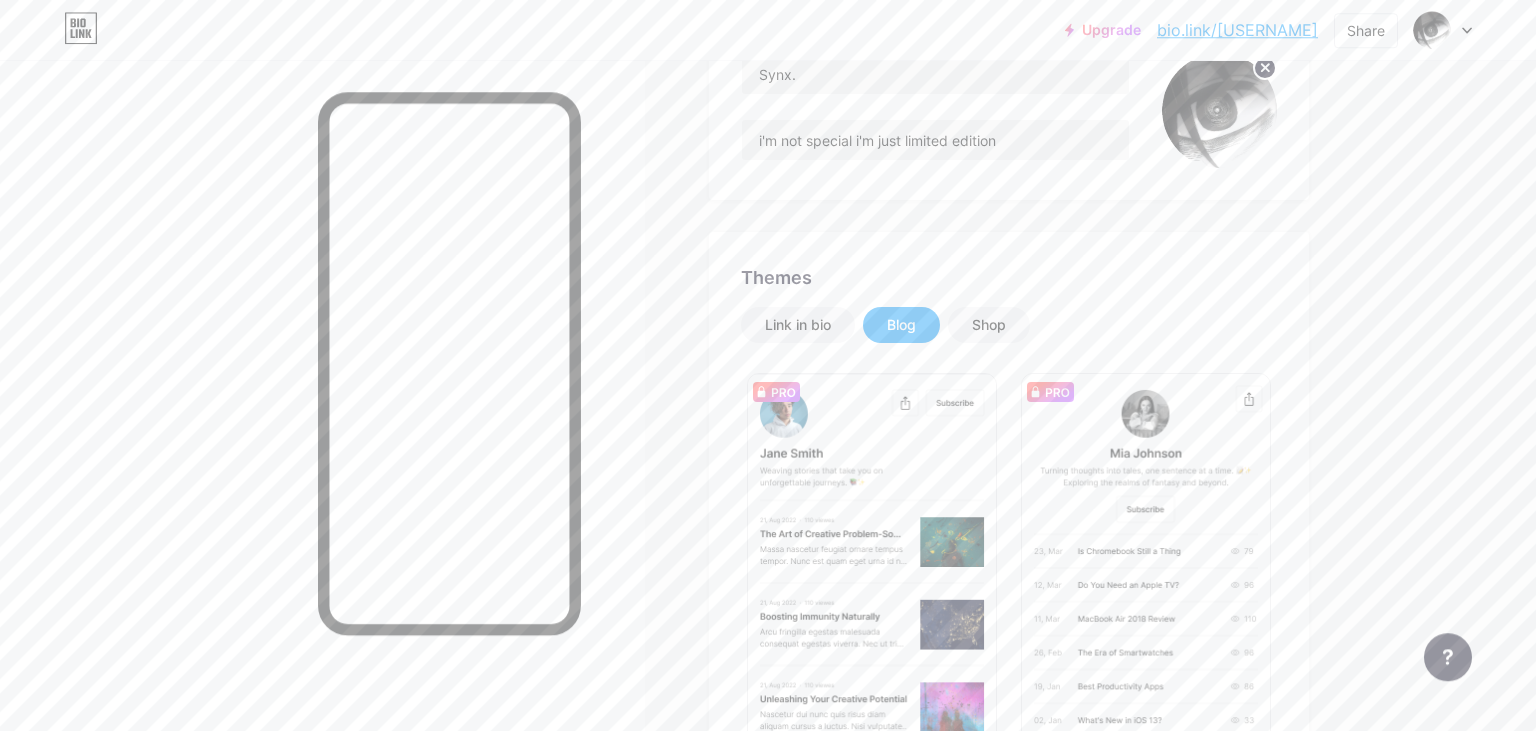 scroll, scrollTop: 316, scrollLeft: 0, axis: vertical 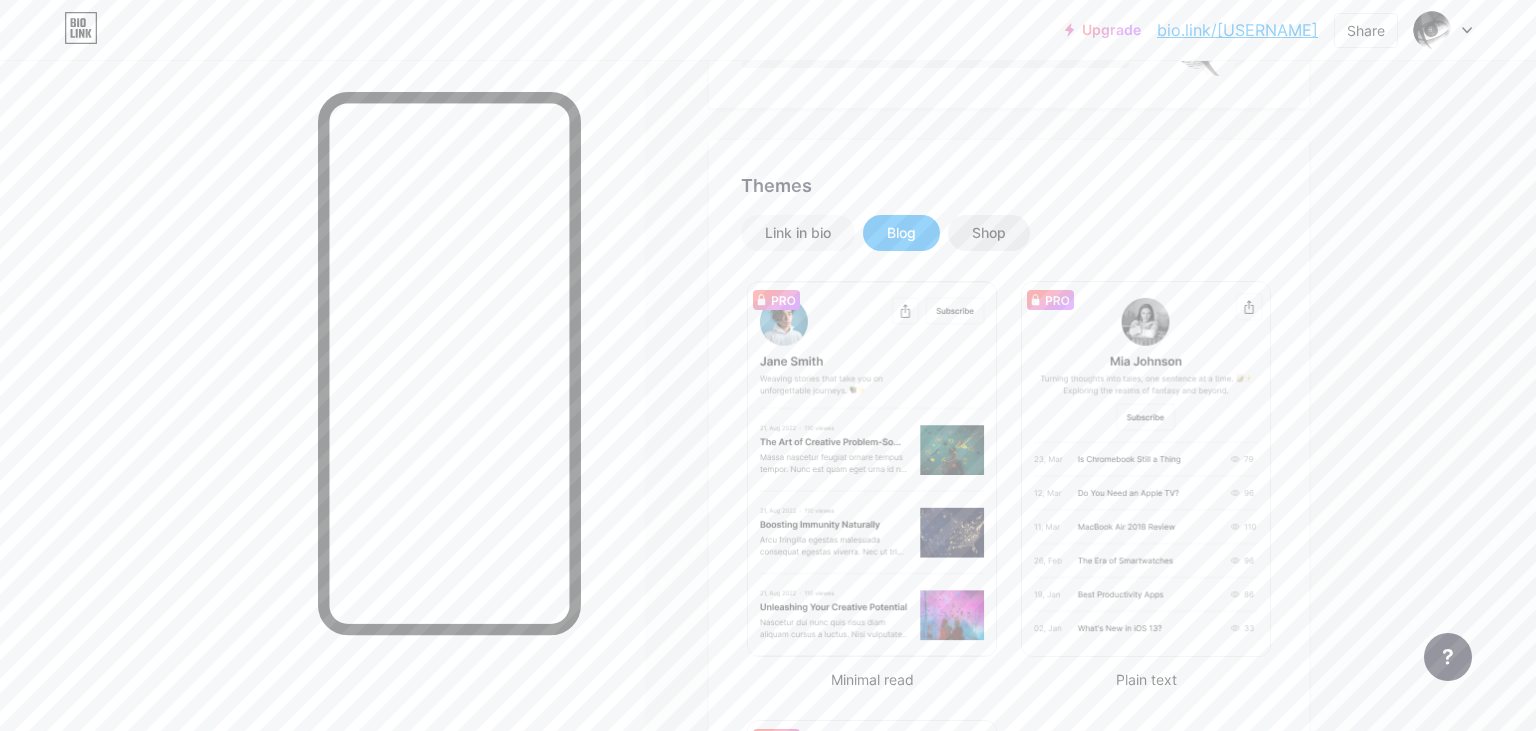 click on "Shop" at bounding box center [989, 233] 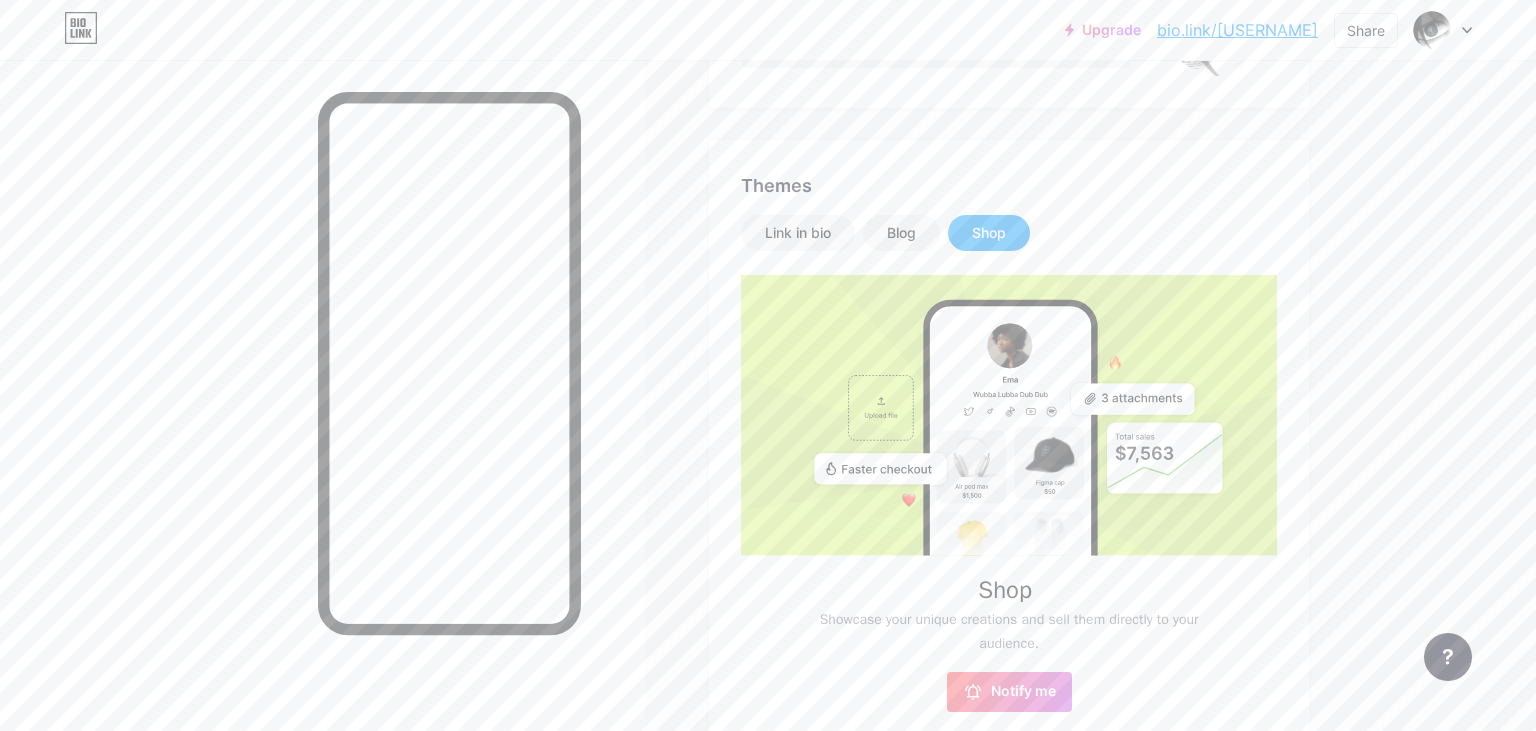 click on "Shop" at bounding box center (989, 233) 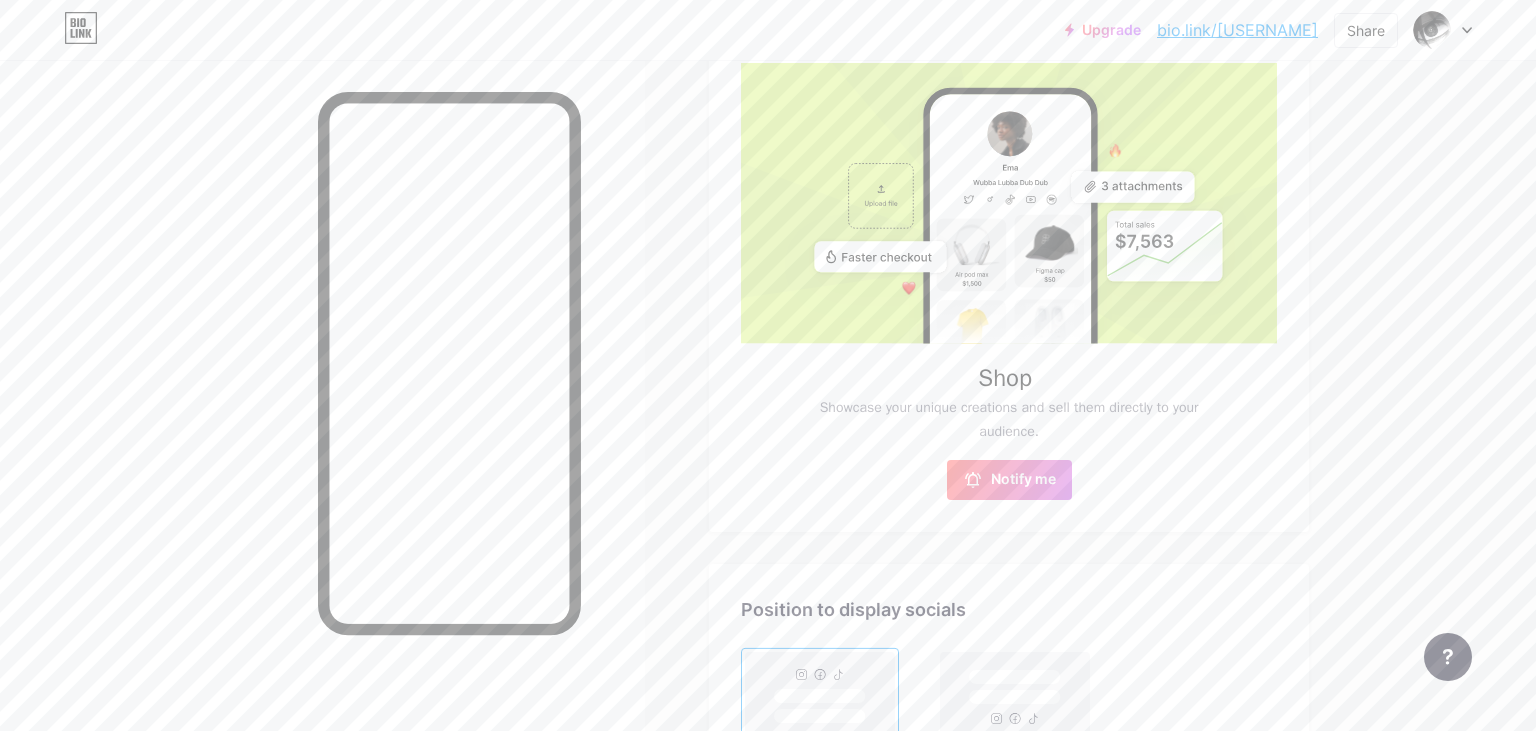 scroll, scrollTop: 0, scrollLeft: 0, axis: both 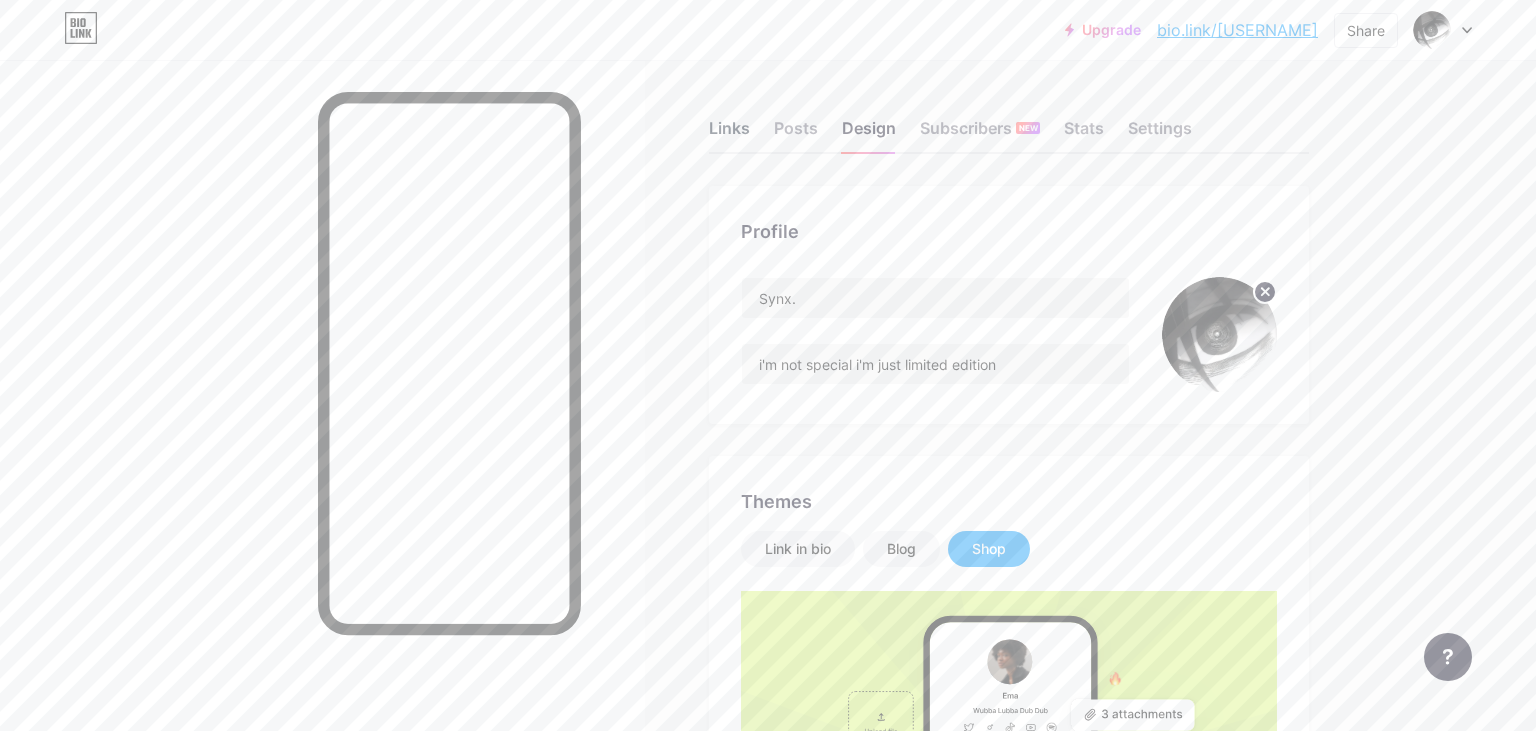 click on "Links" at bounding box center (729, 134) 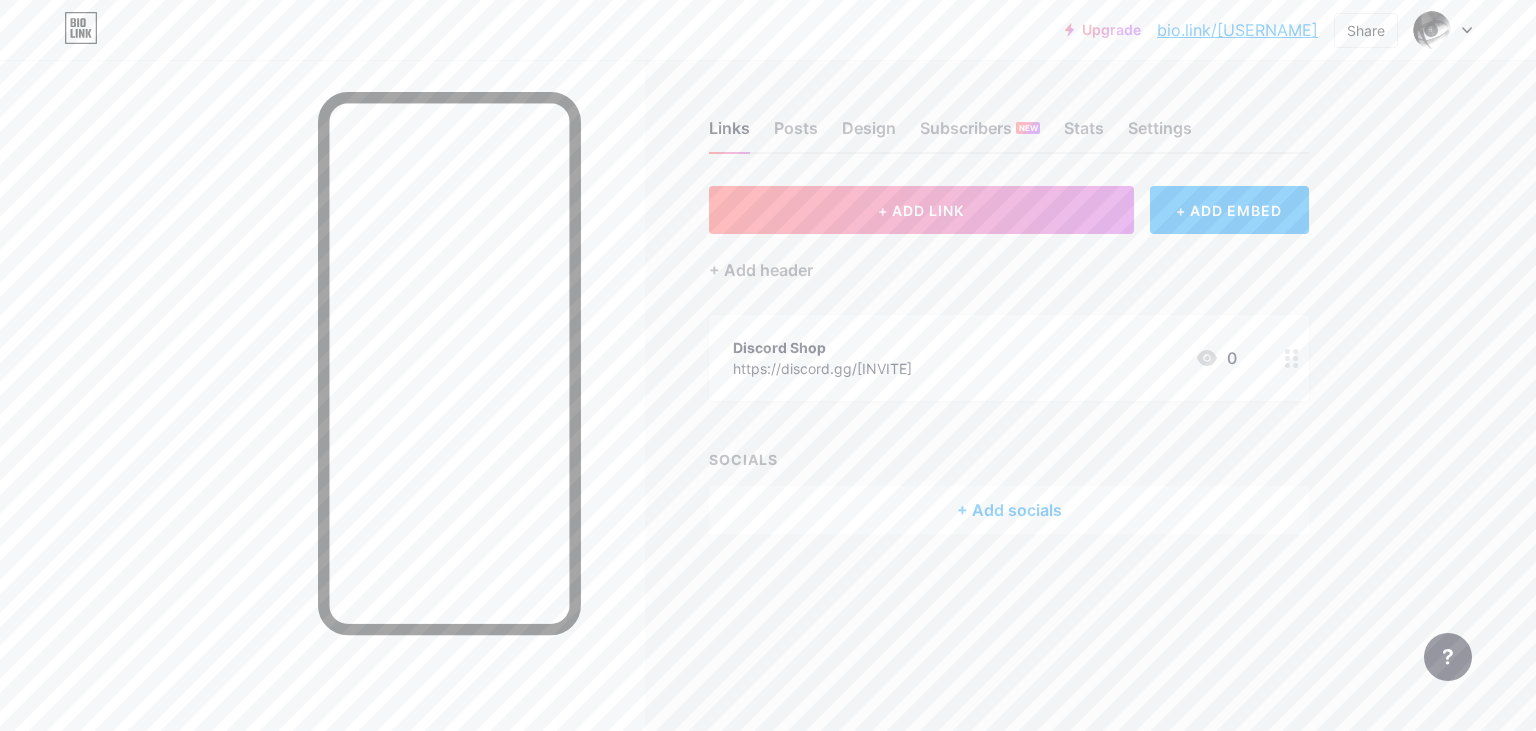 click on "Links
Posts
Design
Subscribers
NEW
Stats
Settings" at bounding box center [1009, 119] 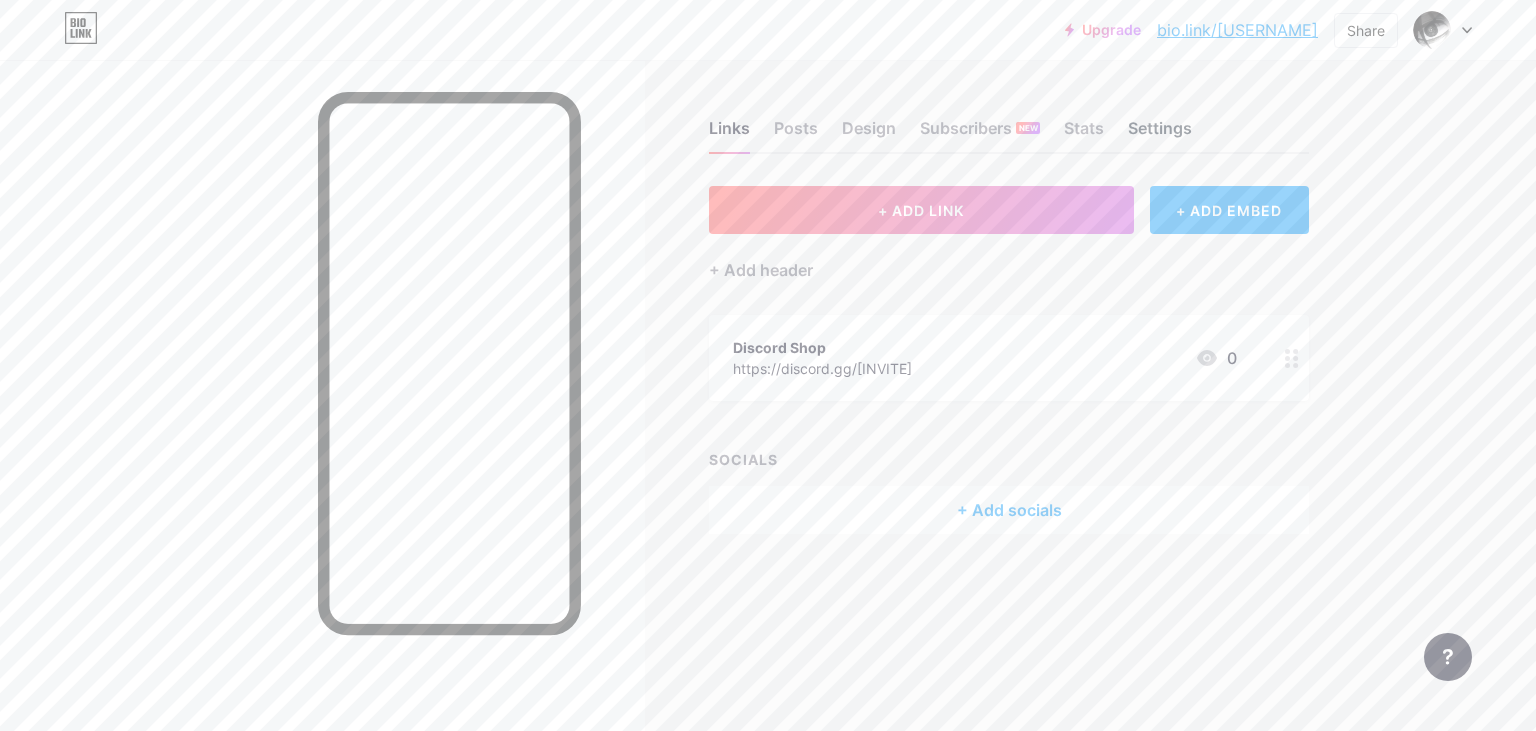 click on "Settings" at bounding box center (1160, 134) 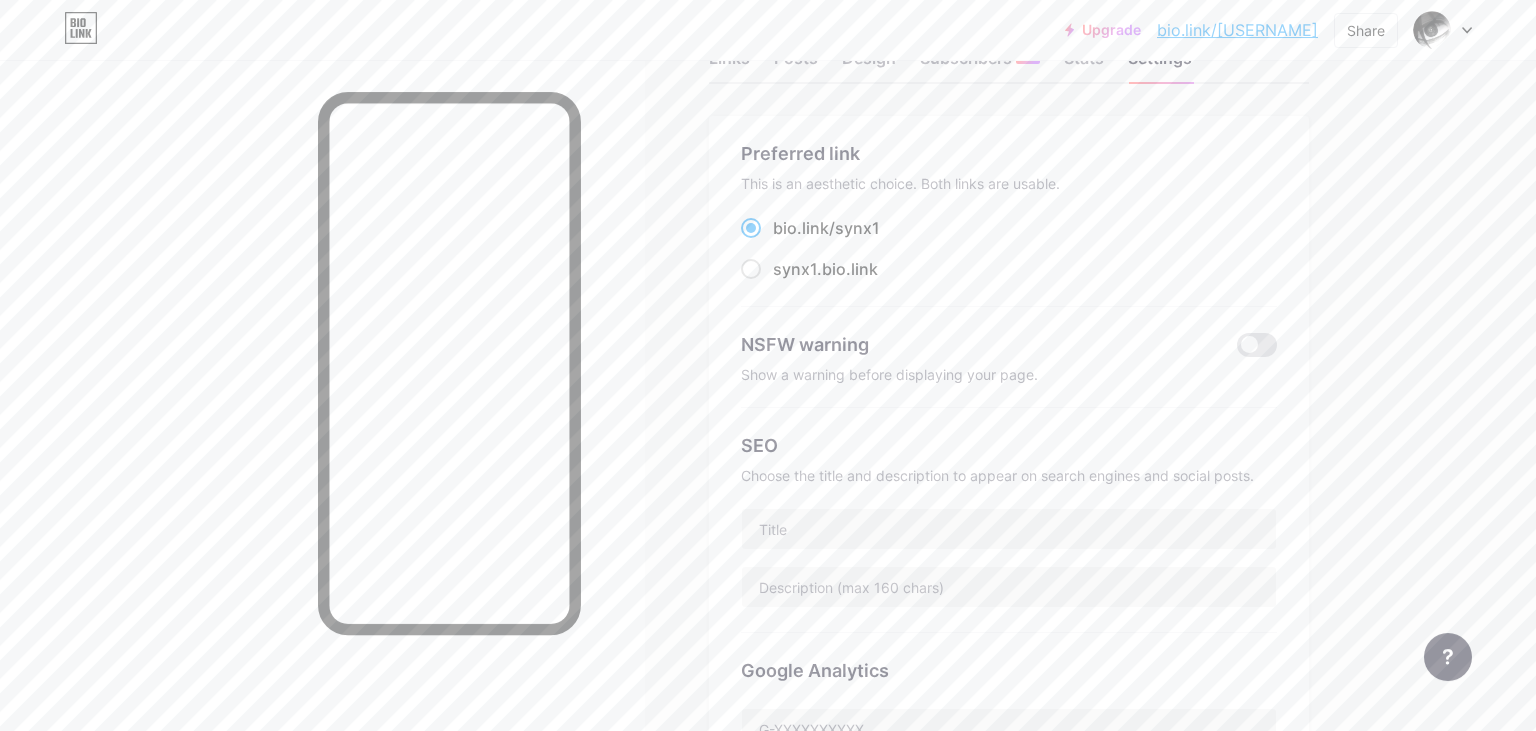 scroll, scrollTop: 105, scrollLeft: 0, axis: vertical 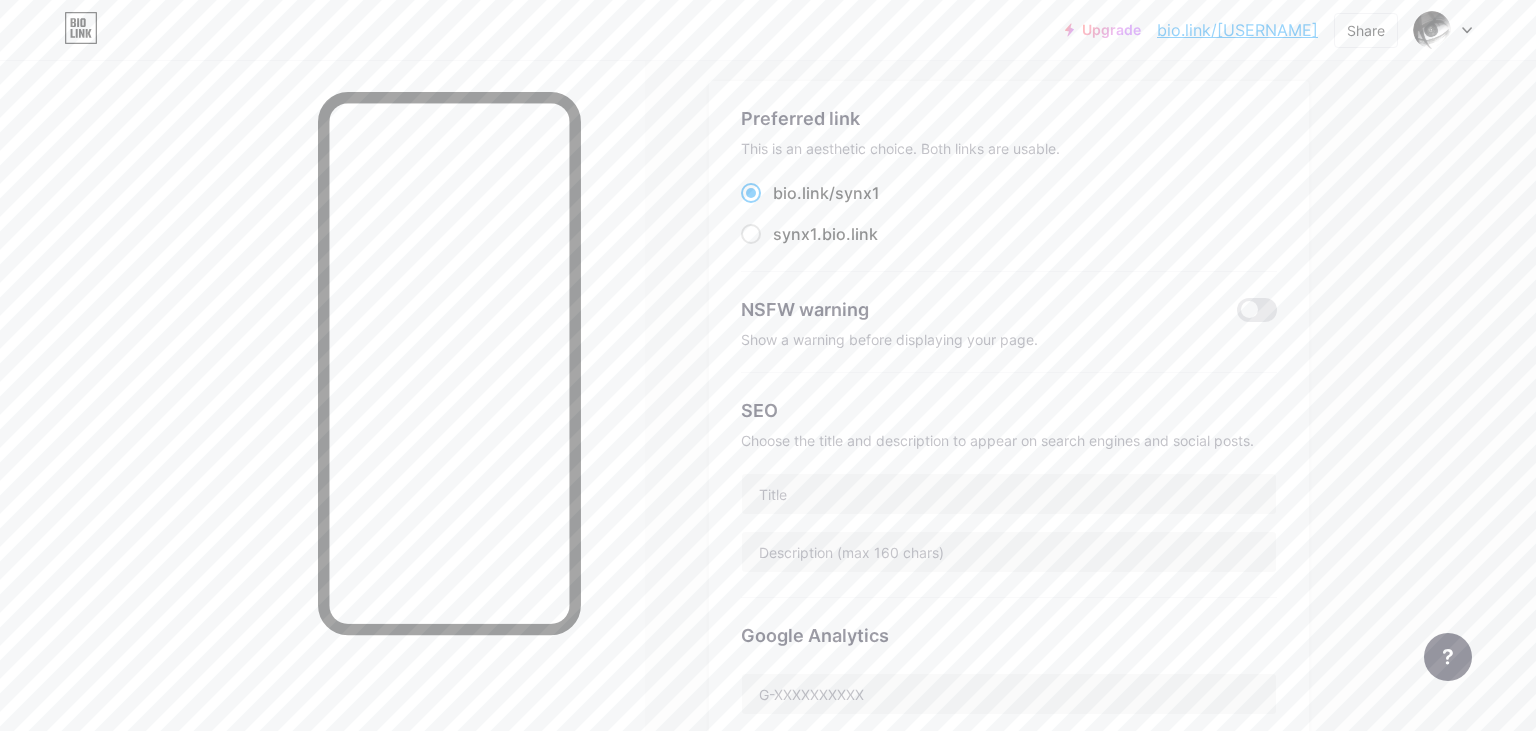 drag, startPoint x: 864, startPoint y: 194, endPoint x: 766, endPoint y: 202, distance: 98.32599 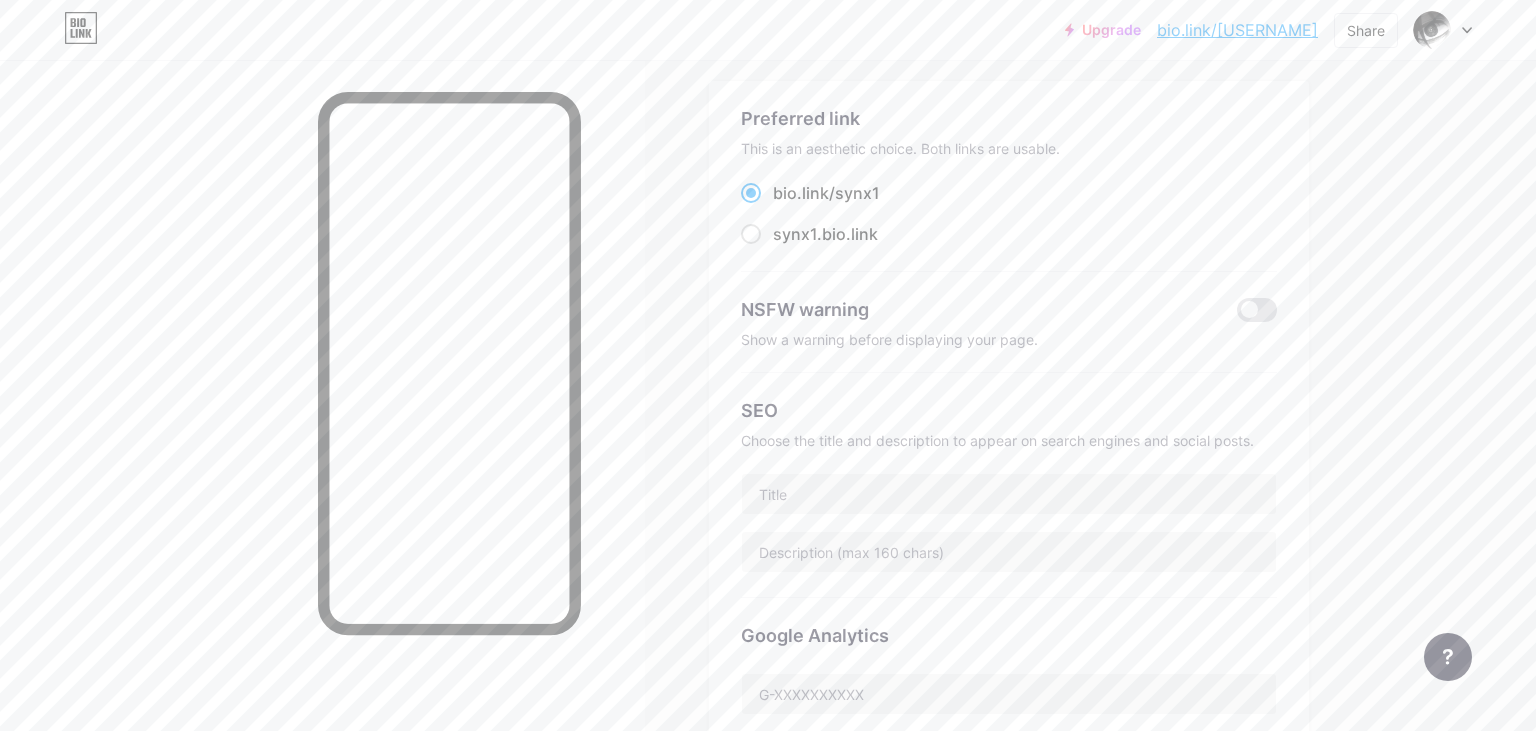 click on "bio.link/ synx1" at bounding box center (1009, 193) 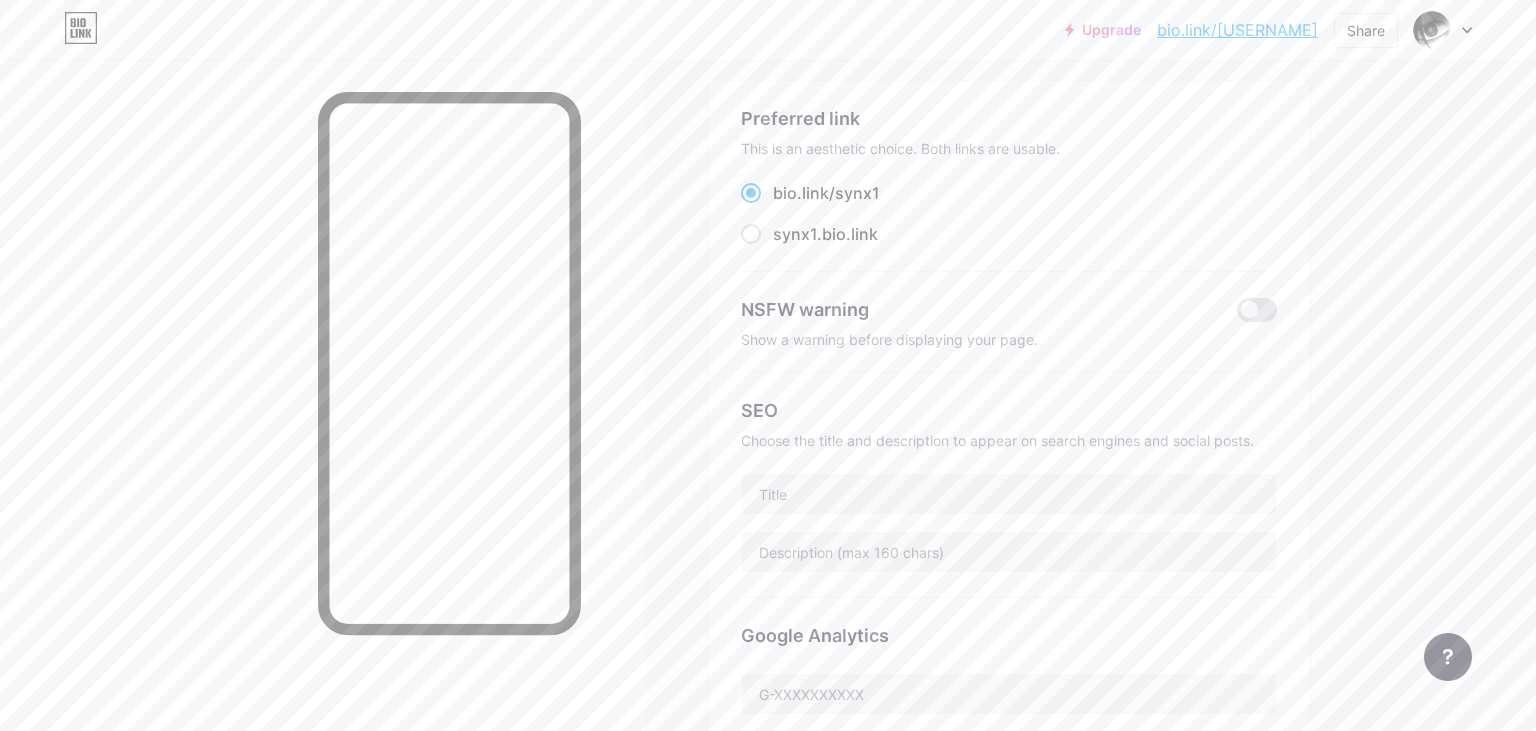 copy on "bio.link/ synx1" 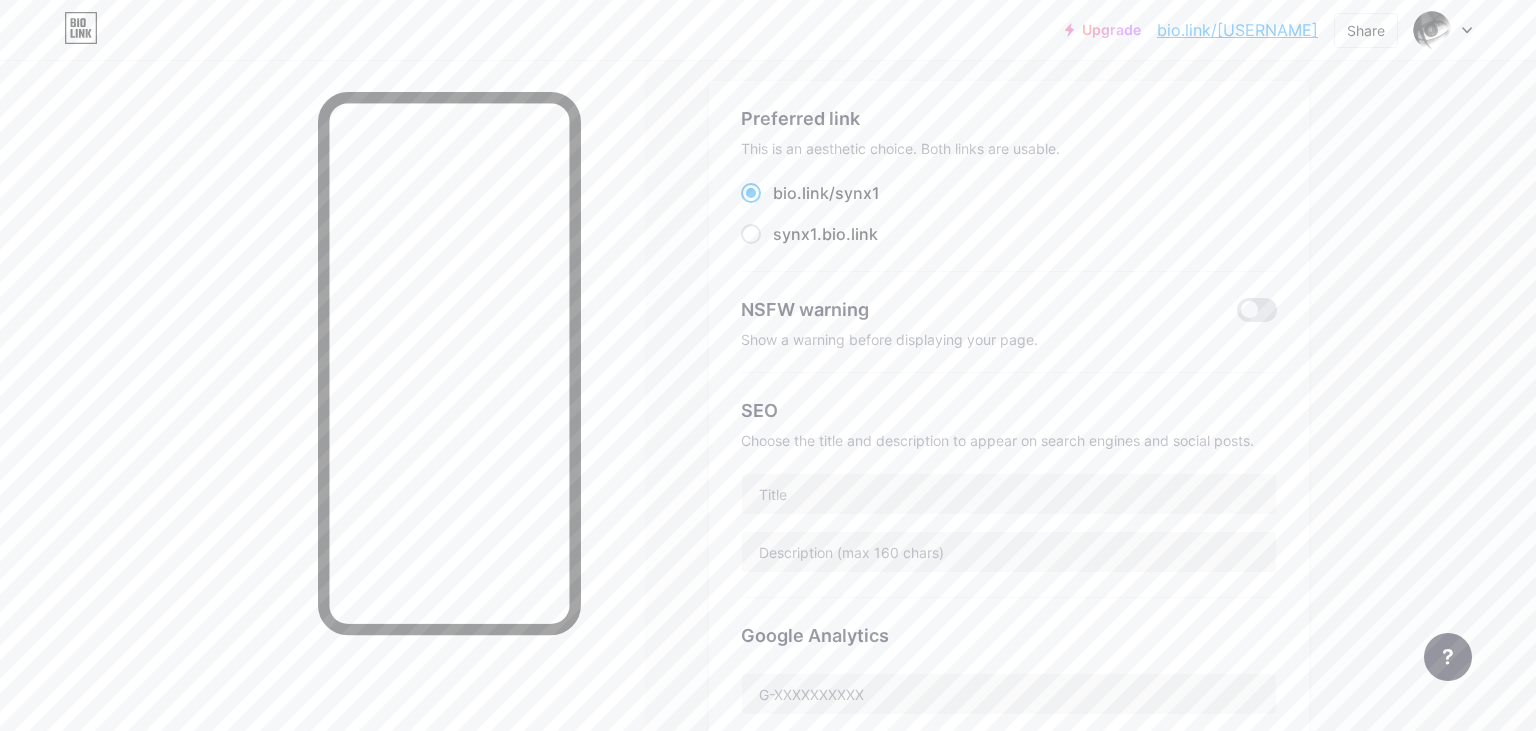 click on "bio.link/[USERNAME]" at bounding box center [1009, 234] 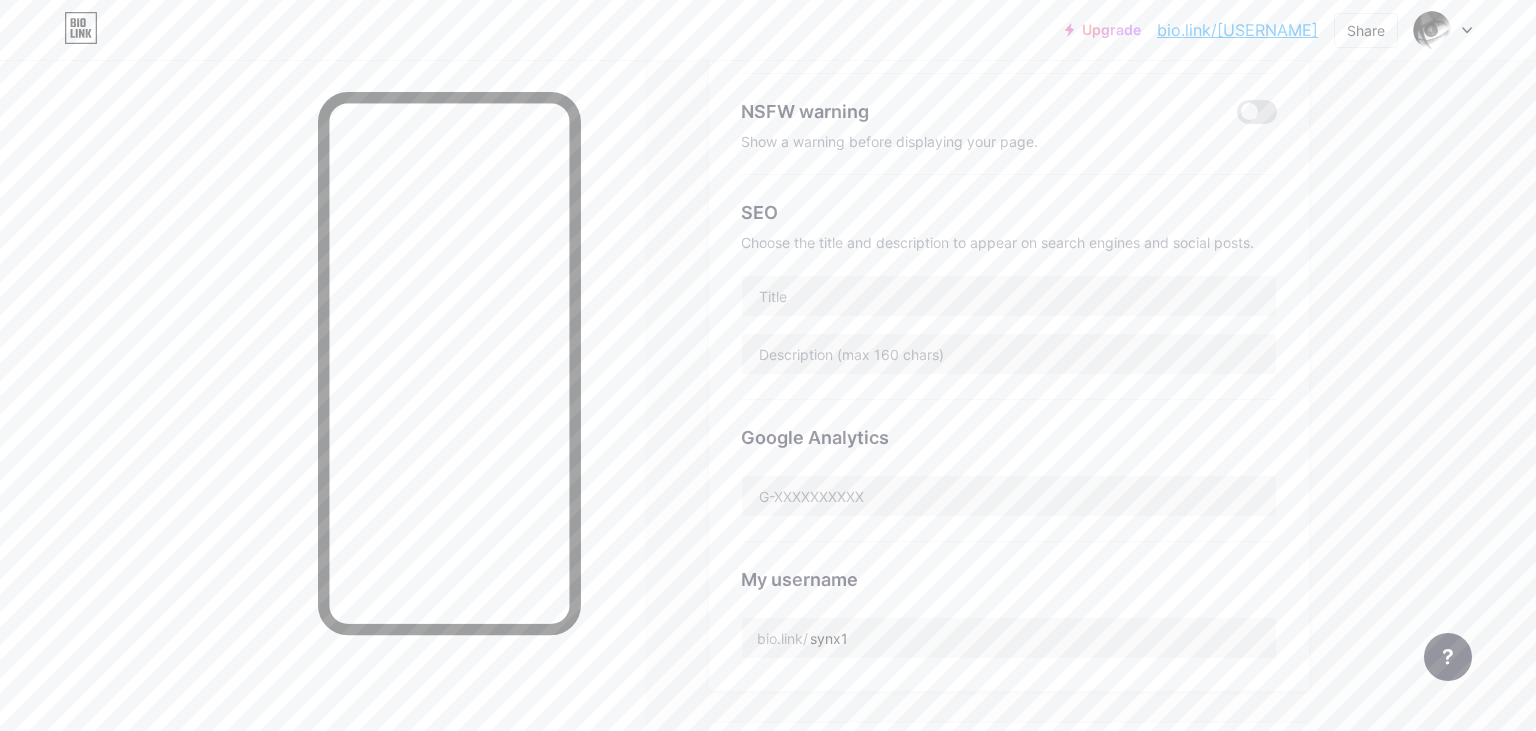 scroll, scrollTop: 831, scrollLeft: 0, axis: vertical 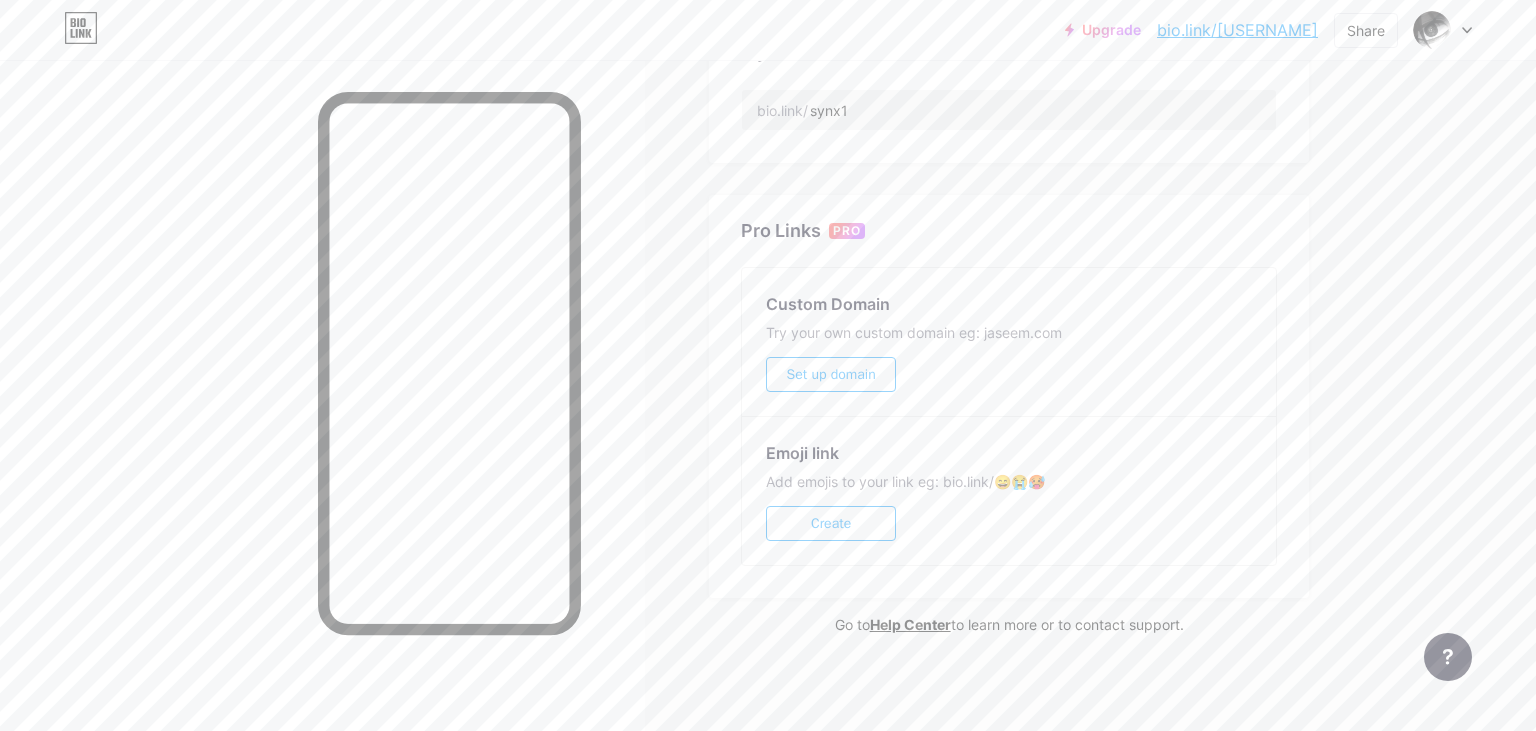 click on "Set
up domain" at bounding box center (831, 374) 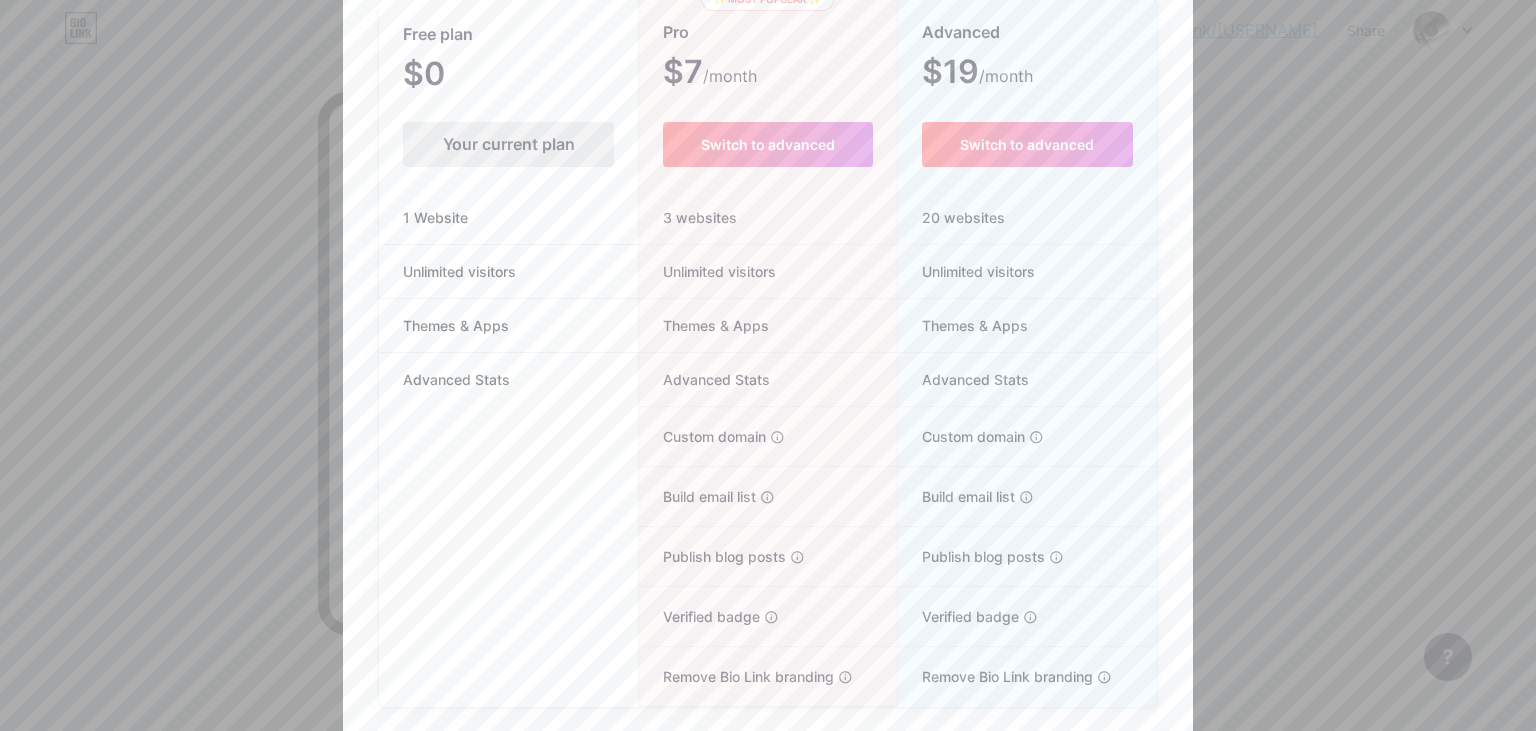 scroll, scrollTop: 197, scrollLeft: 0, axis: vertical 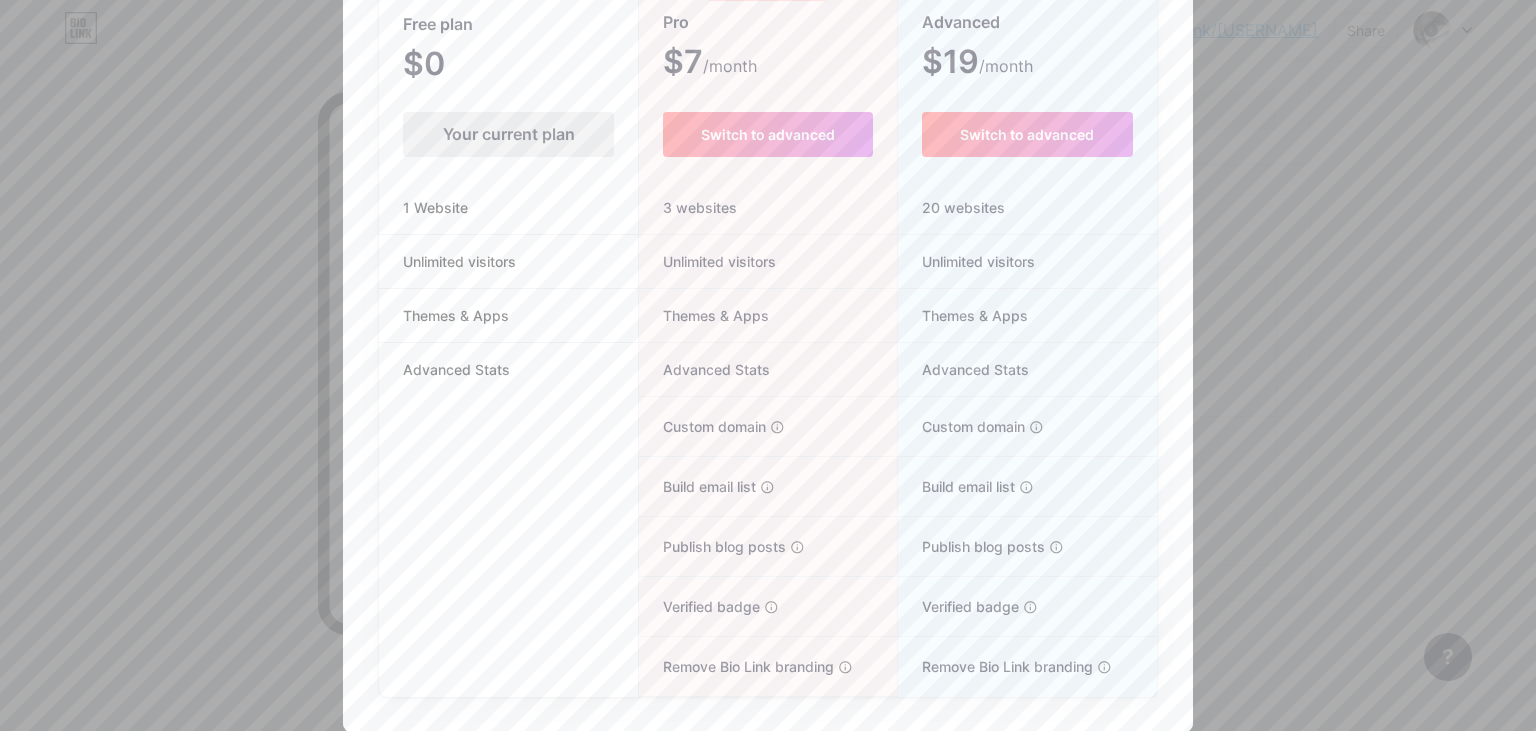 click at bounding box center (768, 168) 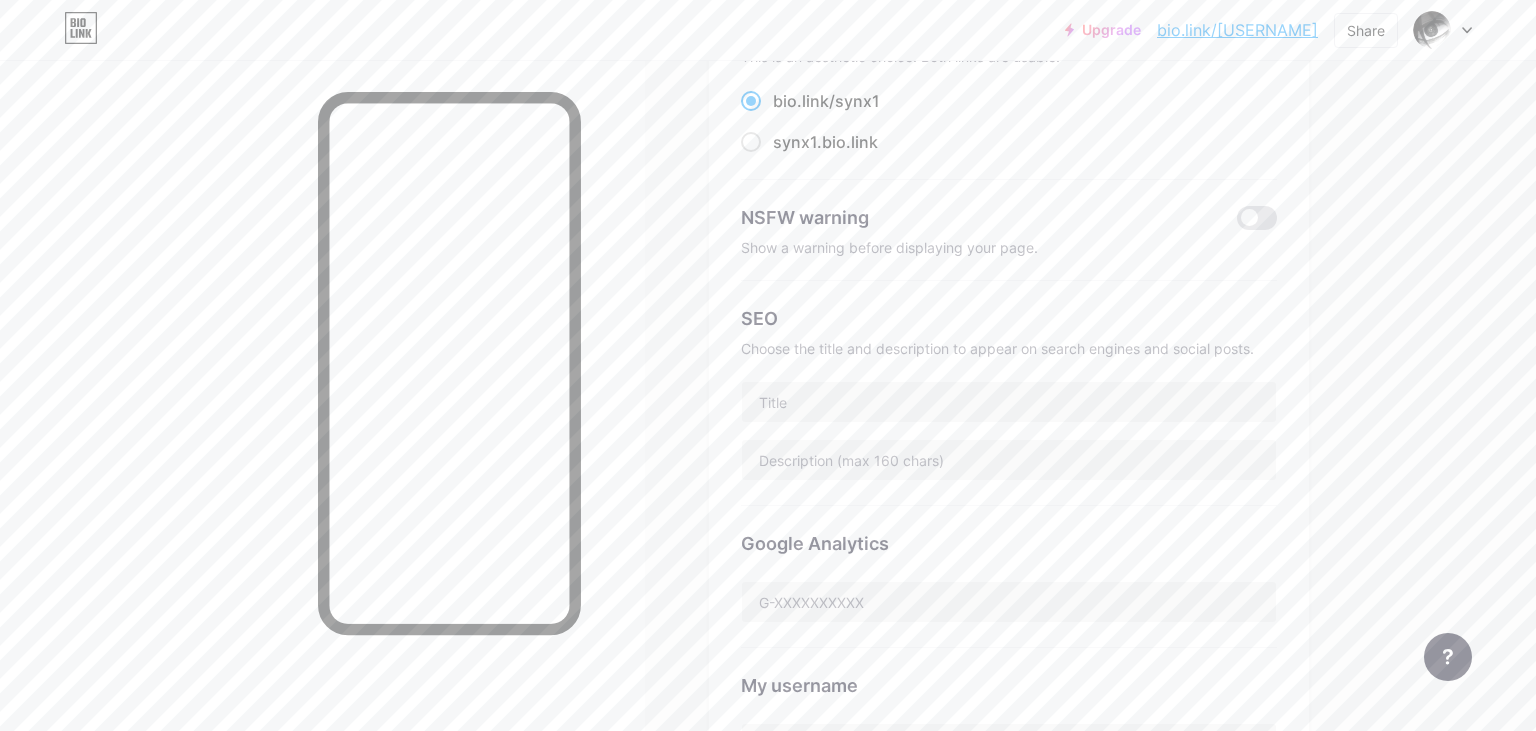 scroll, scrollTop: 0, scrollLeft: 0, axis: both 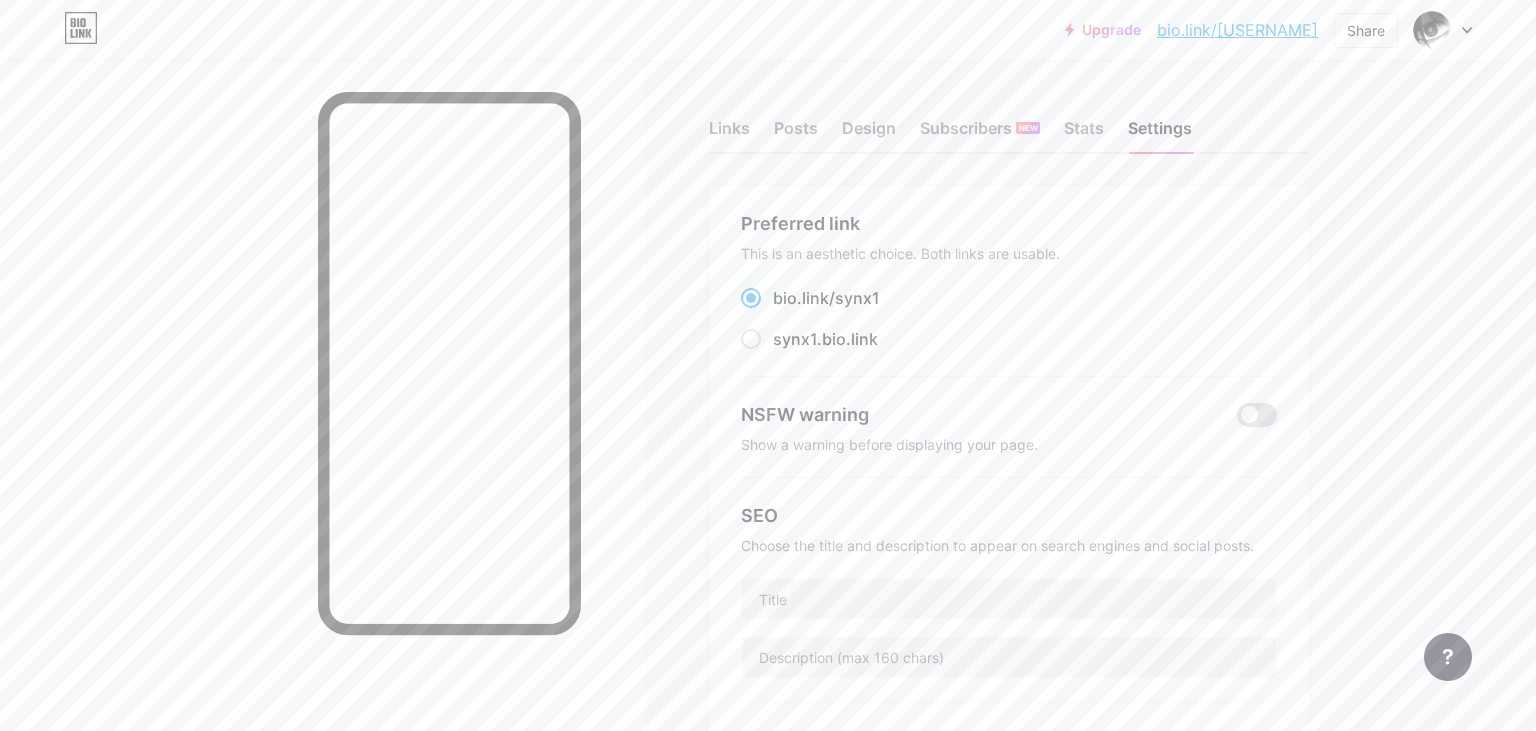 drag, startPoint x: 885, startPoint y: 304, endPoint x: 770, endPoint y: 303, distance: 115.00435 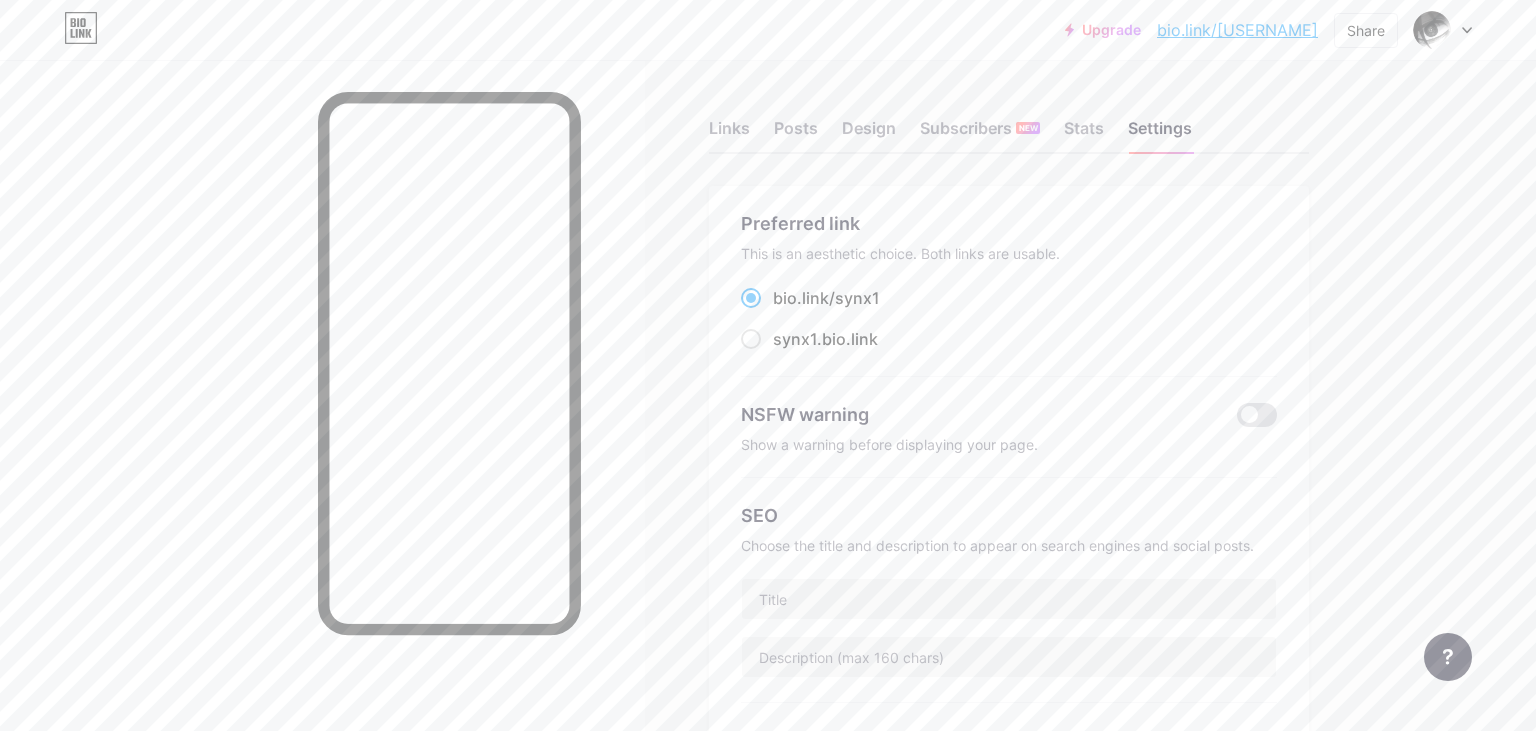 click on "bio.link/ synx1" at bounding box center [1009, 298] 